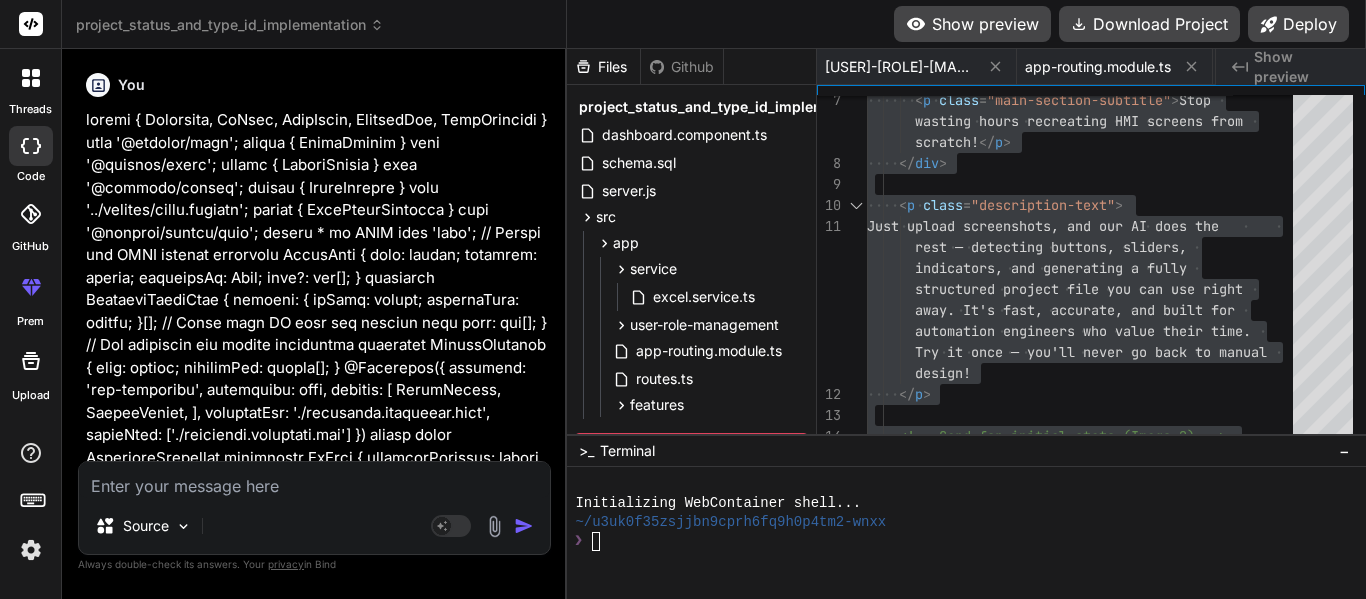 scroll, scrollTop: 0, scrollLeft: 0, axis: both 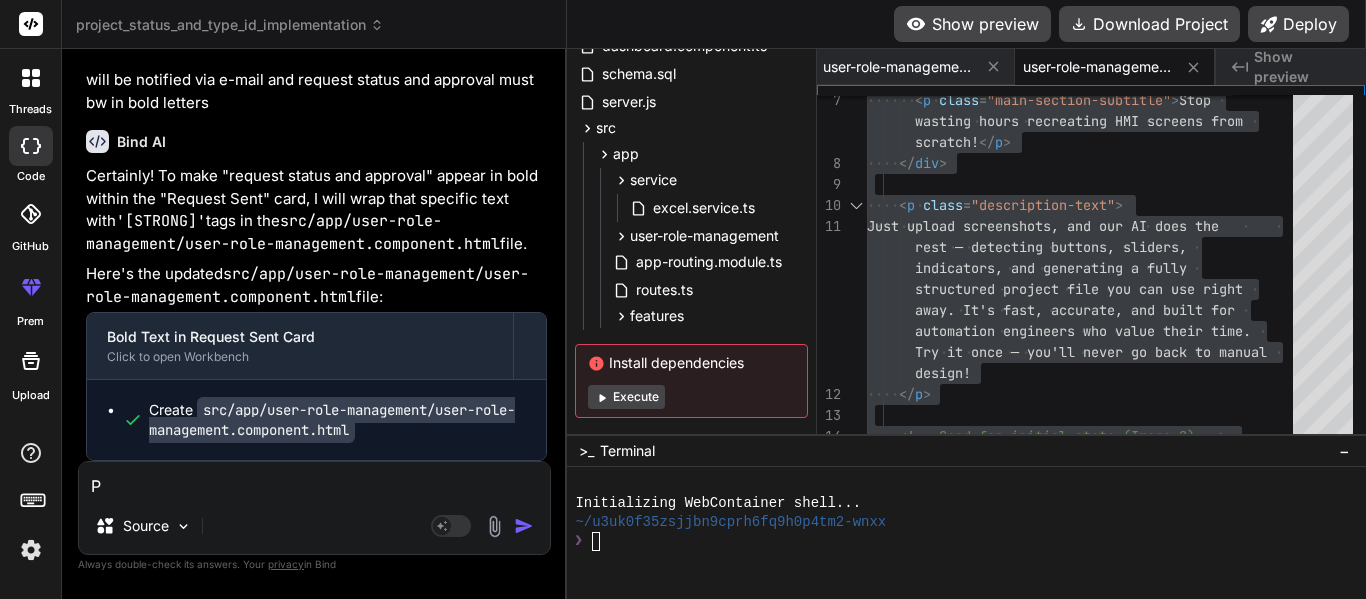 type on "P" 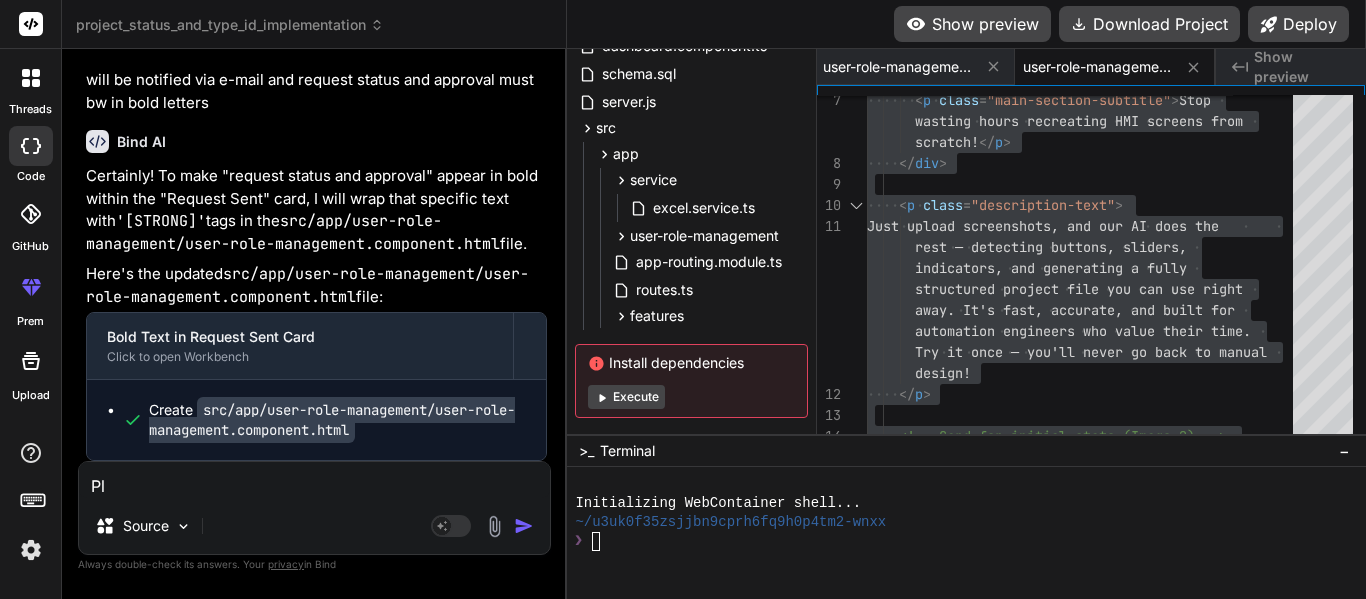 type on "x" 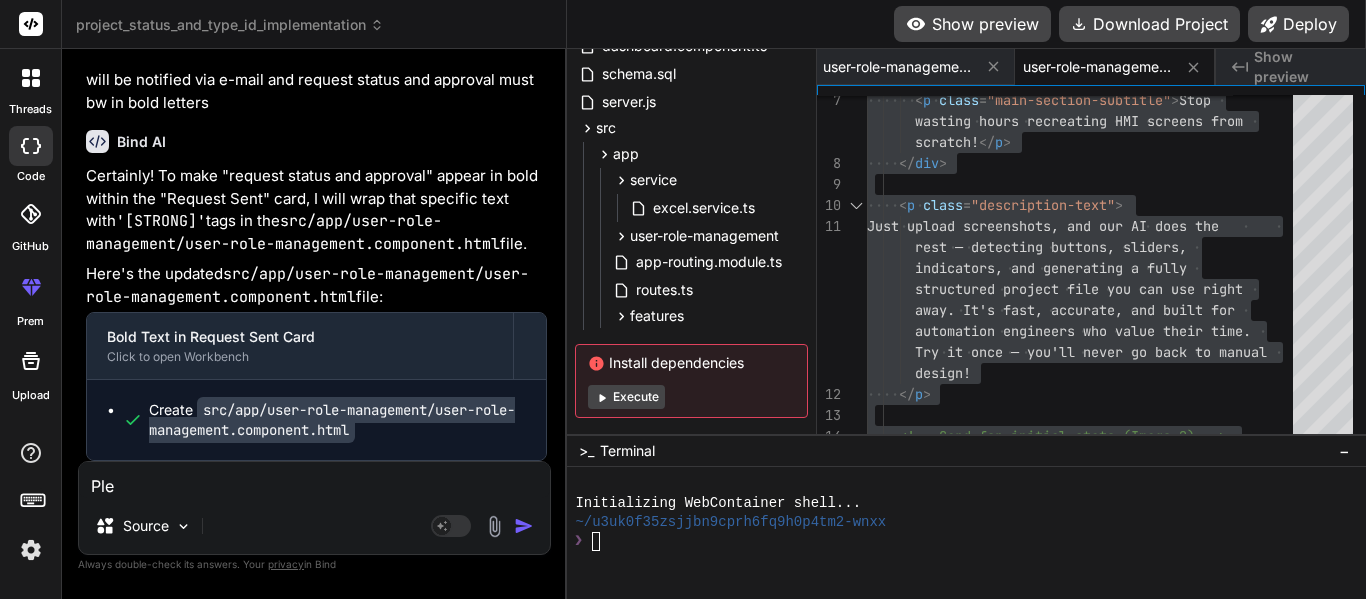 type on "Plea" 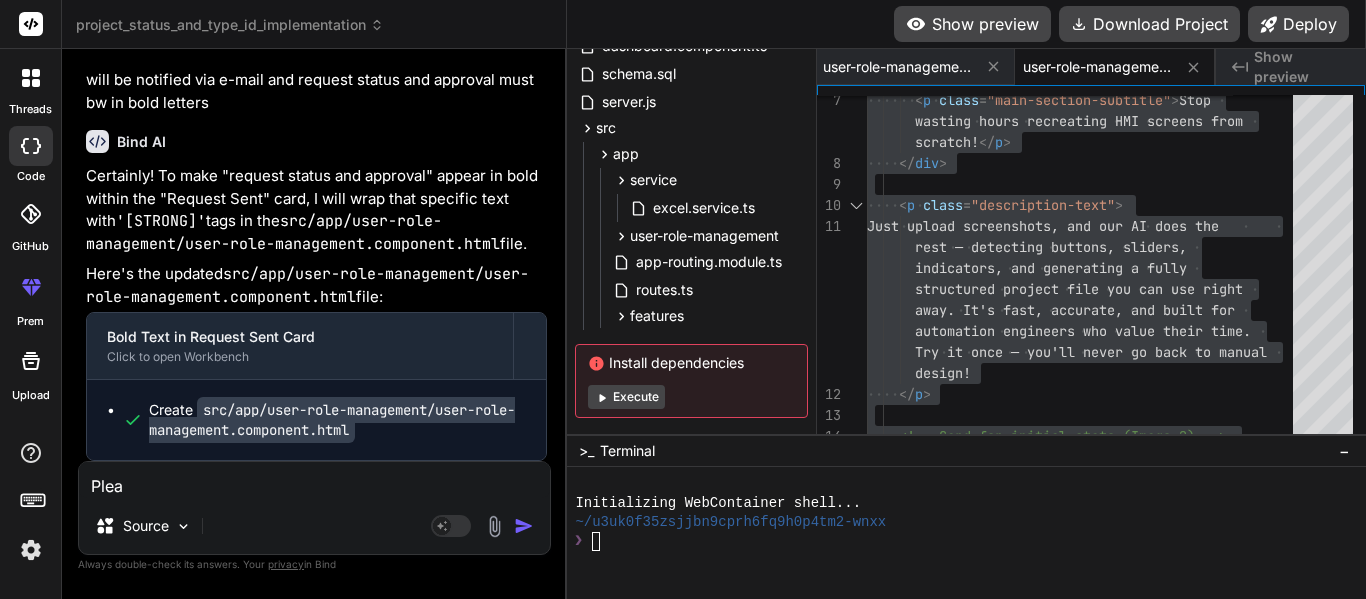 type on "Pleas" 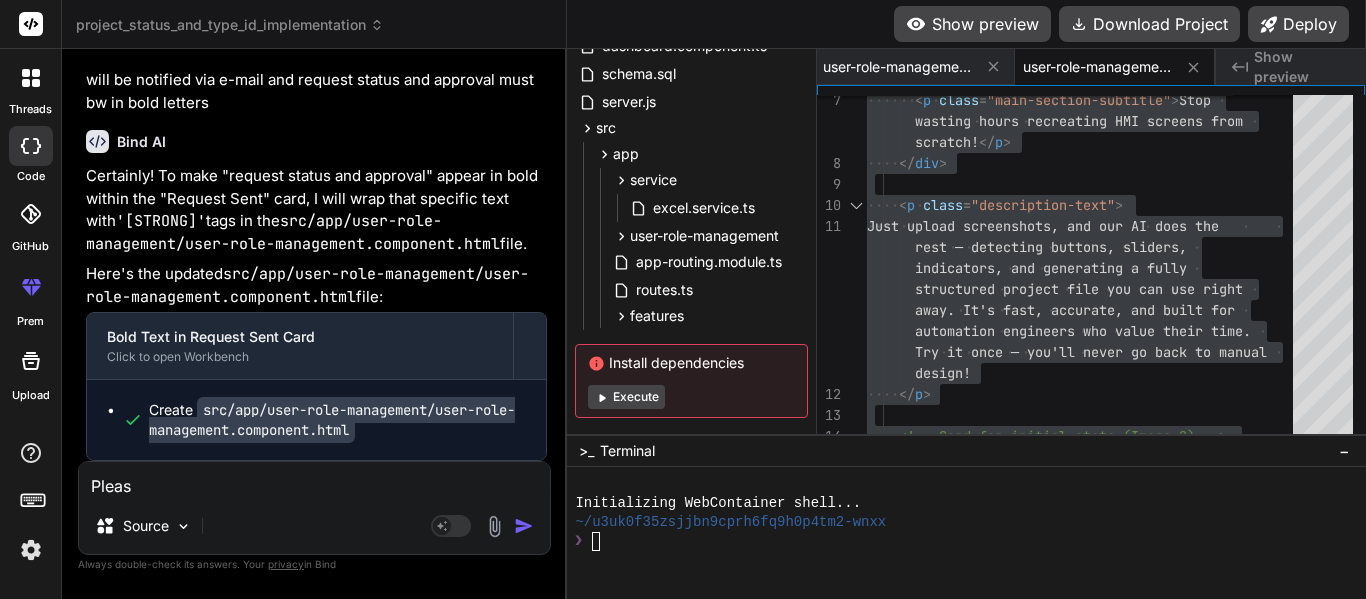 type on "Please" 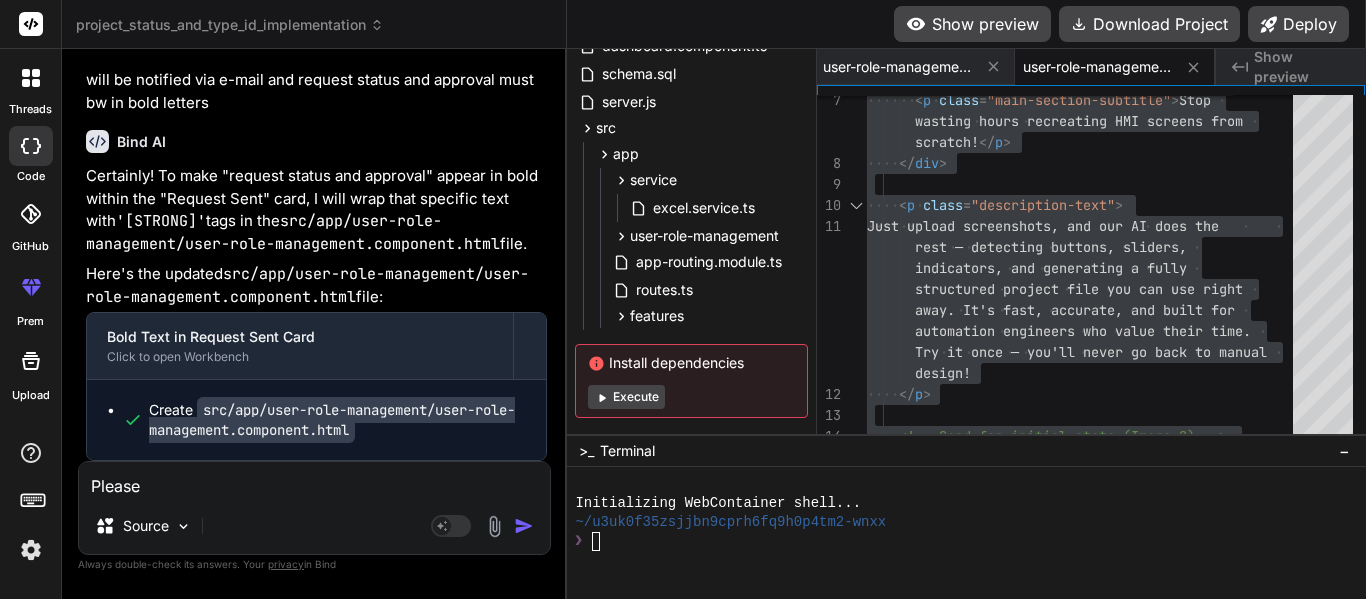 type on "Please" 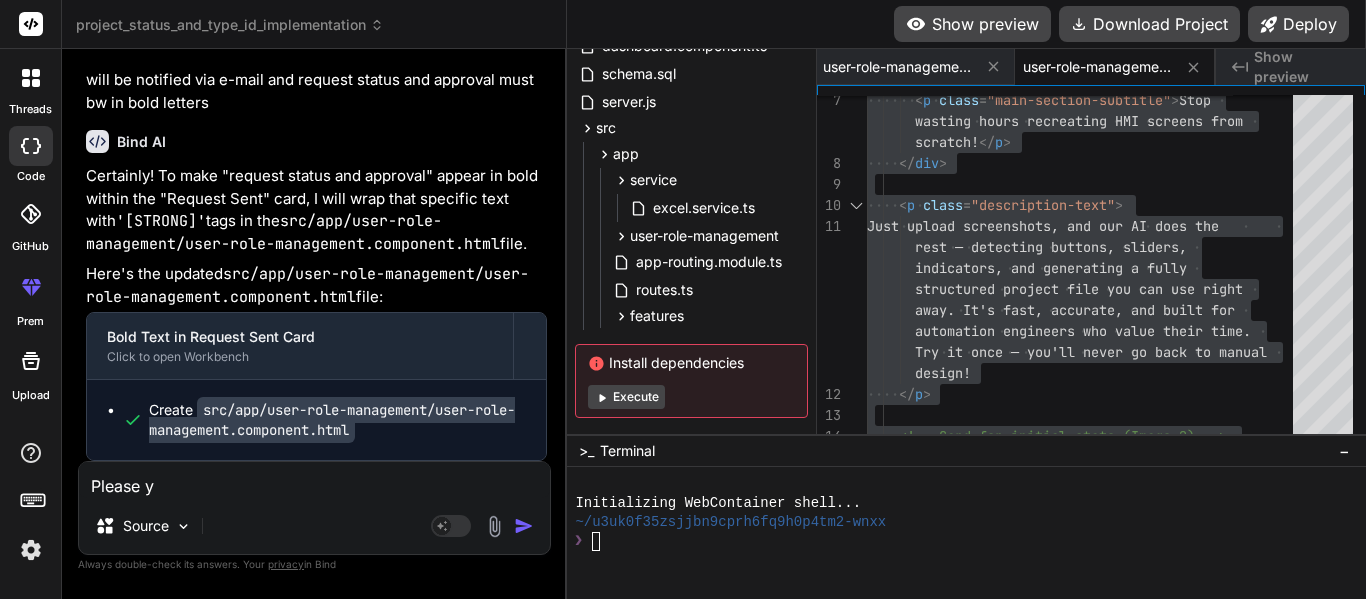 type on "Please" 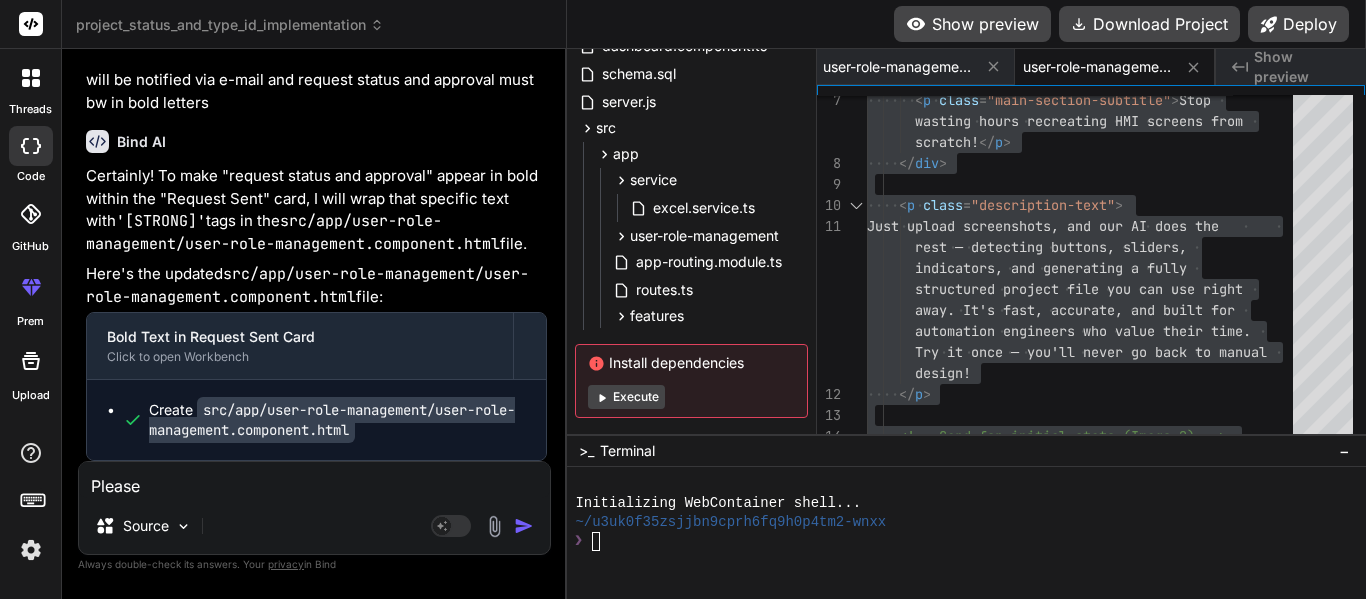 type on "Please u" 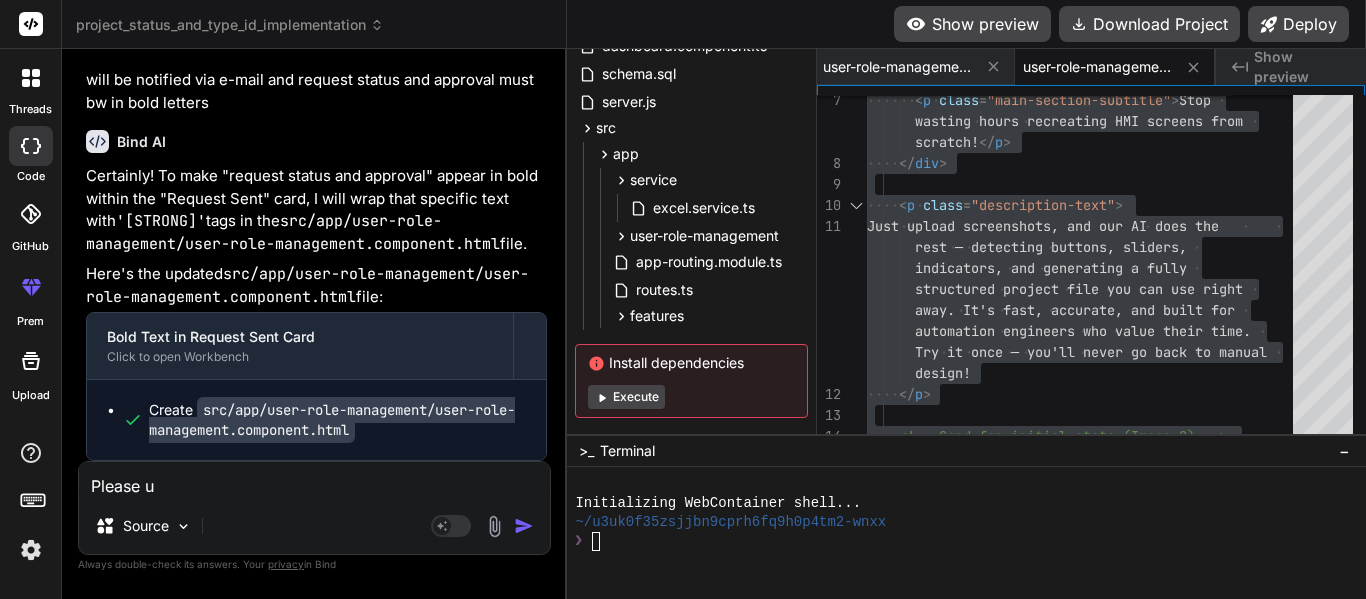 type on "Please up" 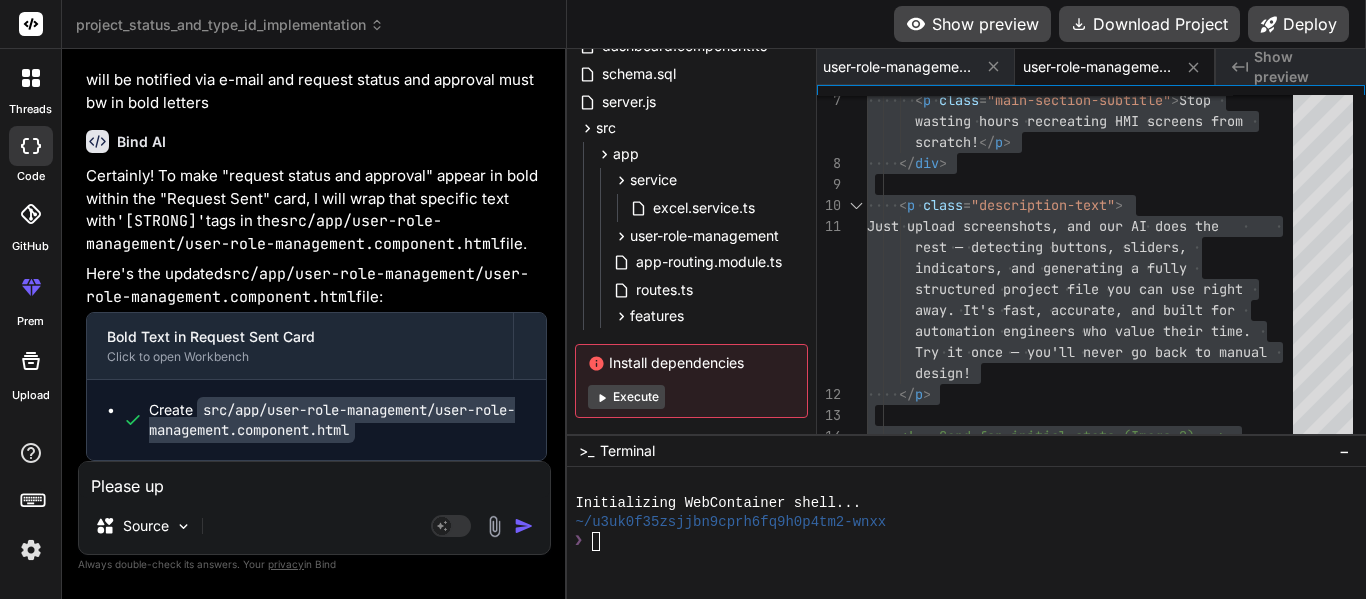 type on "Please upd" 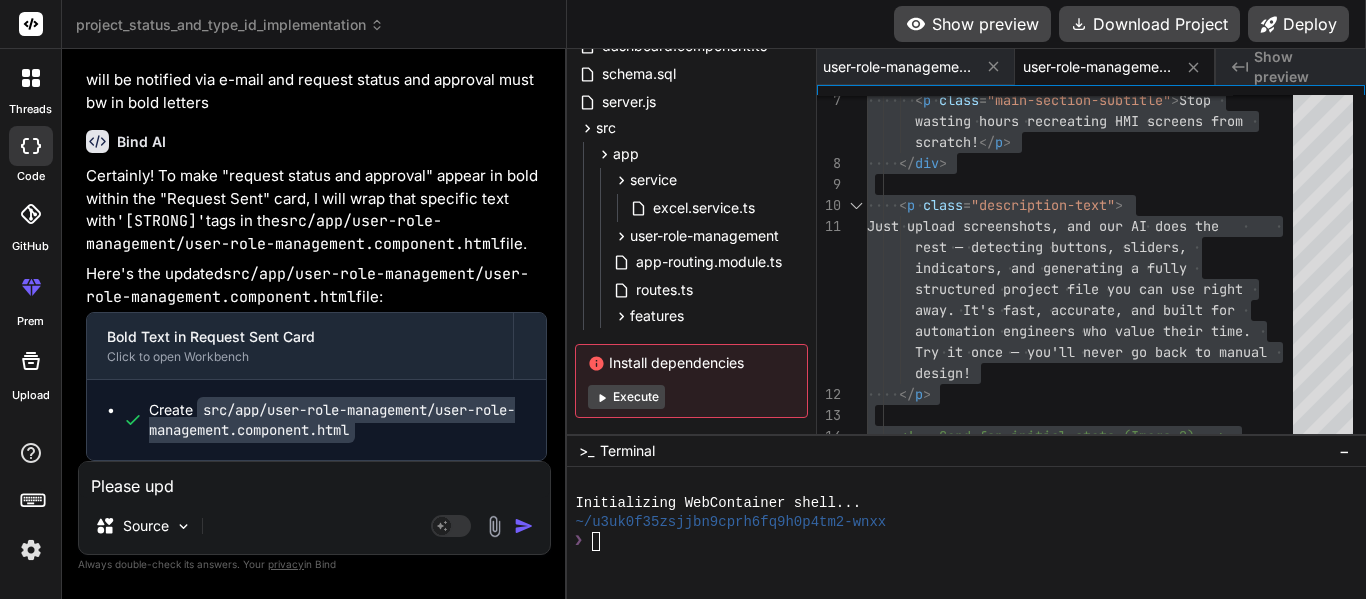 type on "Please upda" 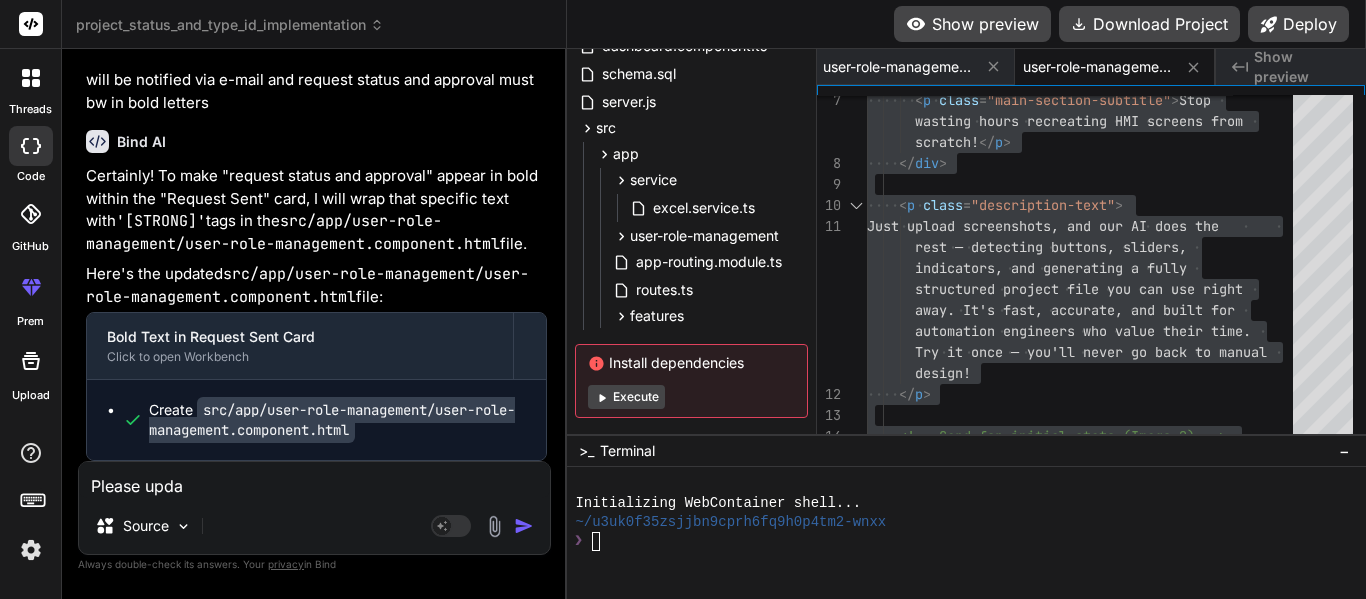 type on "Please updat" 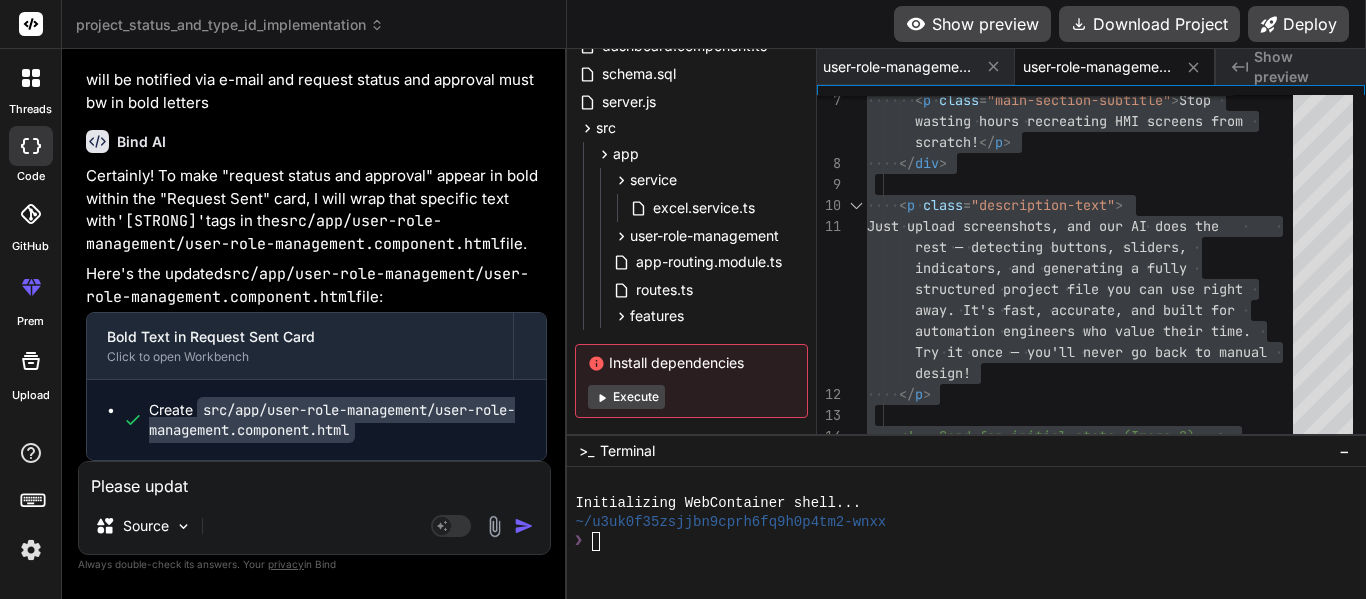 type on "Please update" 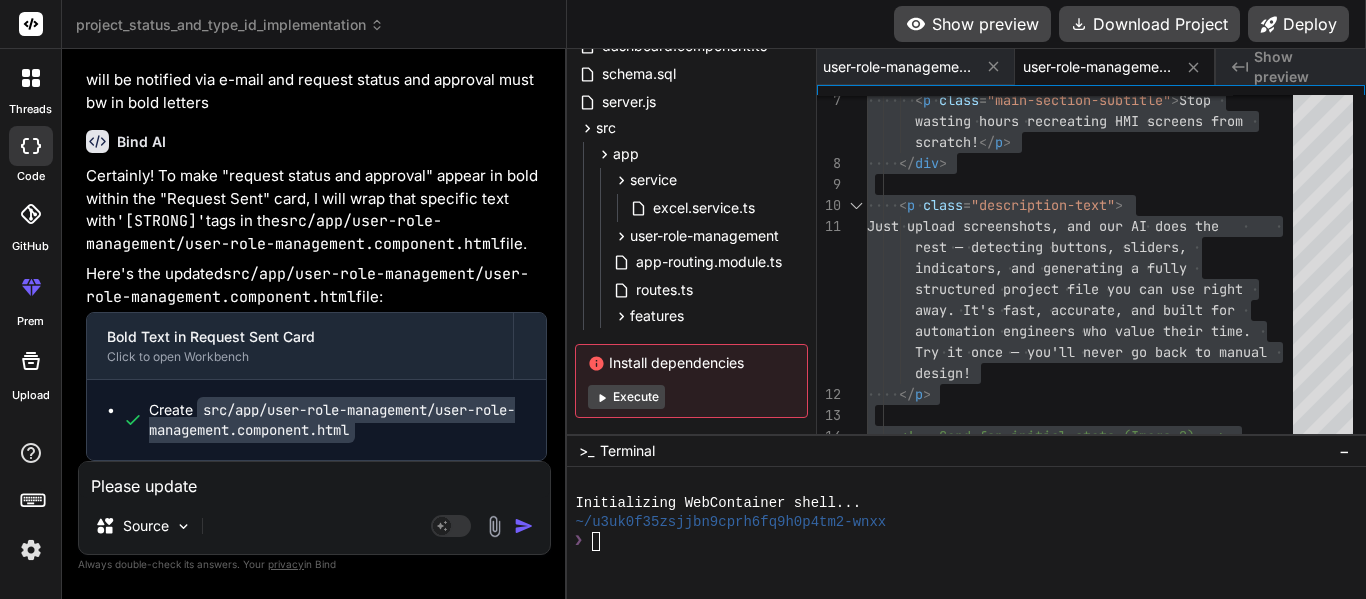 type on "Please update" 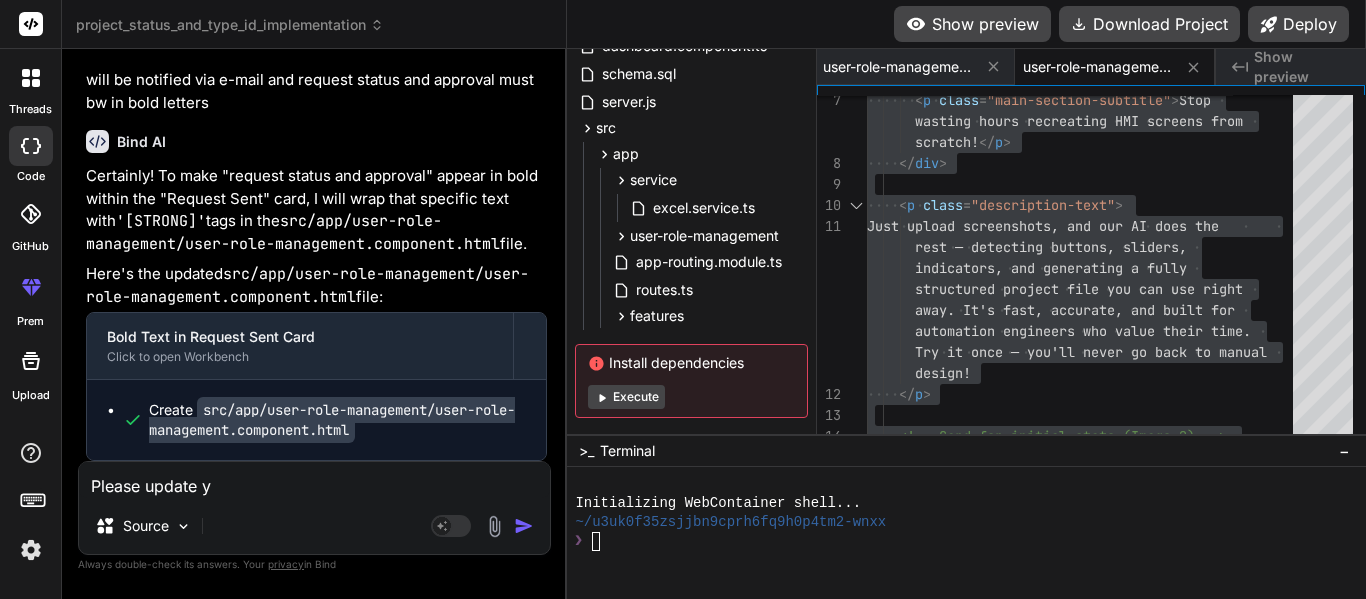 type on "Please update yo" 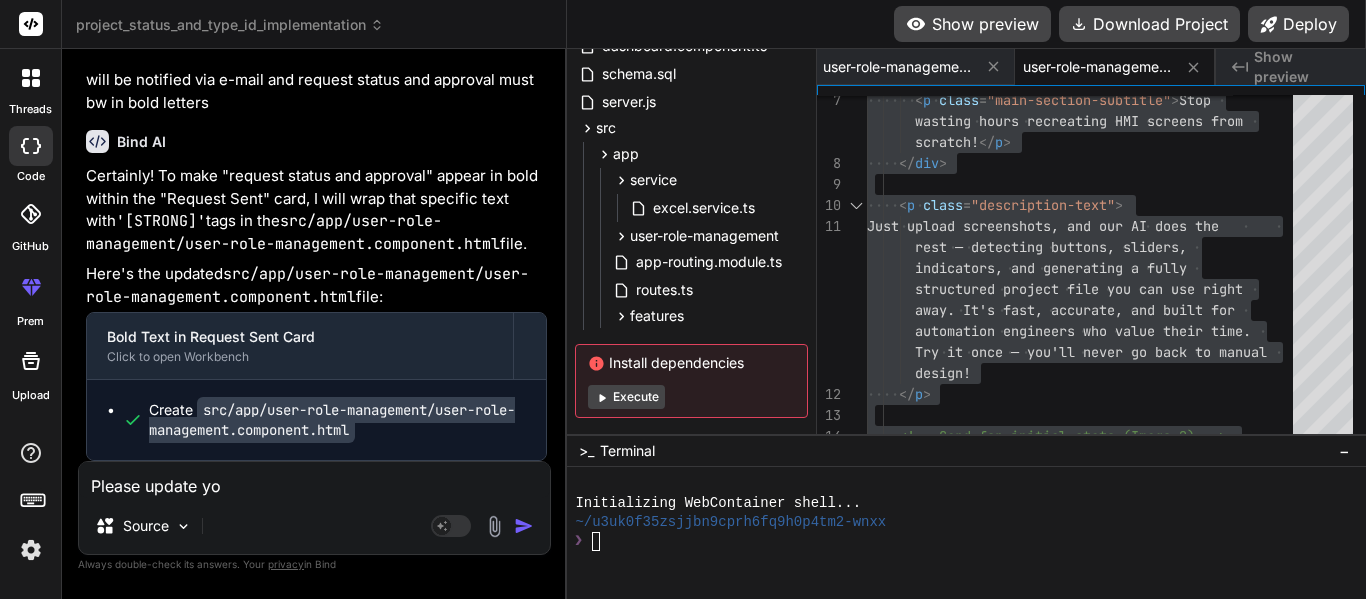 type on "Please update you" 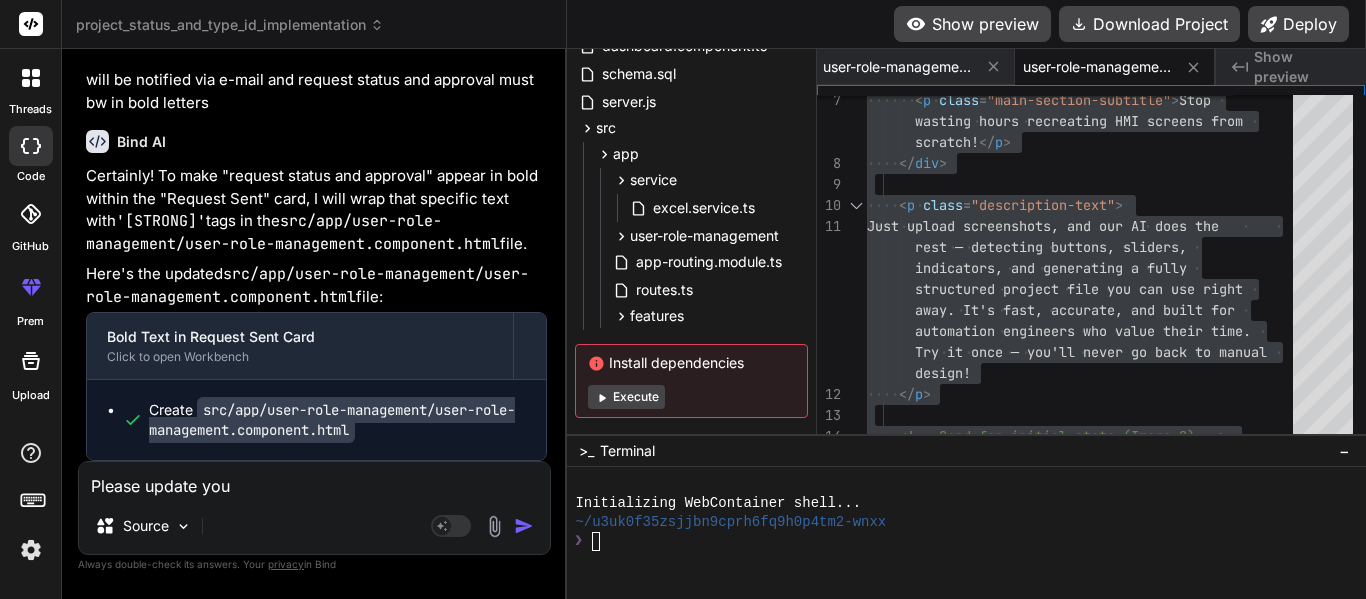 type on "Please update your" 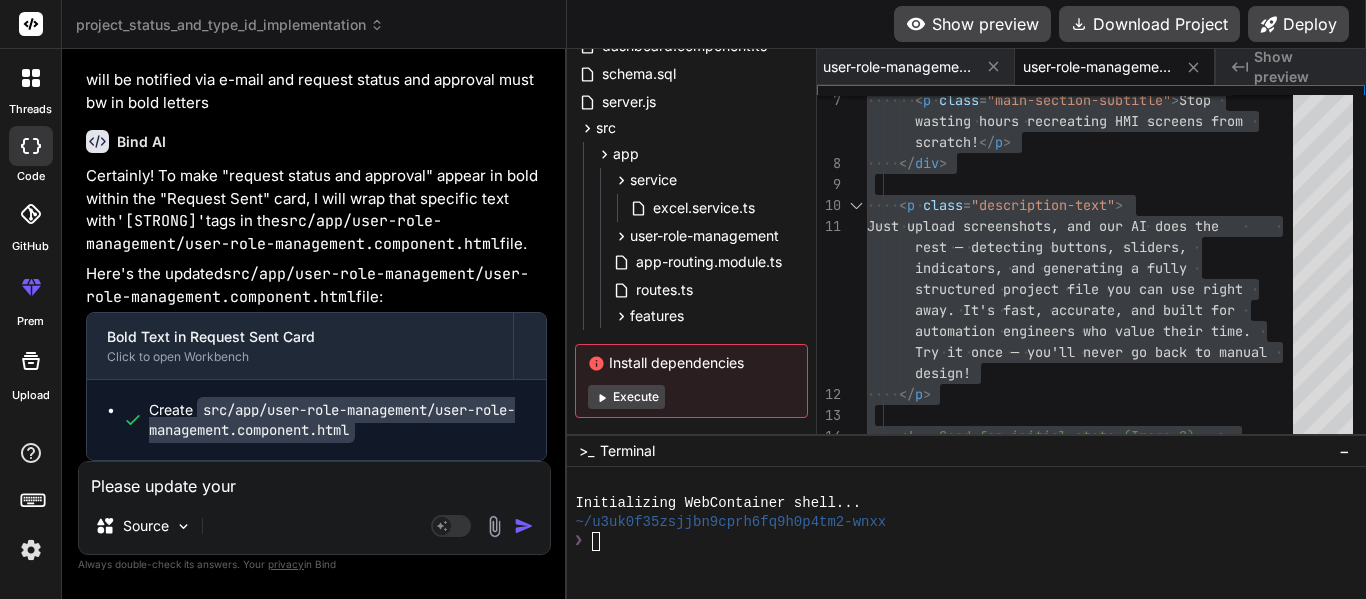 type on "Please update your" 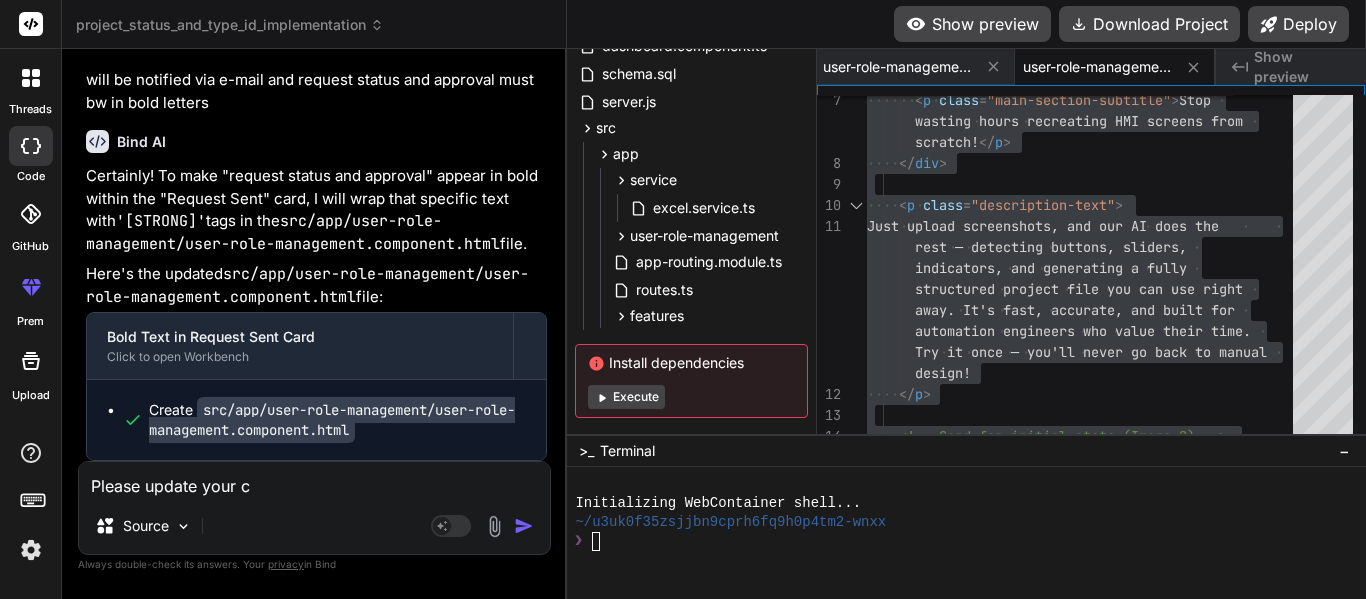 type on "Please update your cs" 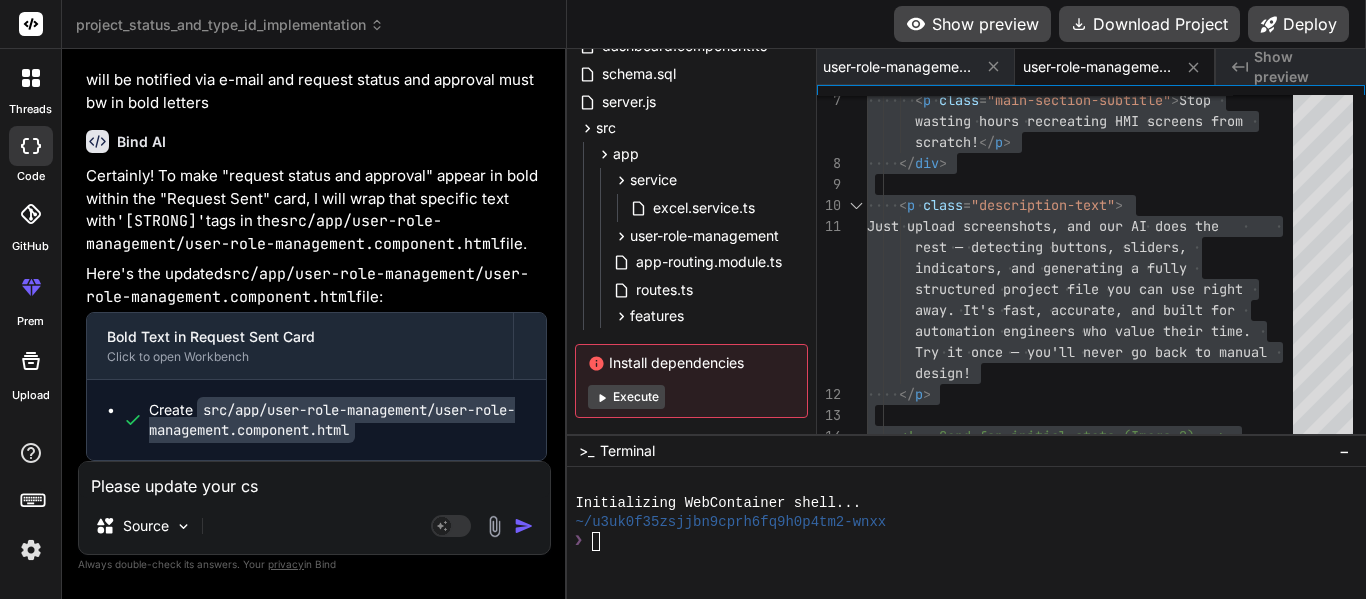 type on "Please update your css" 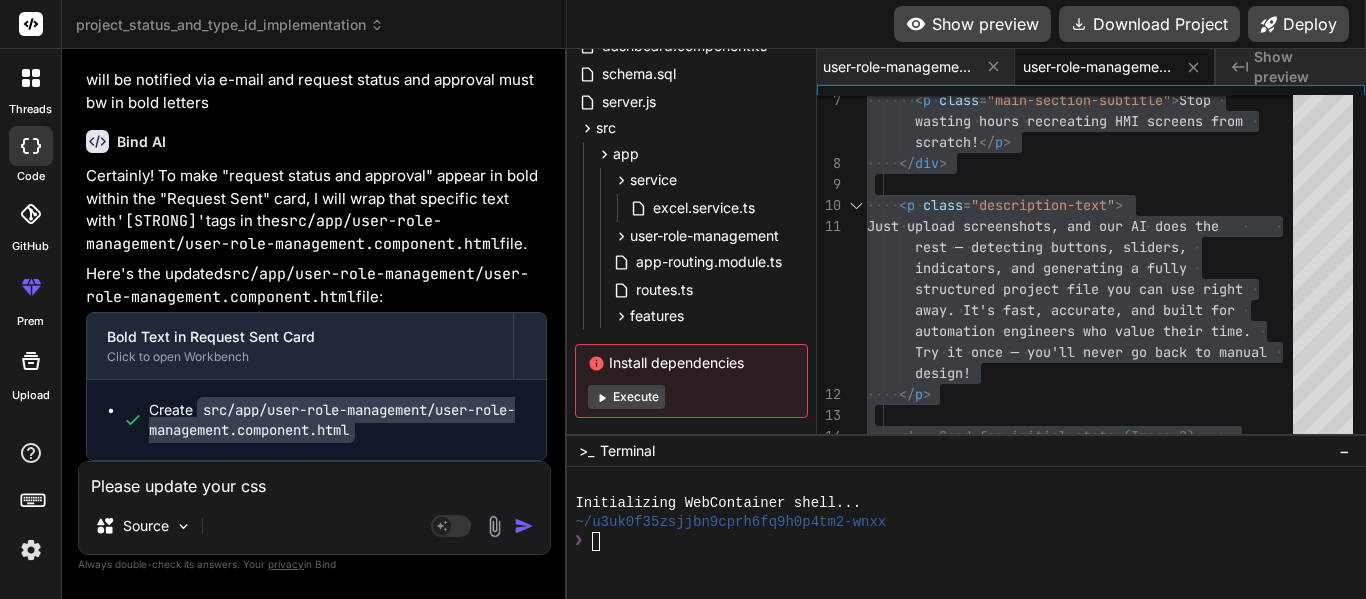 type on "Please update your css" 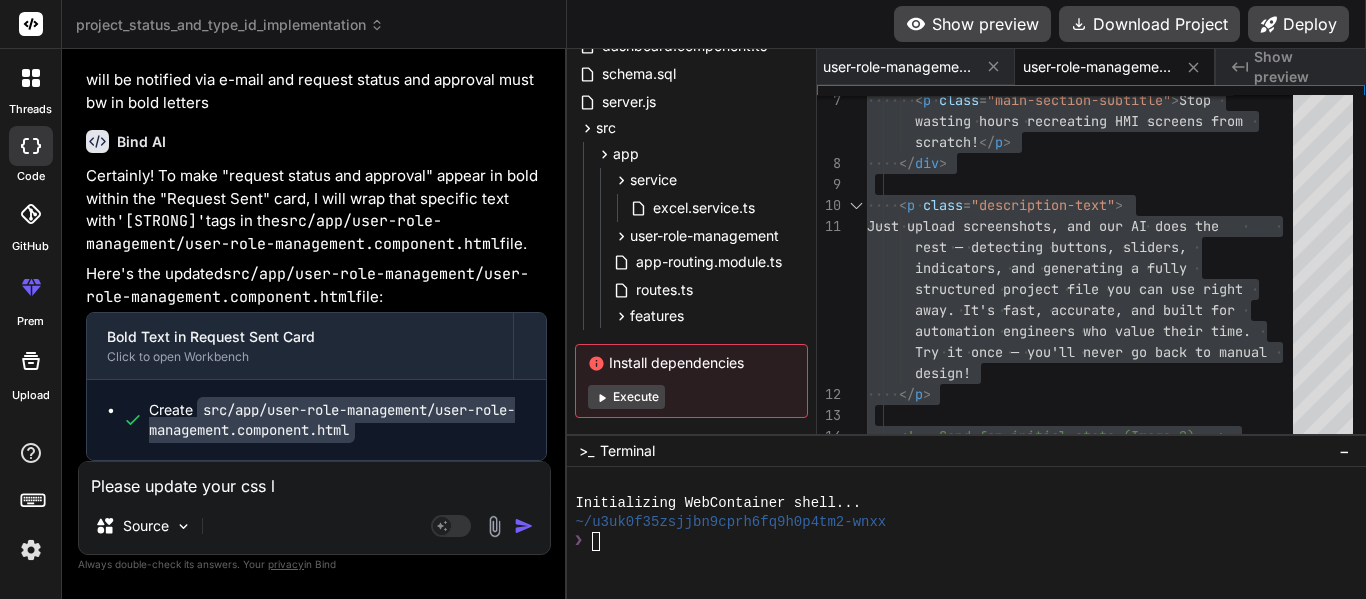 type on "Please update your css li" 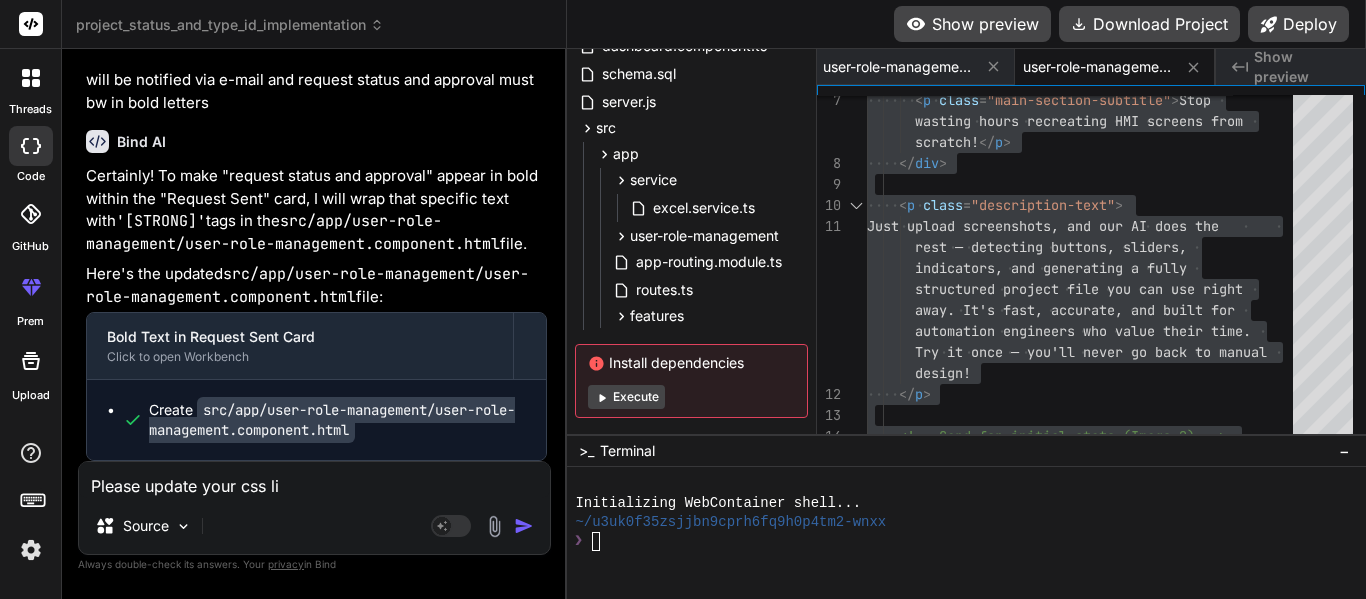 type on "Please update your css lik" 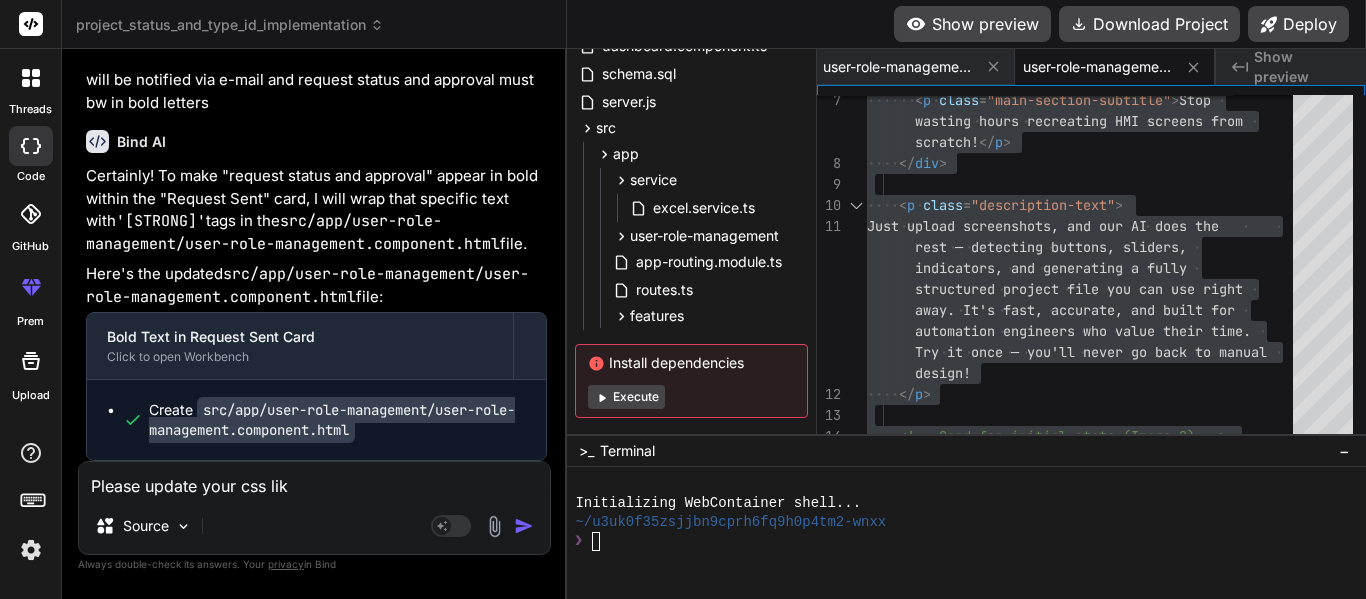 type on "Please update your css like" 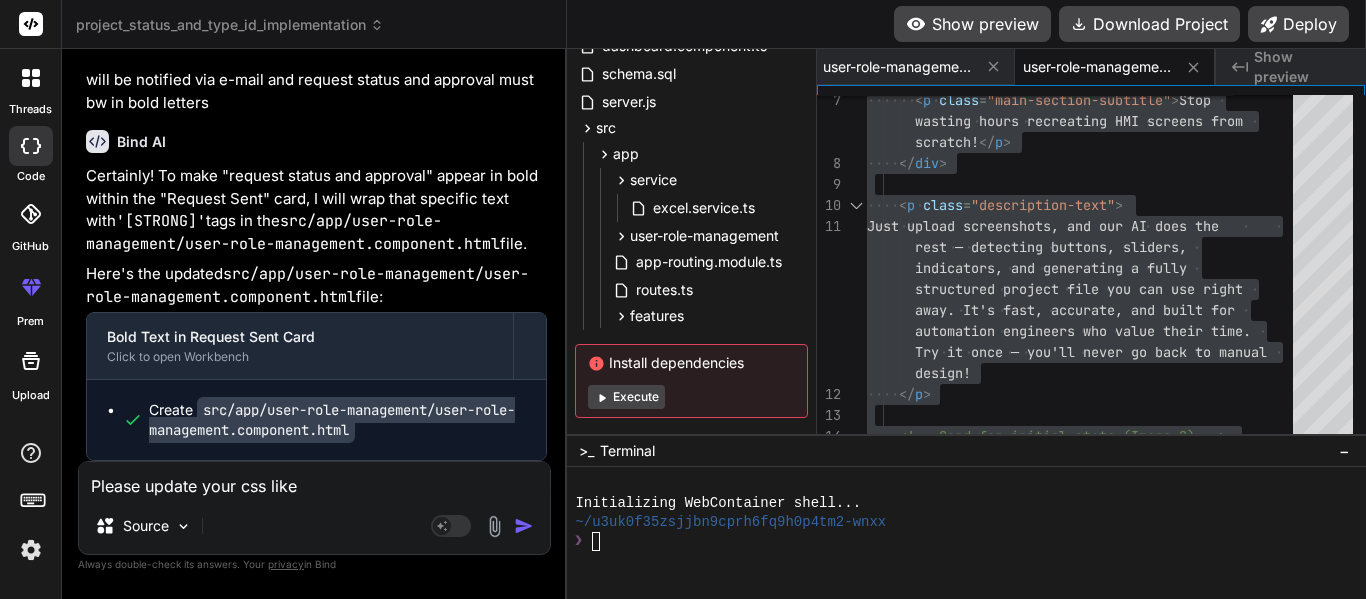 type on "x" 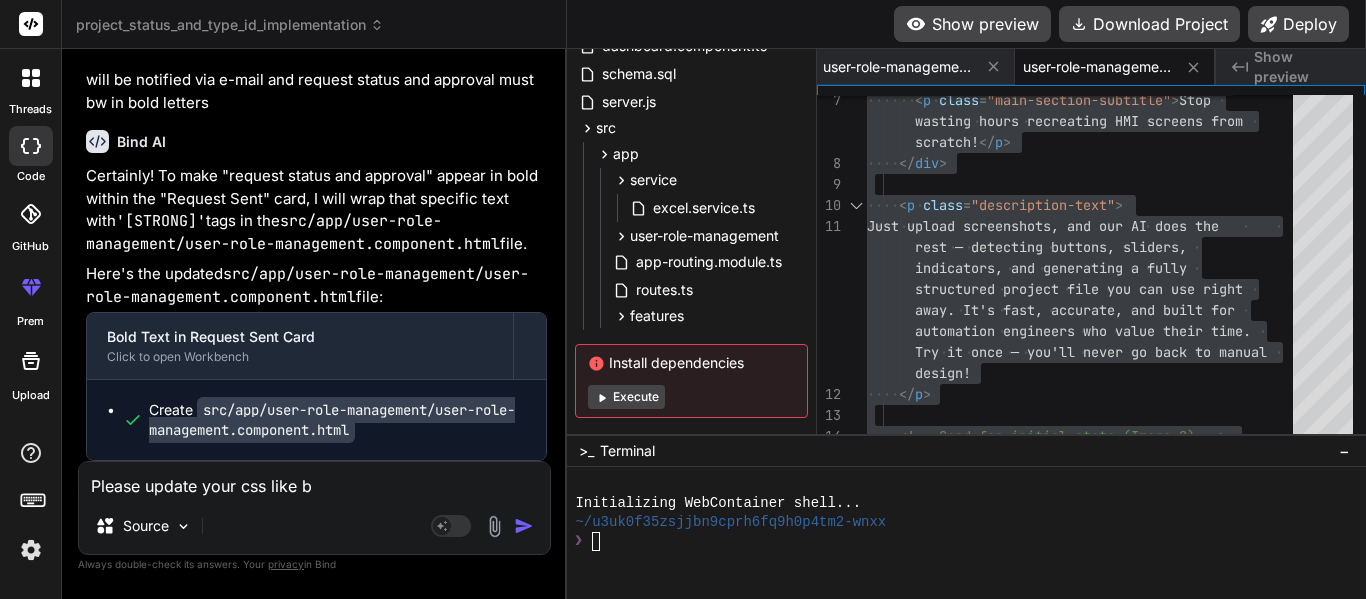 type on "Please update your css like be" 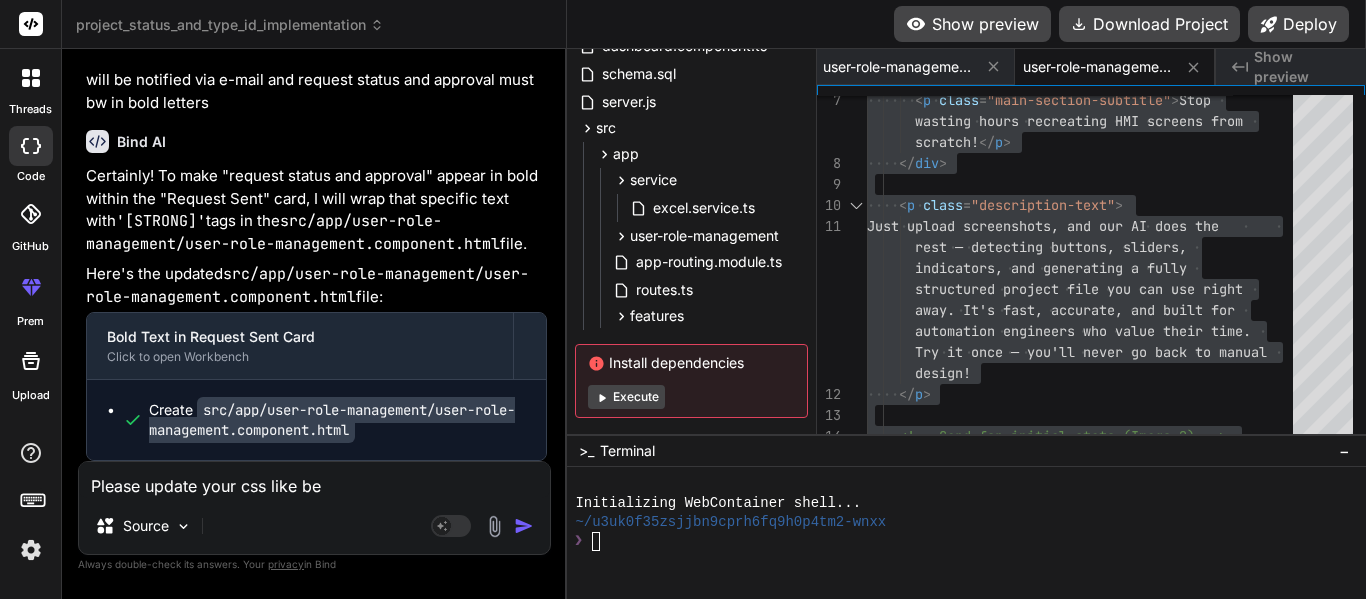 type on "Please update your css like bel" 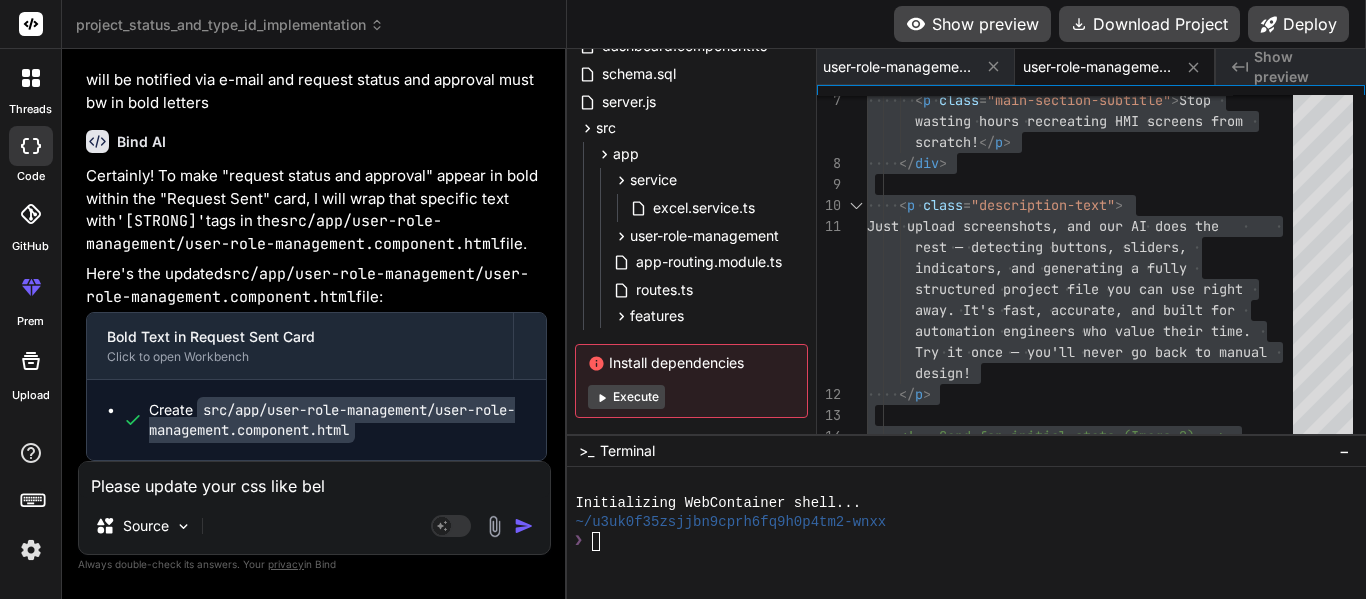 type on "Please update your css like belo" 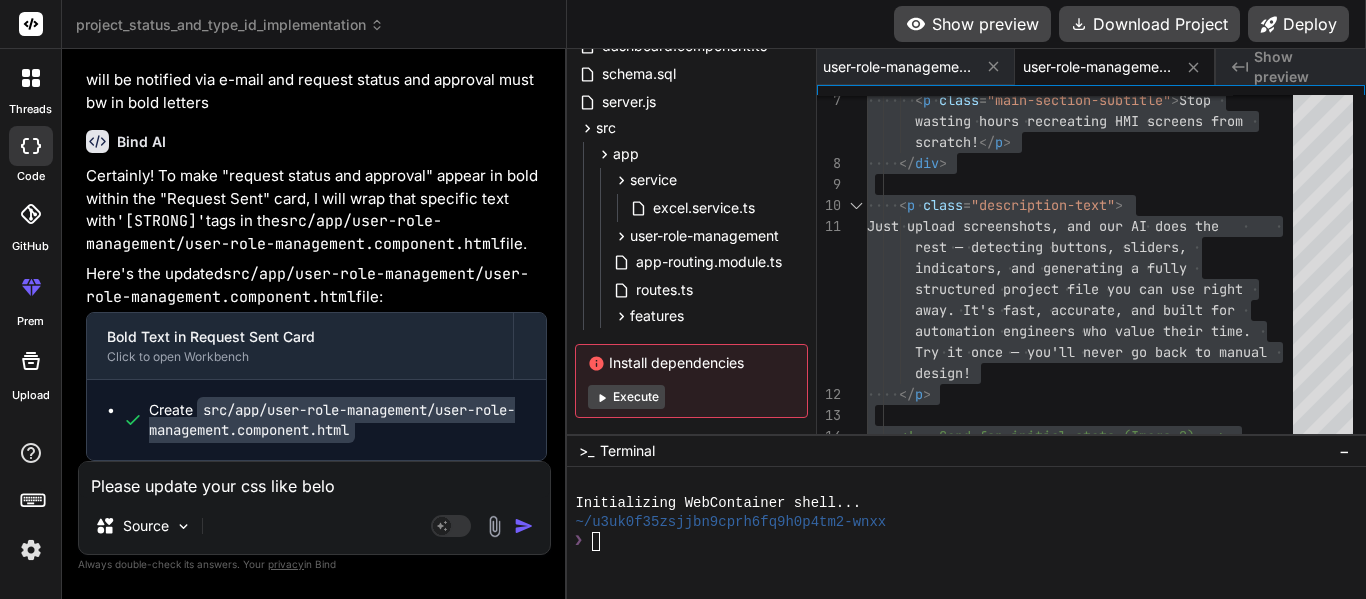type on "Please update your css like below" 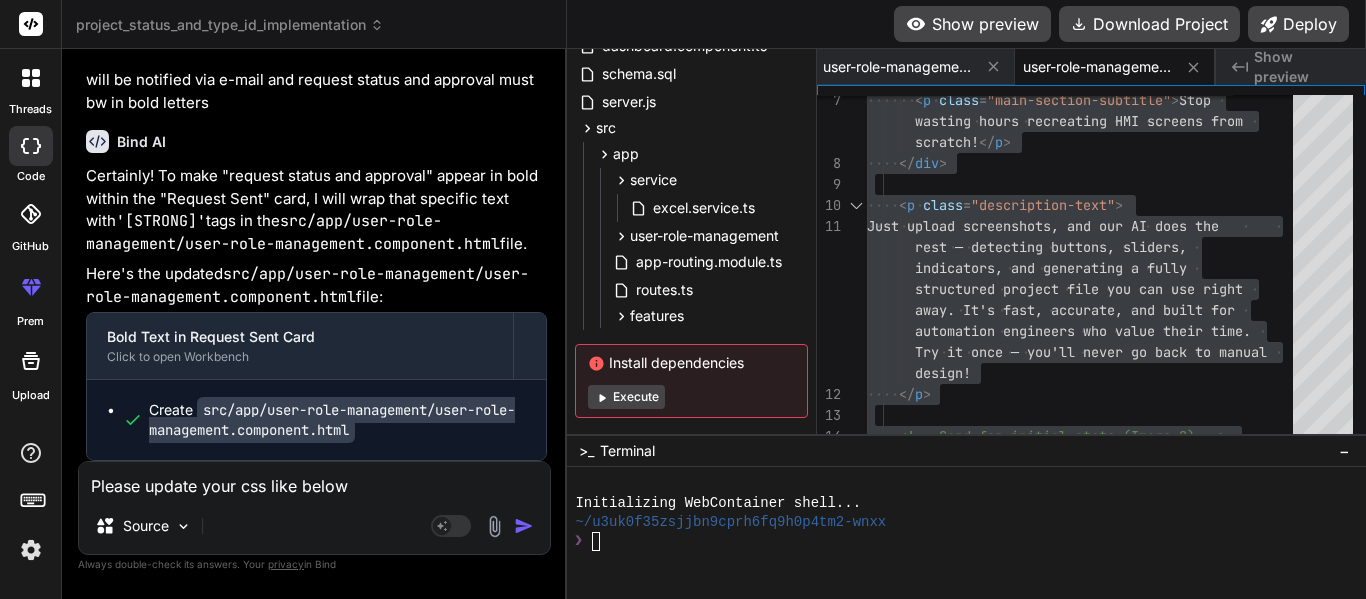 type on "Please update your css like below:" 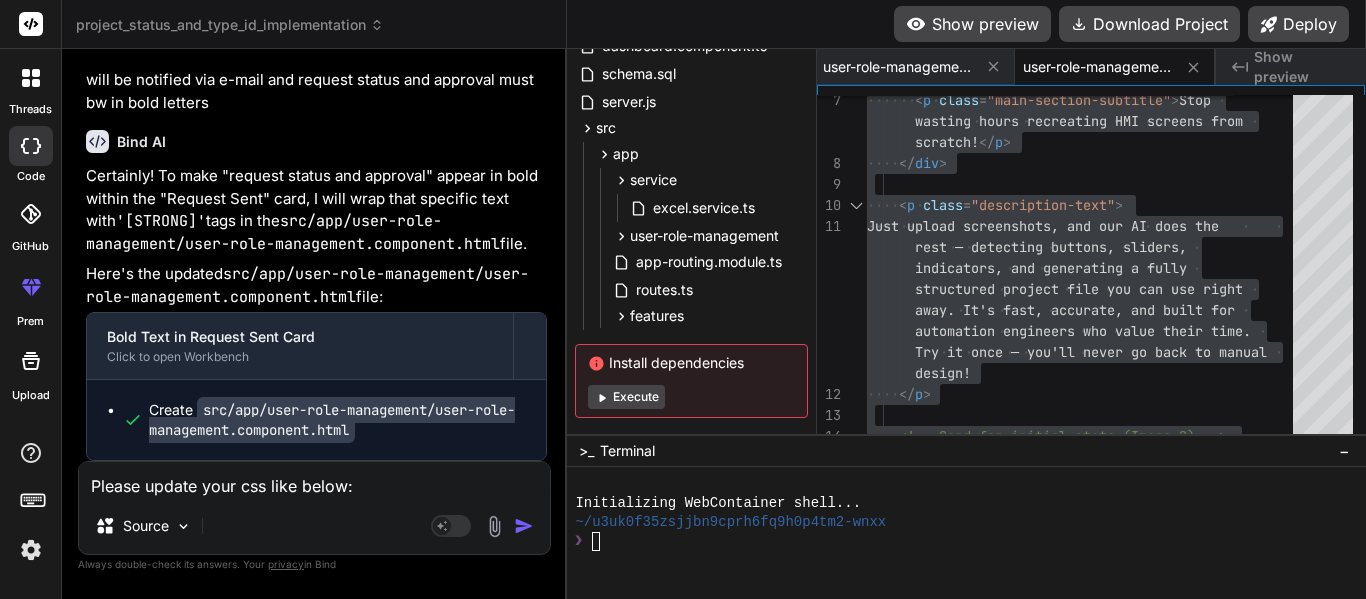 type on "Please update your css like below:" 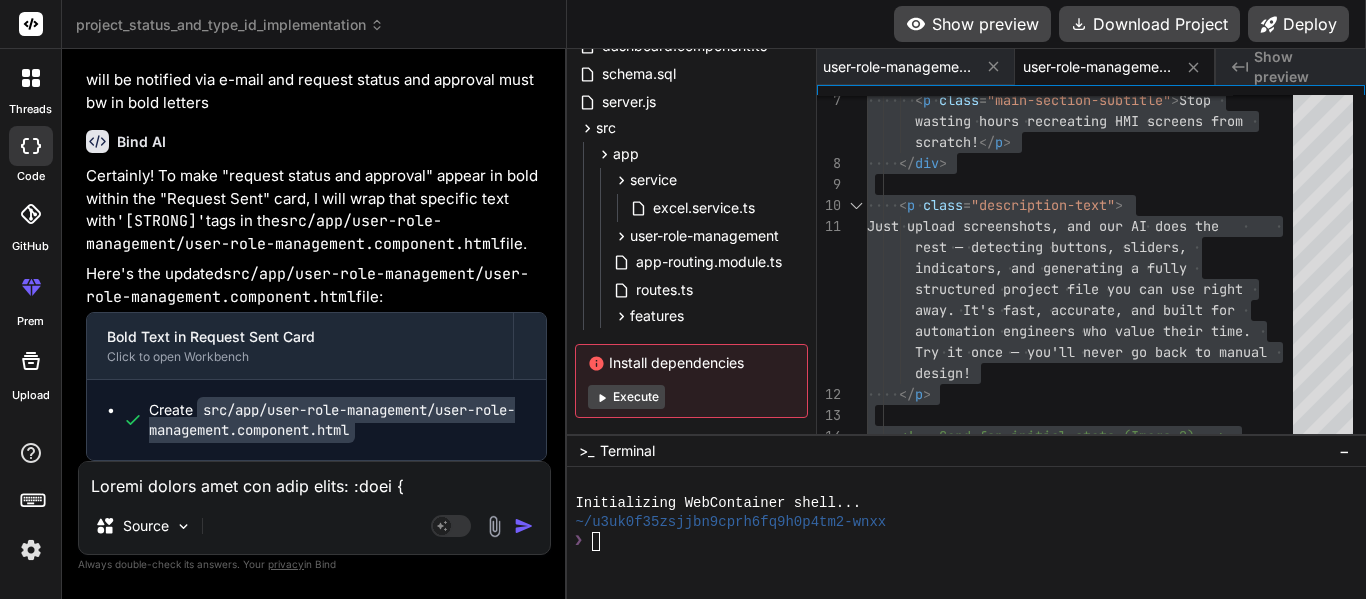 scroll, scrollTop: 6242, scrollLeft: 0, axis: vertical 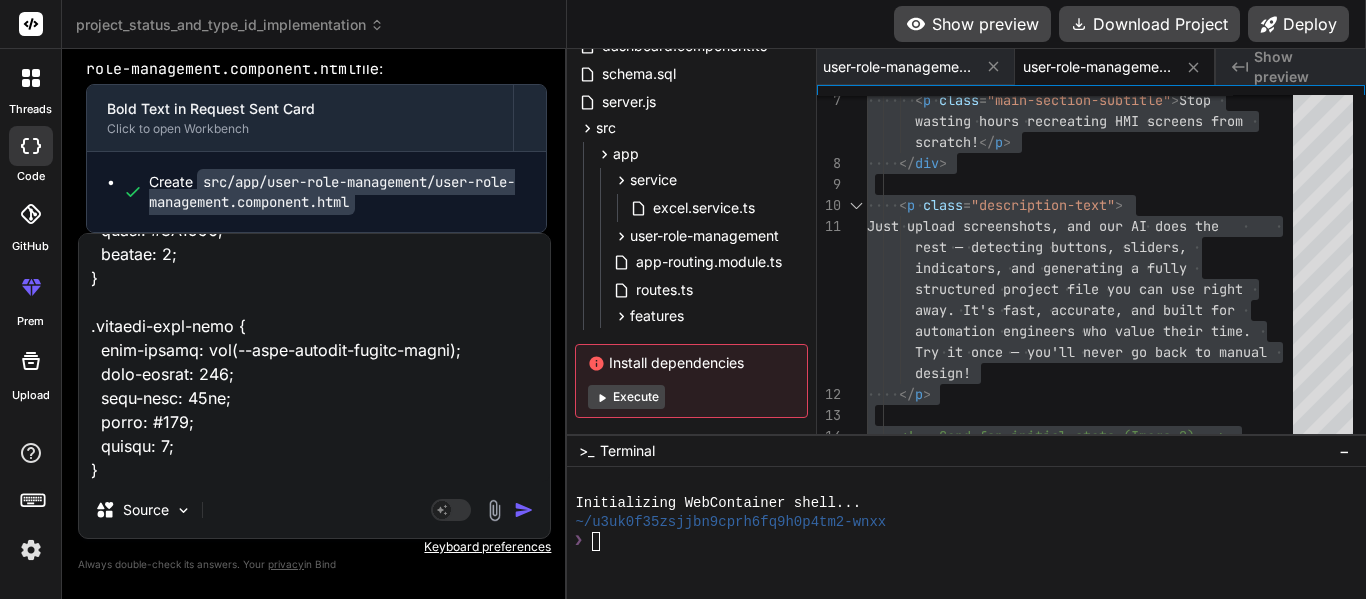type on "x" 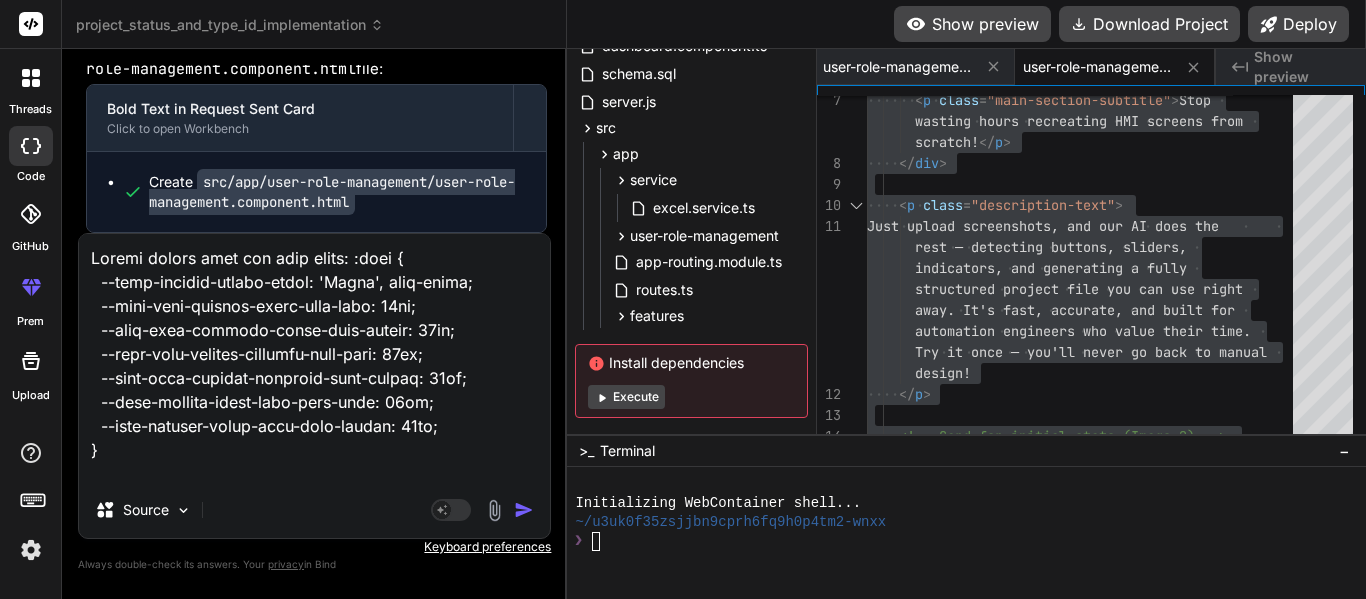 type 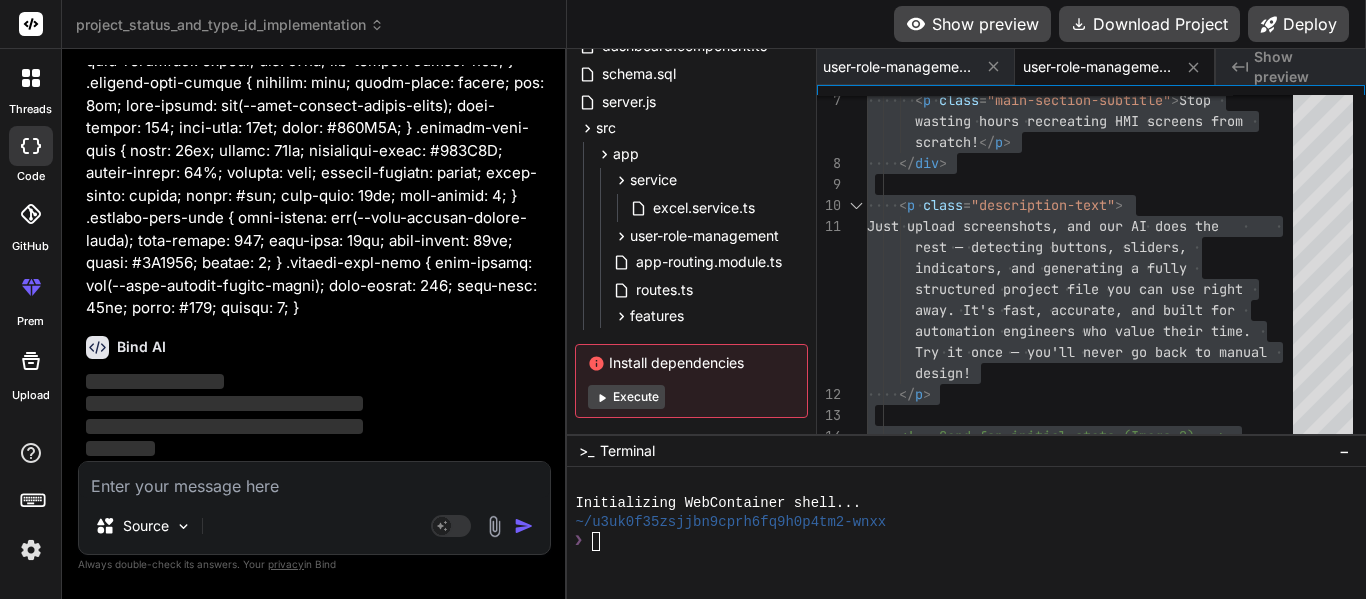 scroll, scrollTop: 59529, scrollLeft: 0, axis: vertical 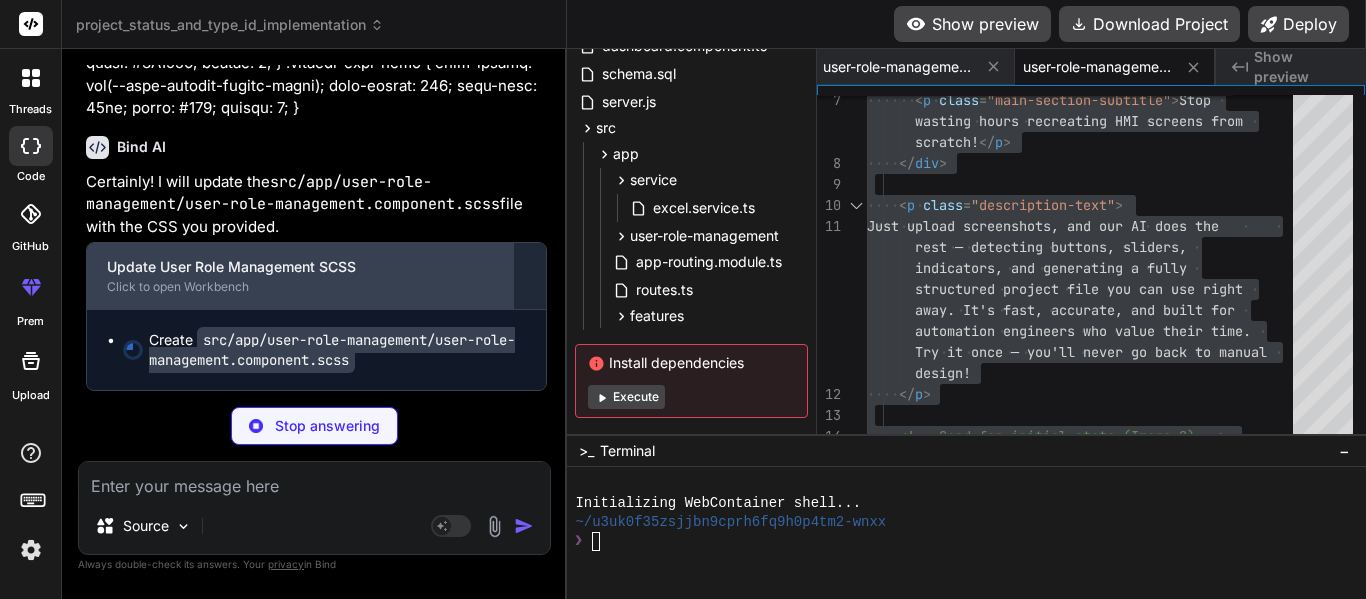 type on "x" 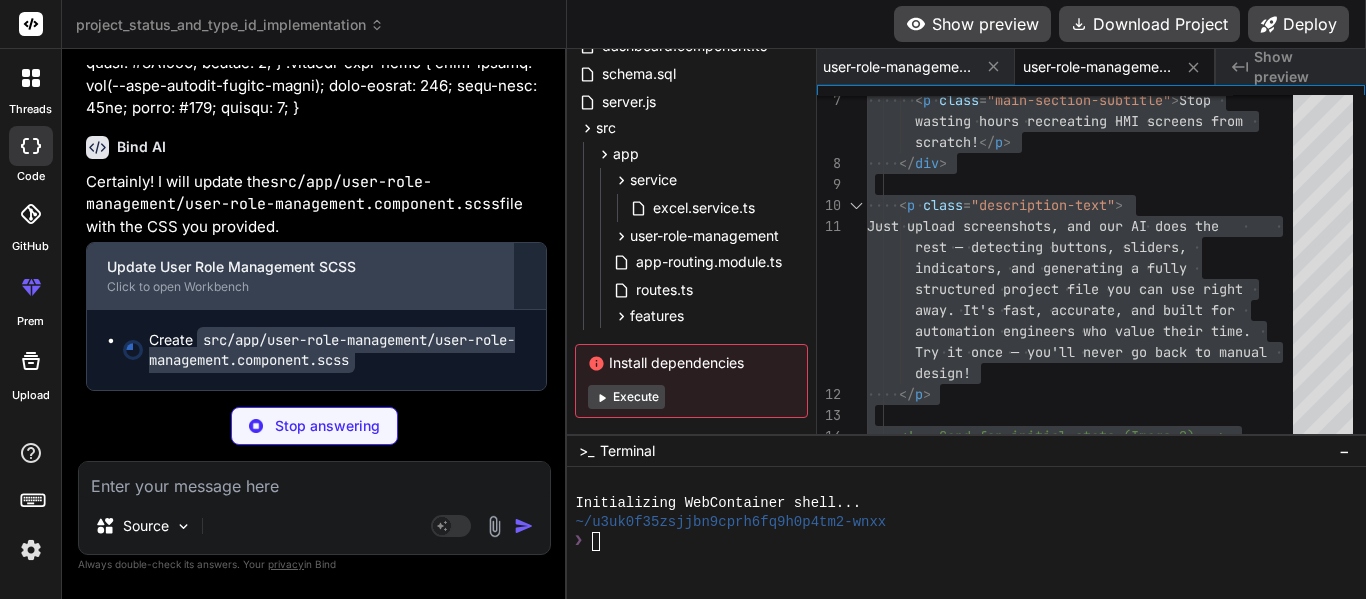 type on "font-family: var(--font-private-family-brand);
font-weight: 400;
font-size: 12px;
color: #666;
margin: 0;
}" 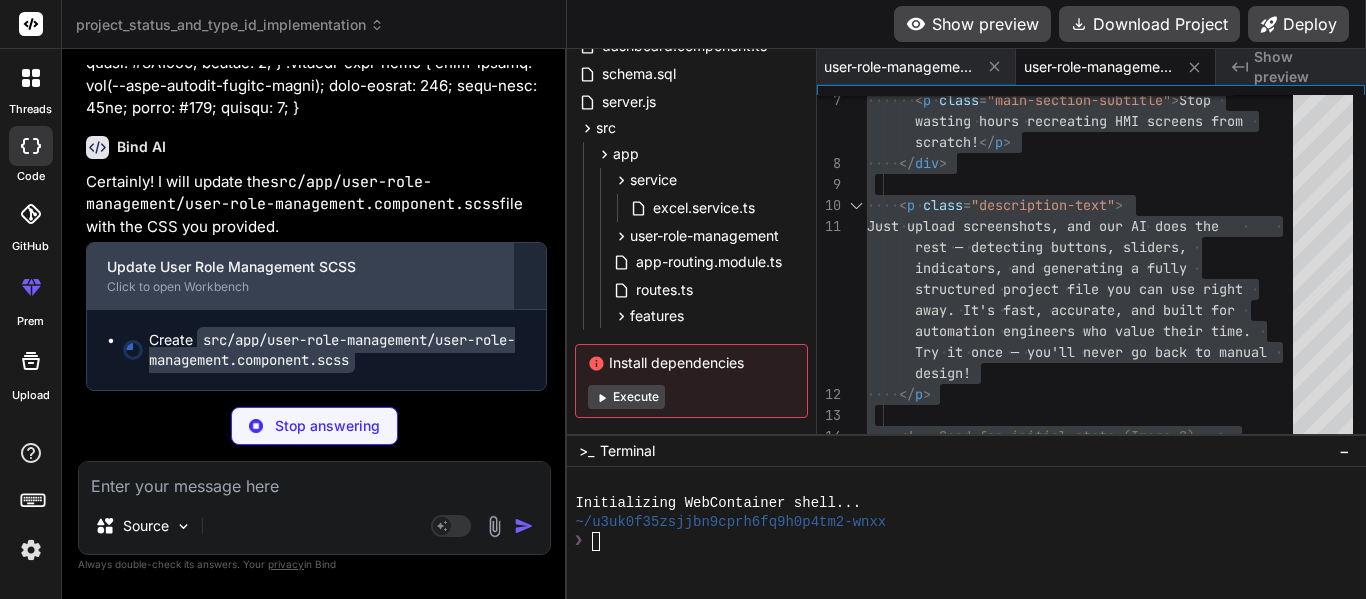 type on "x" 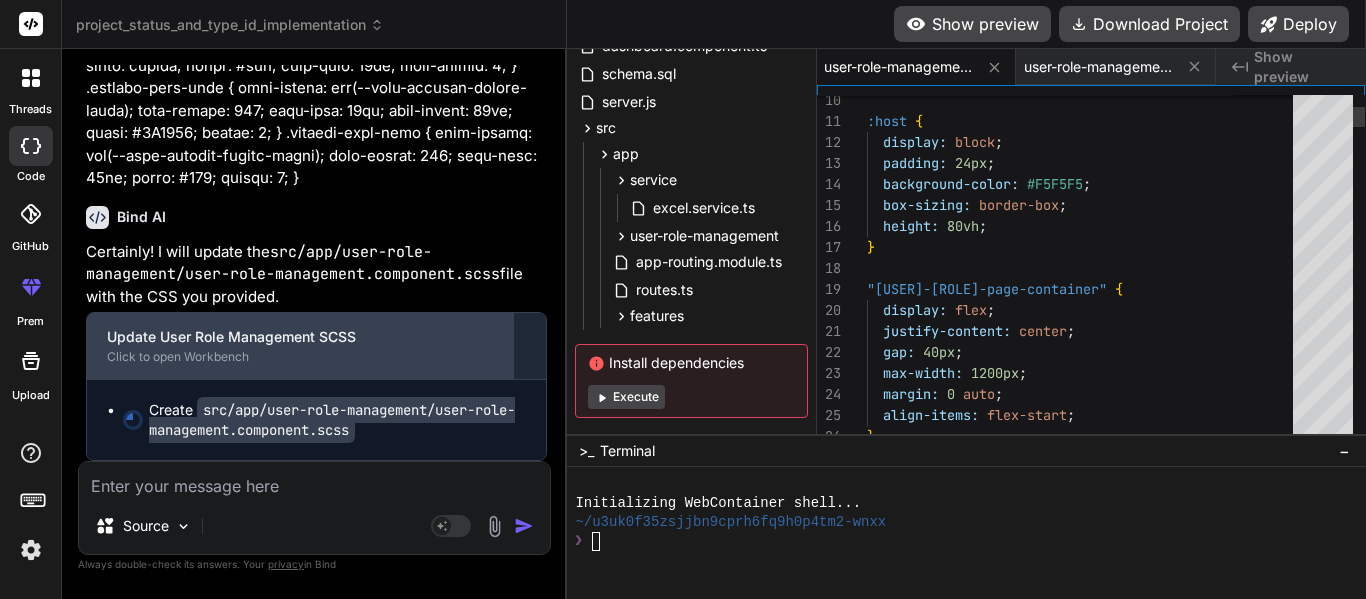 scroll, scrollTop: 61338, scrollLeft: 0, axis: vertical 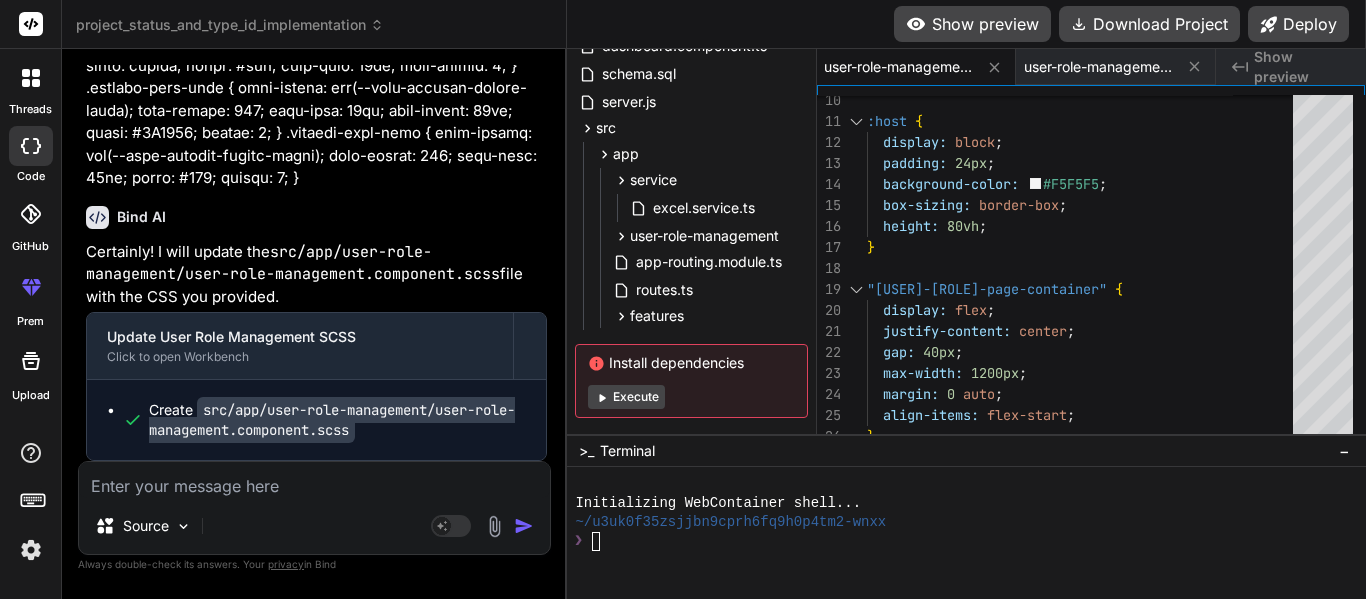 click at bounding box center [314, 480] 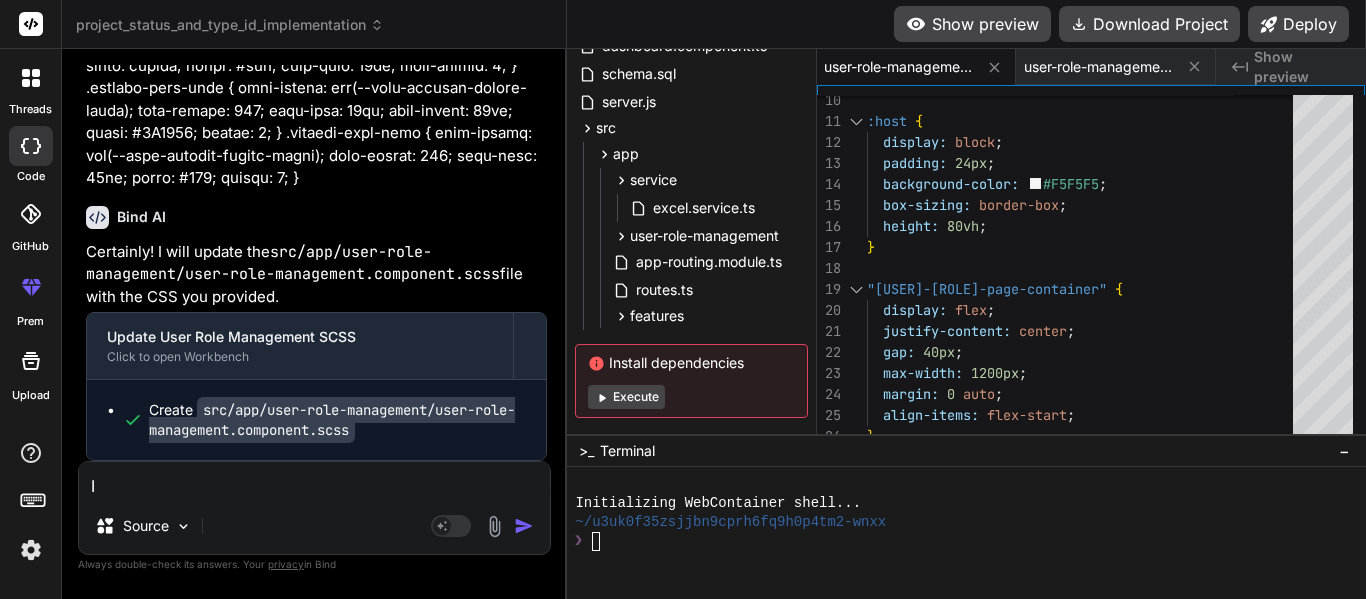 type on "I" 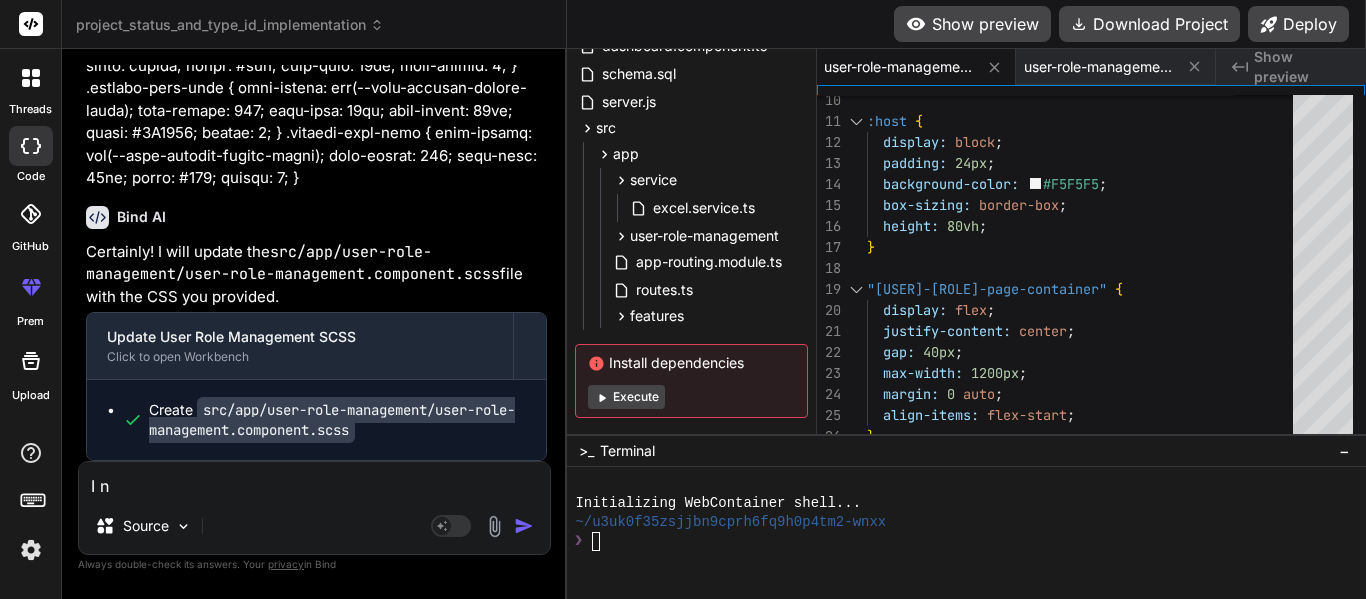 type on "I ne" 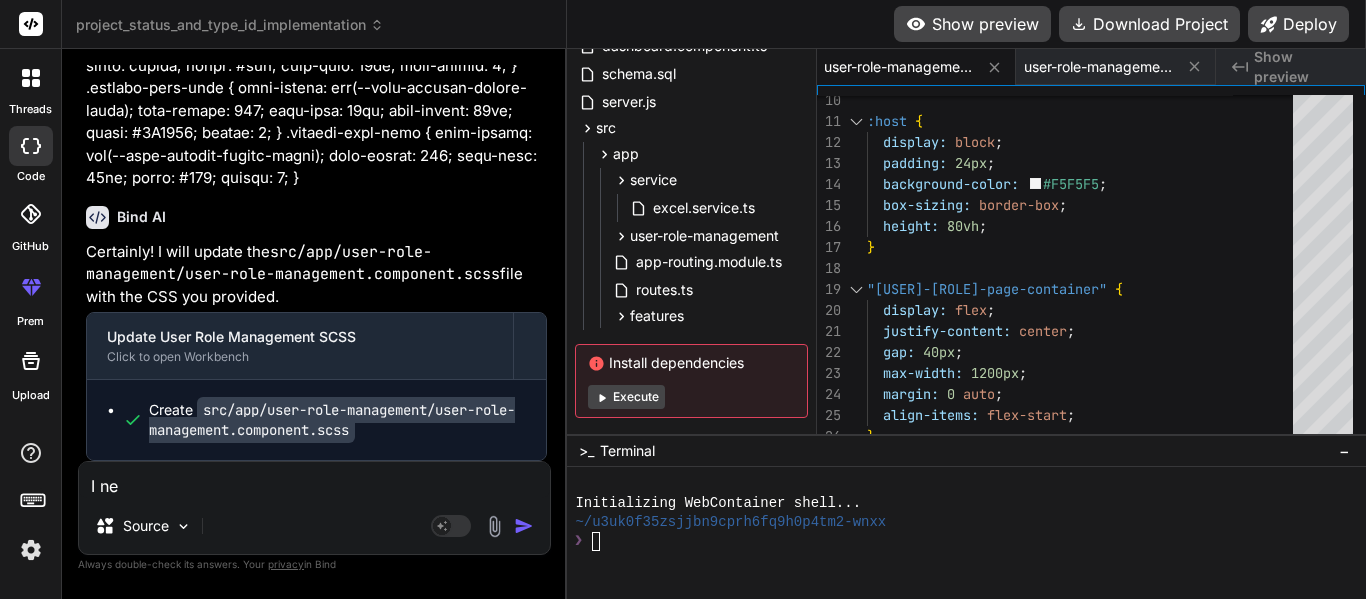 type on "I nee" 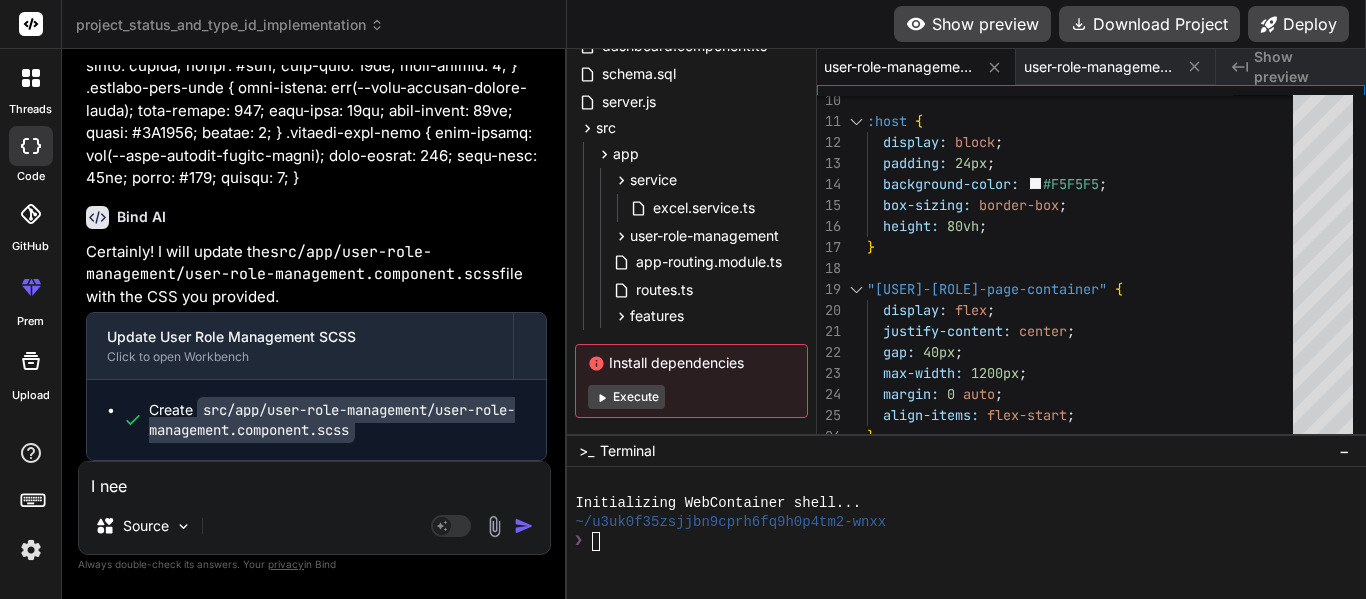 type on "I need" 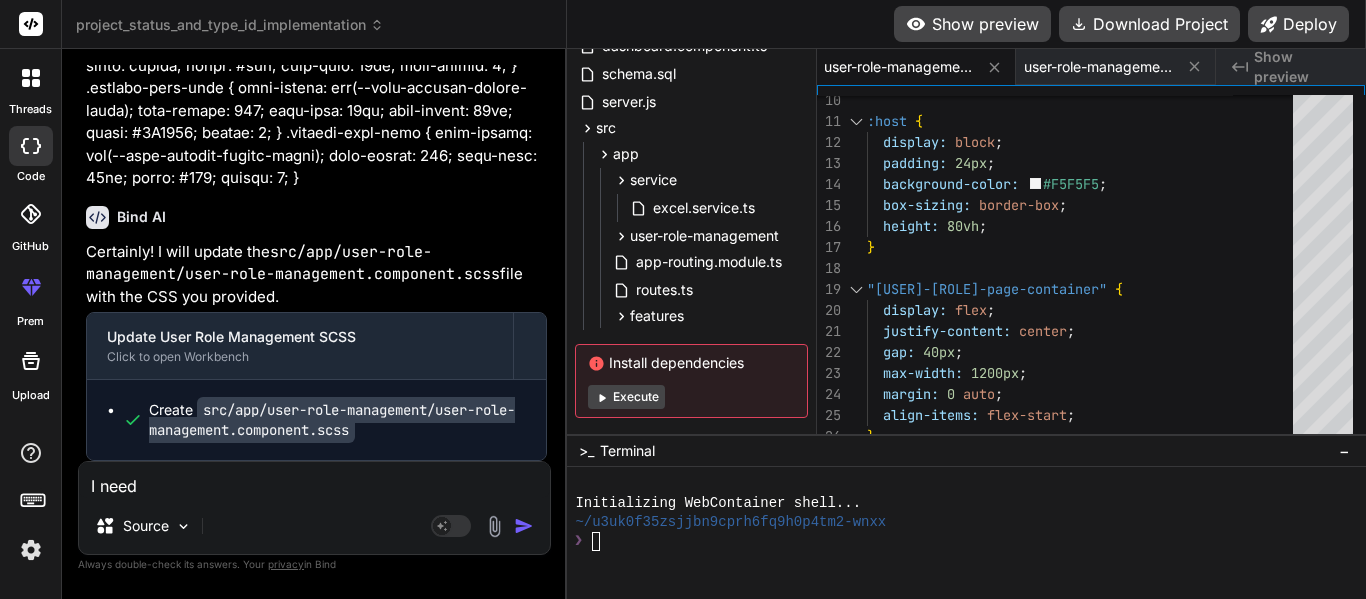 type on "I need" 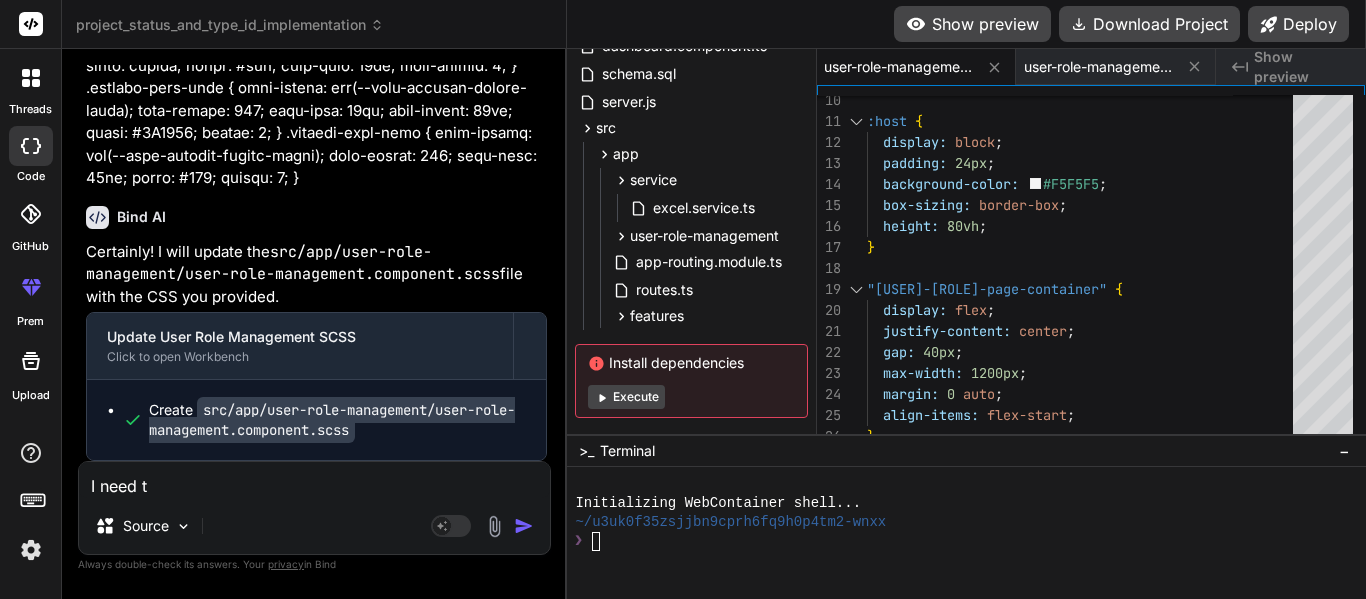 type on "I need th" 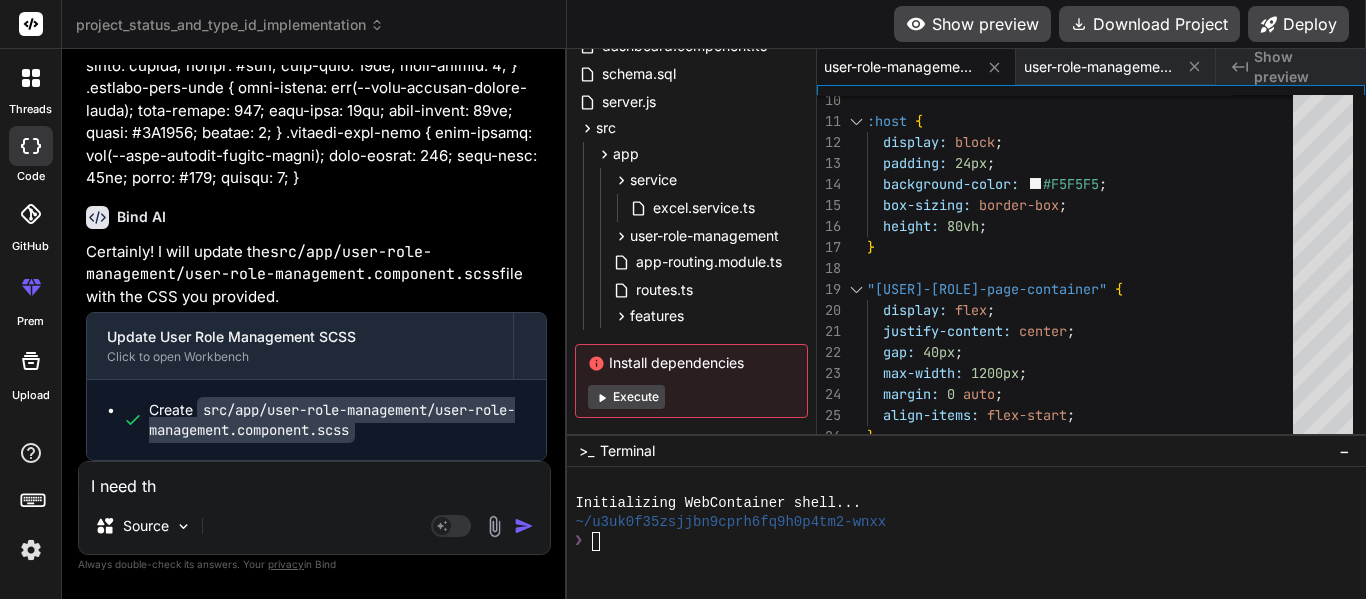 type on "I need tha" 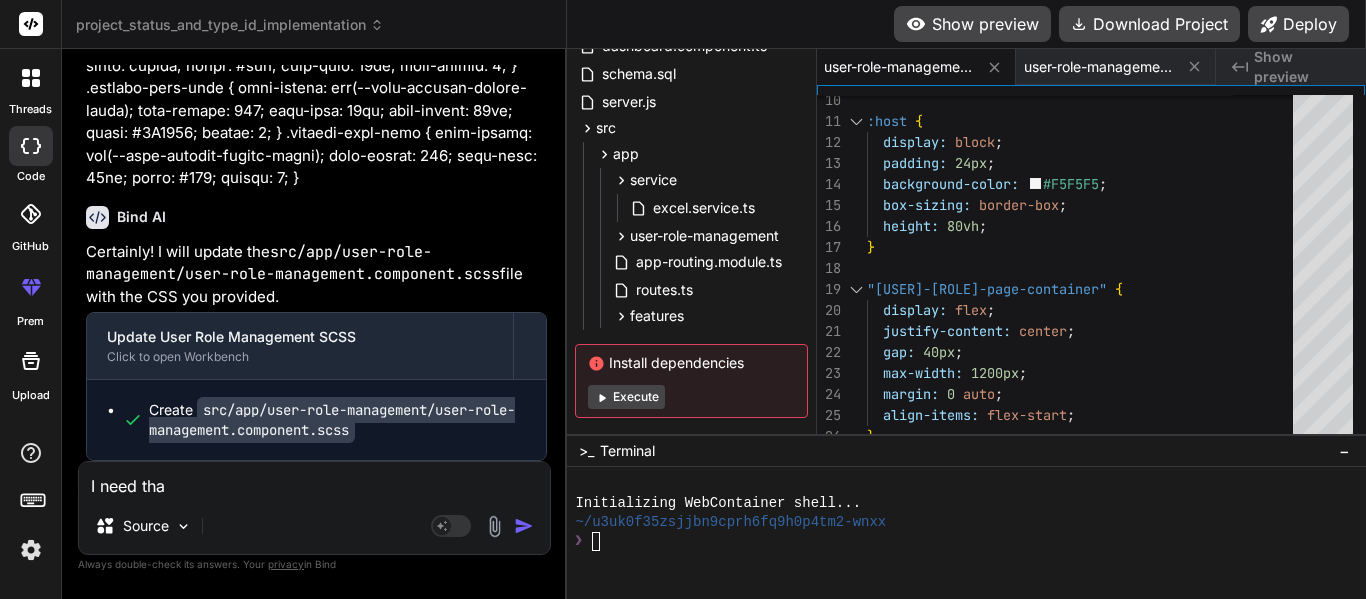 type on "I need tha" 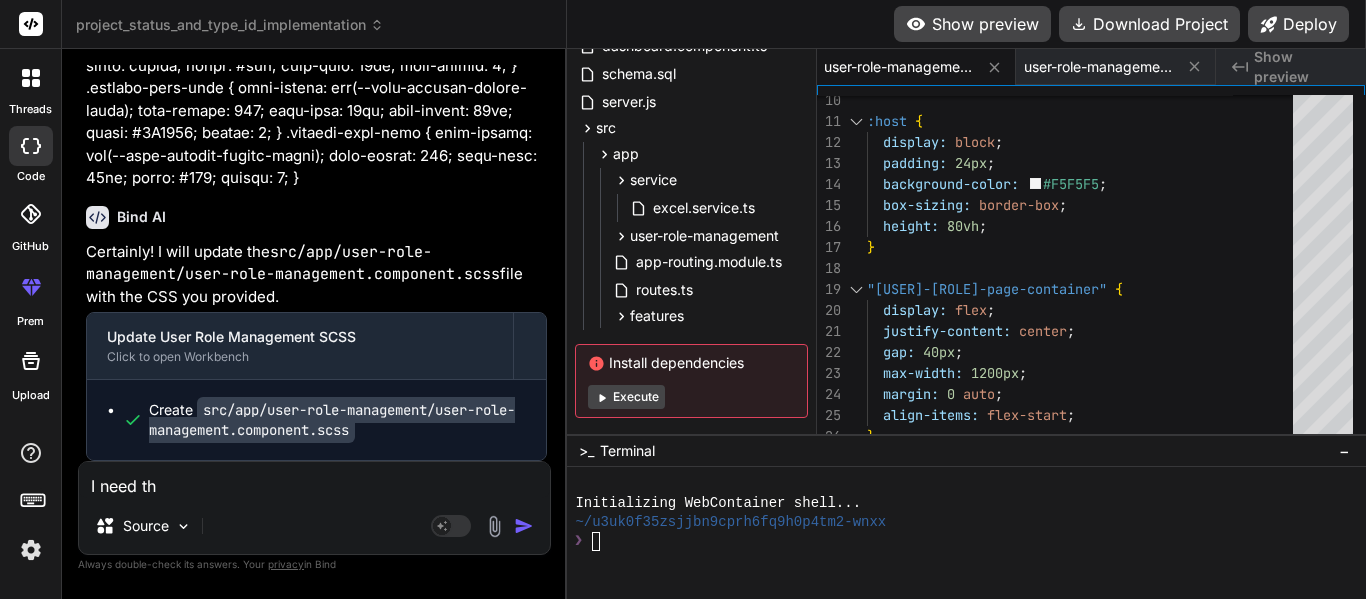 type on "I need the" 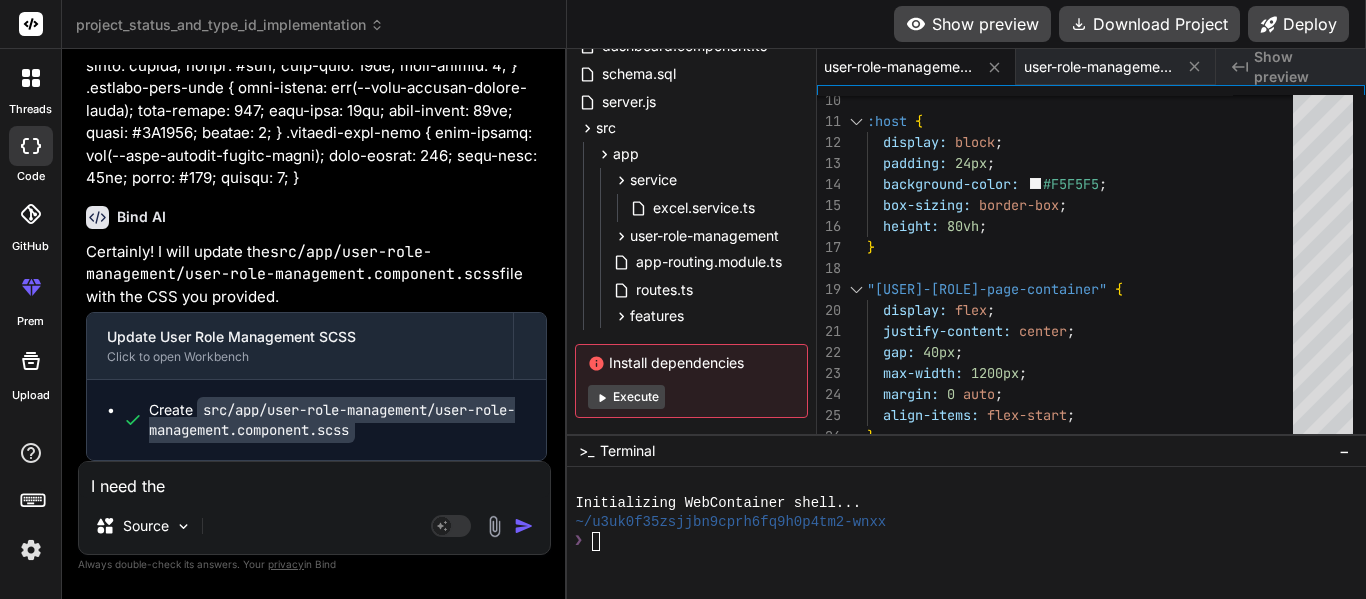 type on "I need the" 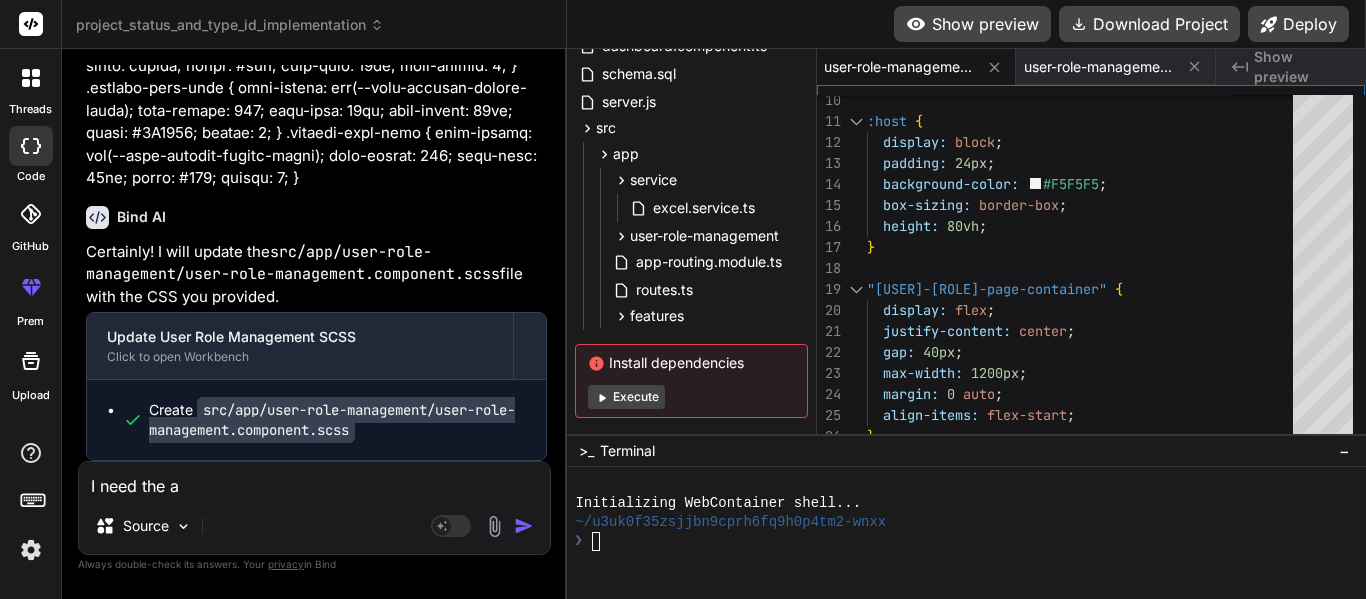 type on "x" 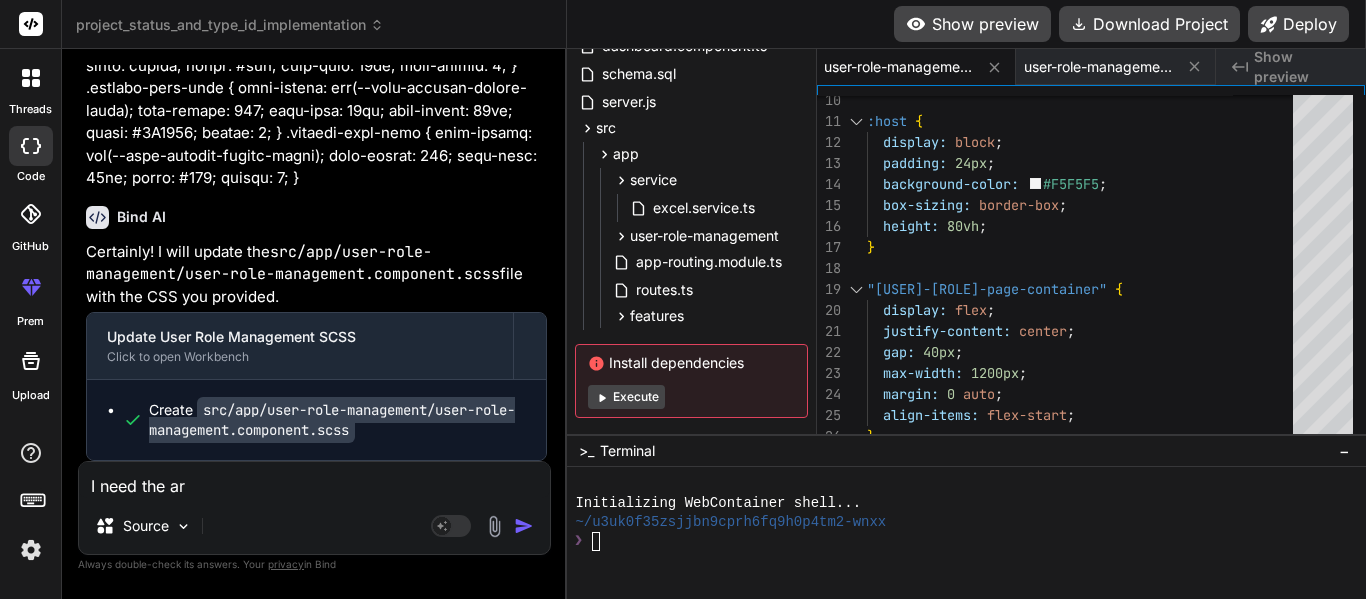 type on "I need the arr" 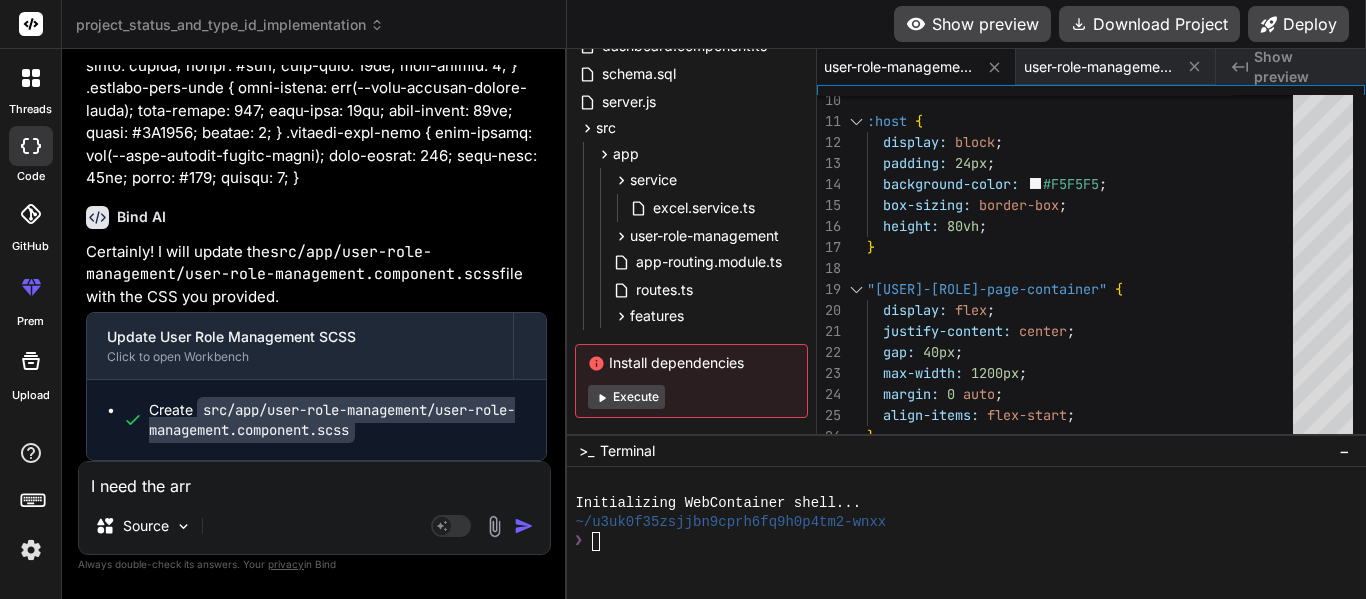 type on "I need the arro" 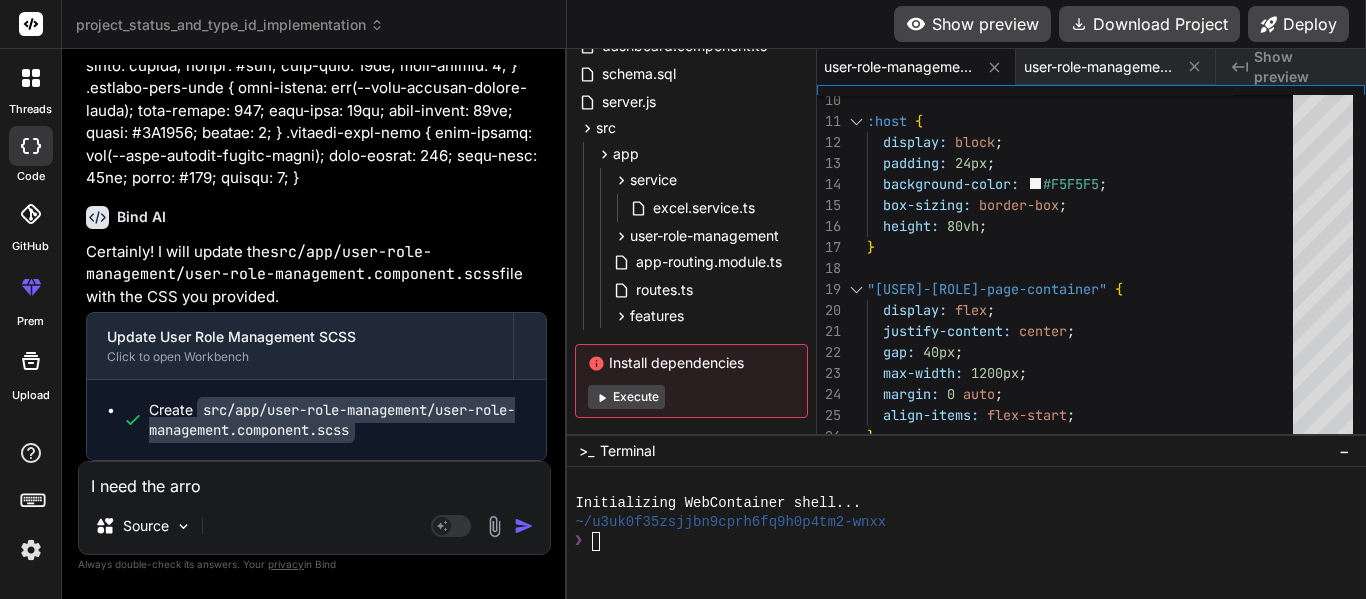 type on "I need the arrow" 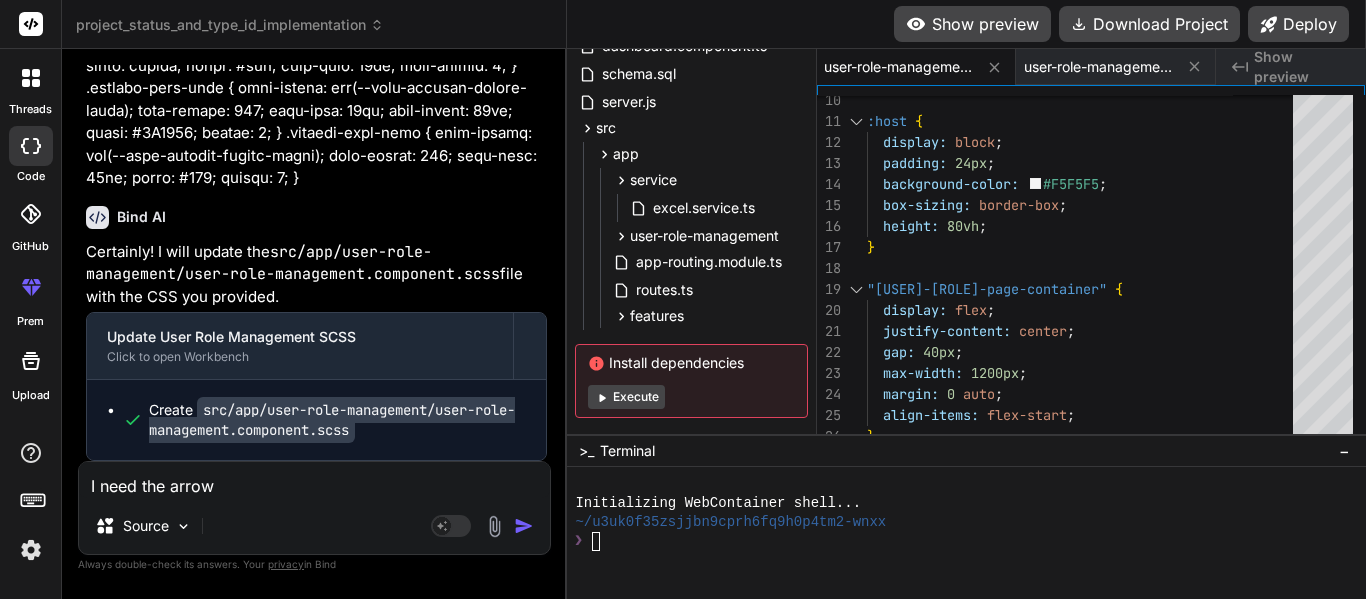 type on "I need the arrow" 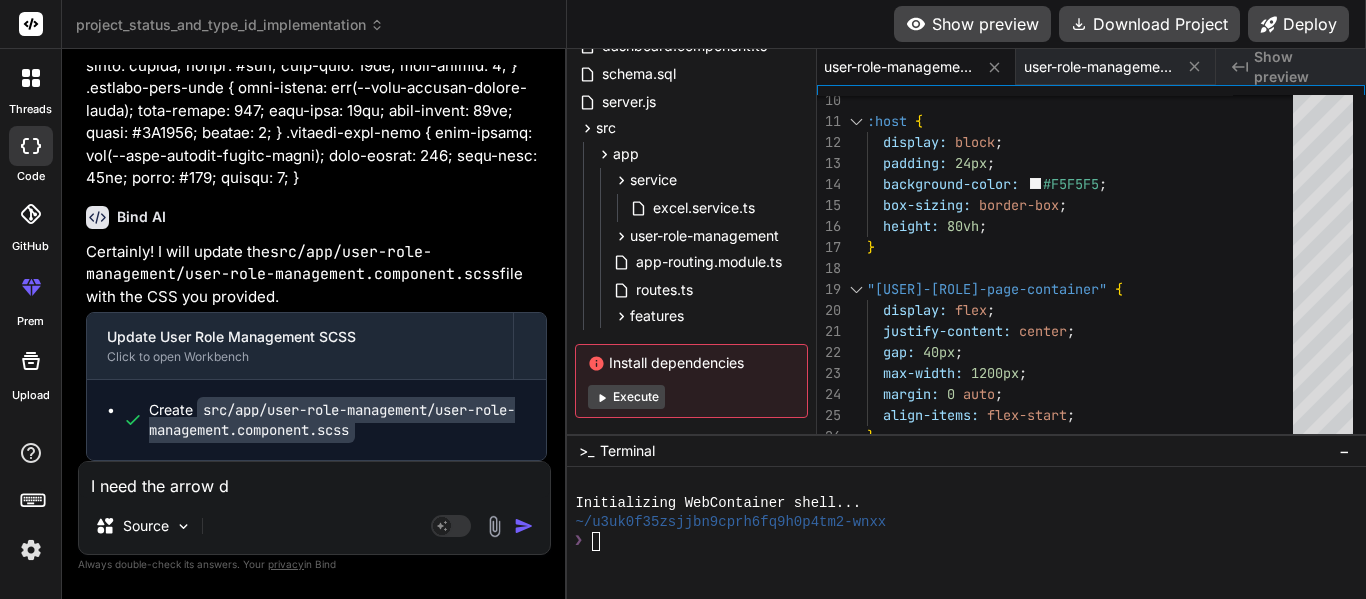 type on "I need the arrow do" 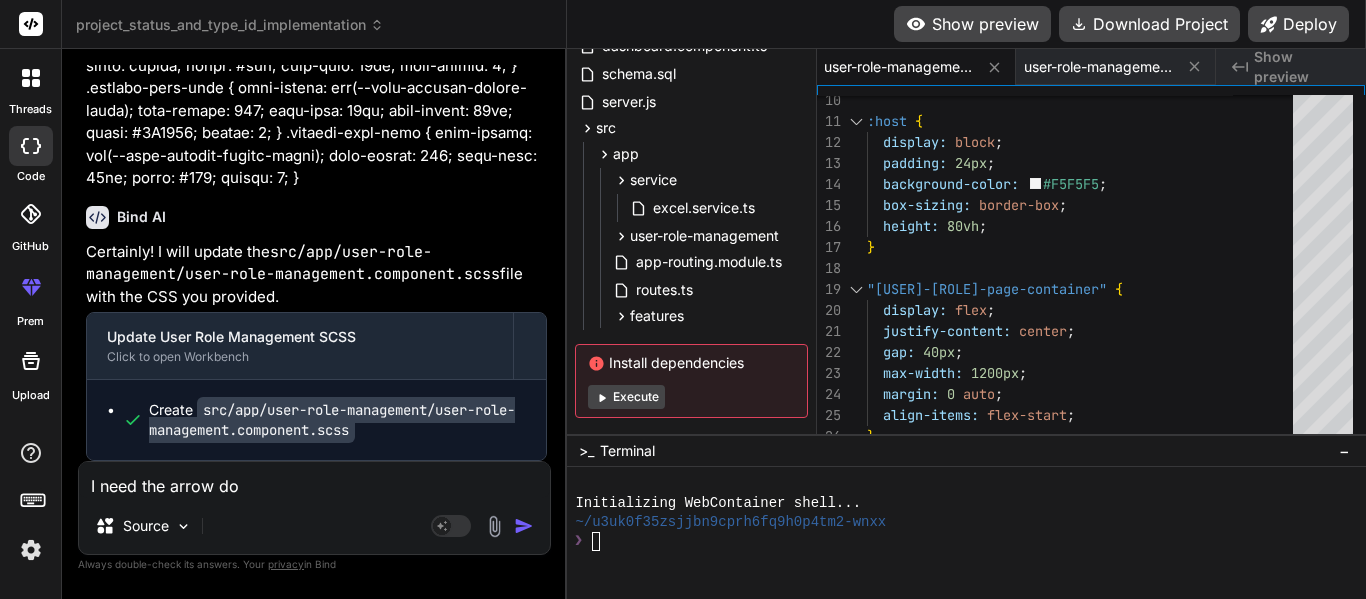 type on "I need the arrow dow" 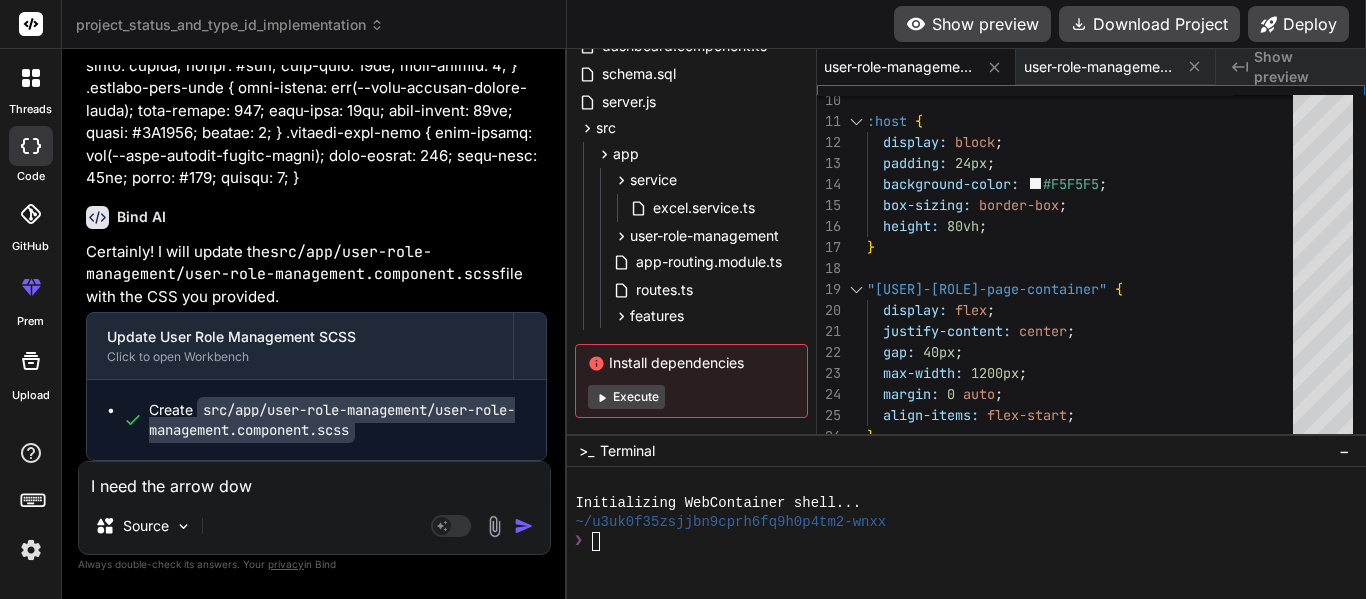 type on "I need the arrow down" 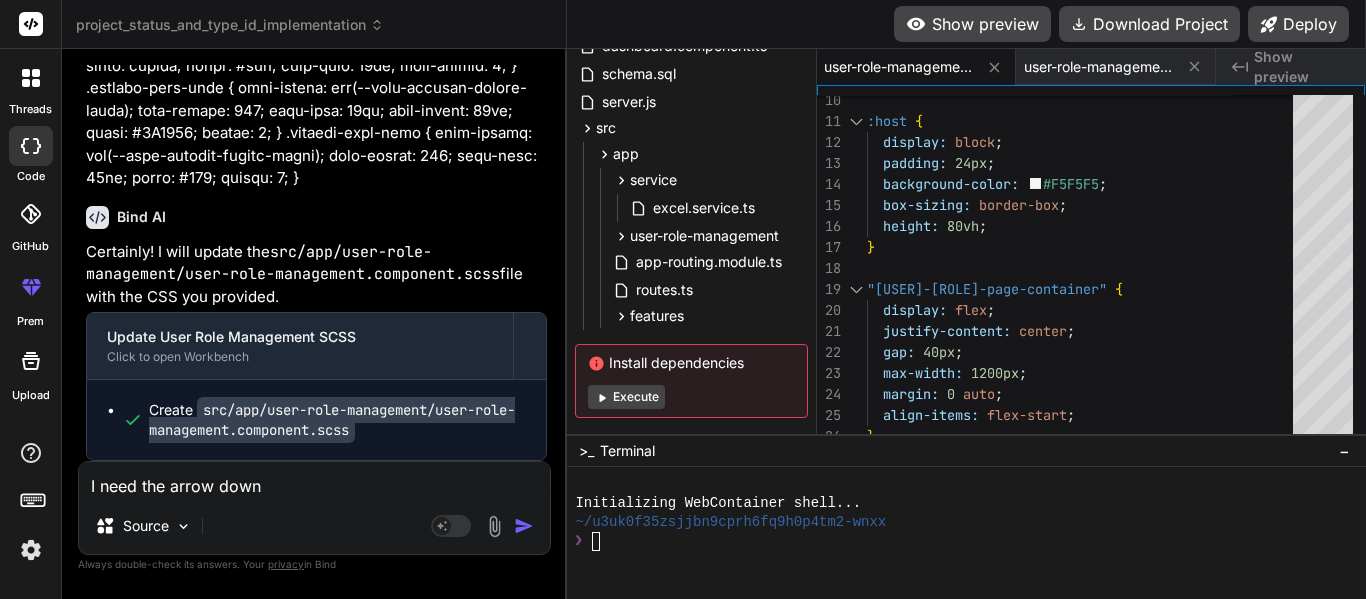 type on "I need the arrow down" 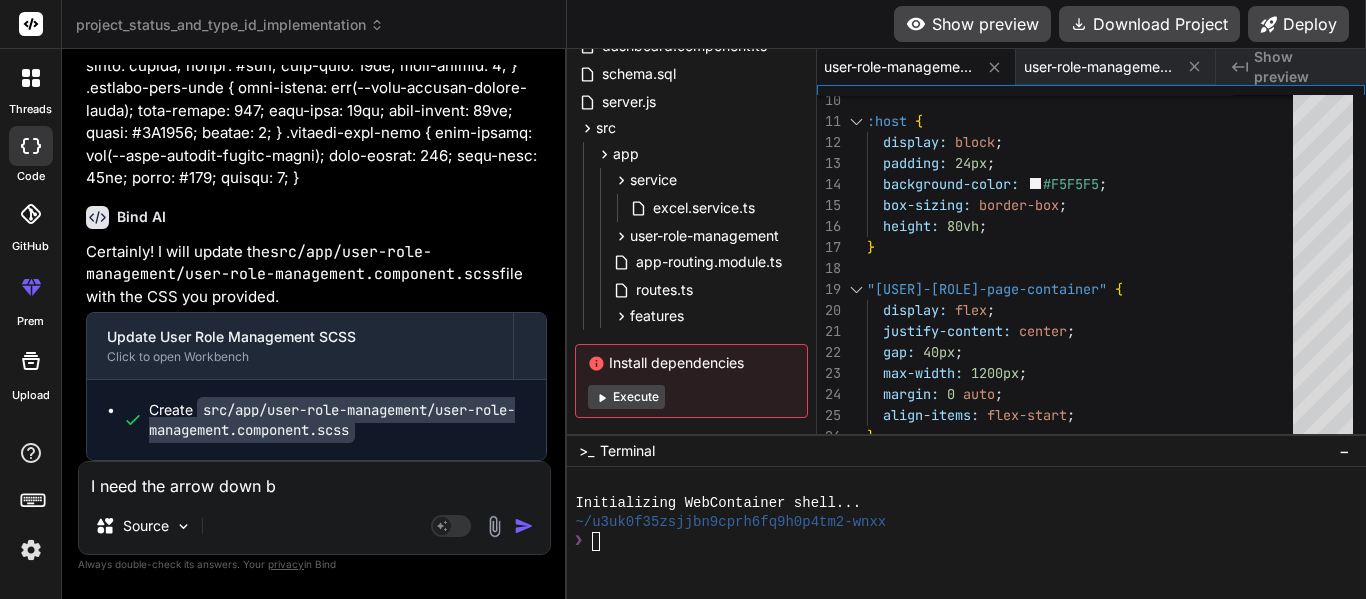 type on "I need the arrow down" 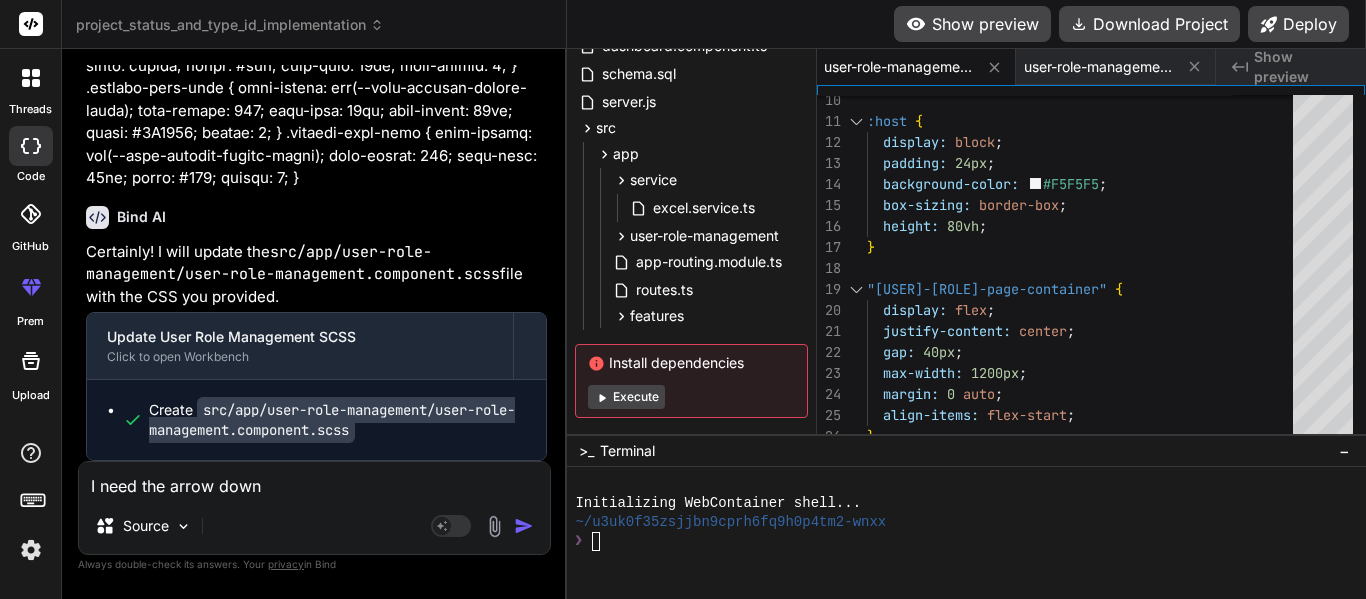 type on "I need the arrow down i" 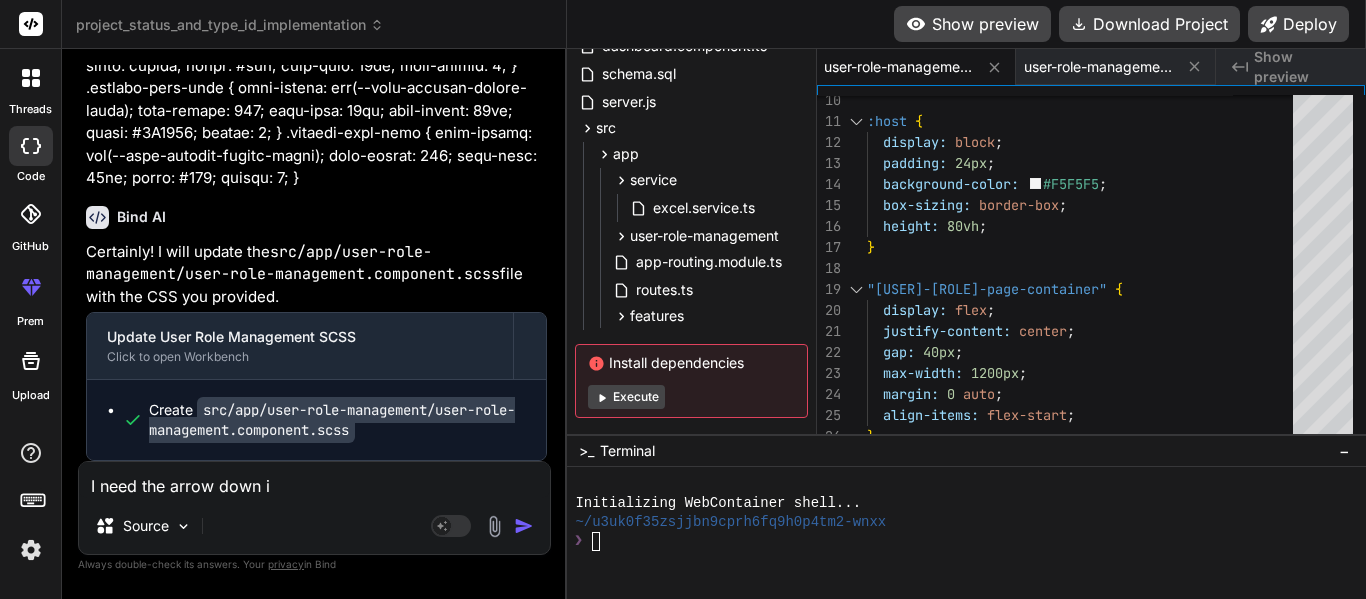 type on "I need the arrow down im" 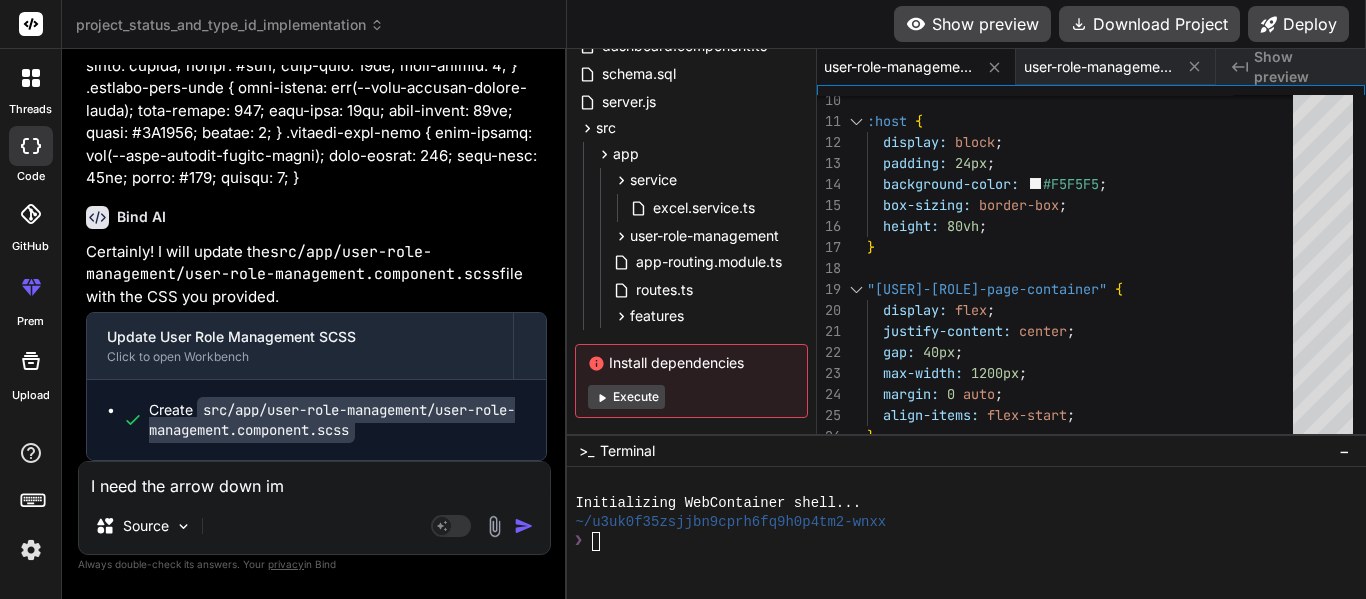 type on "x" 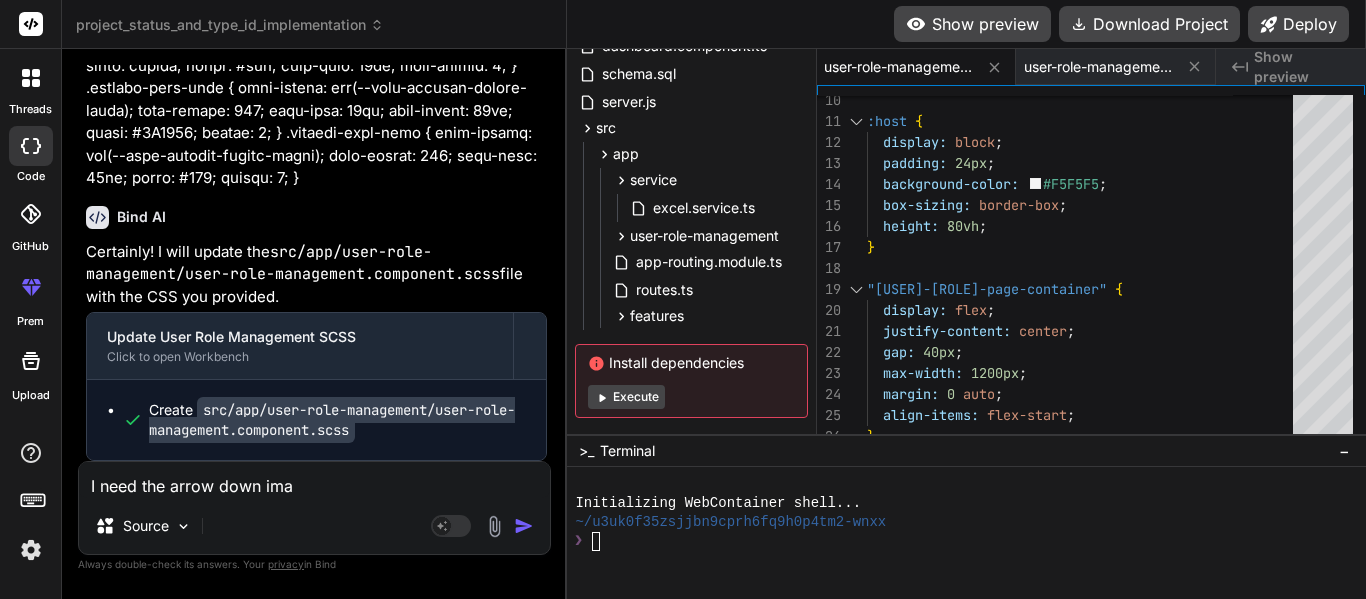 type on "I need the arrow down imag" 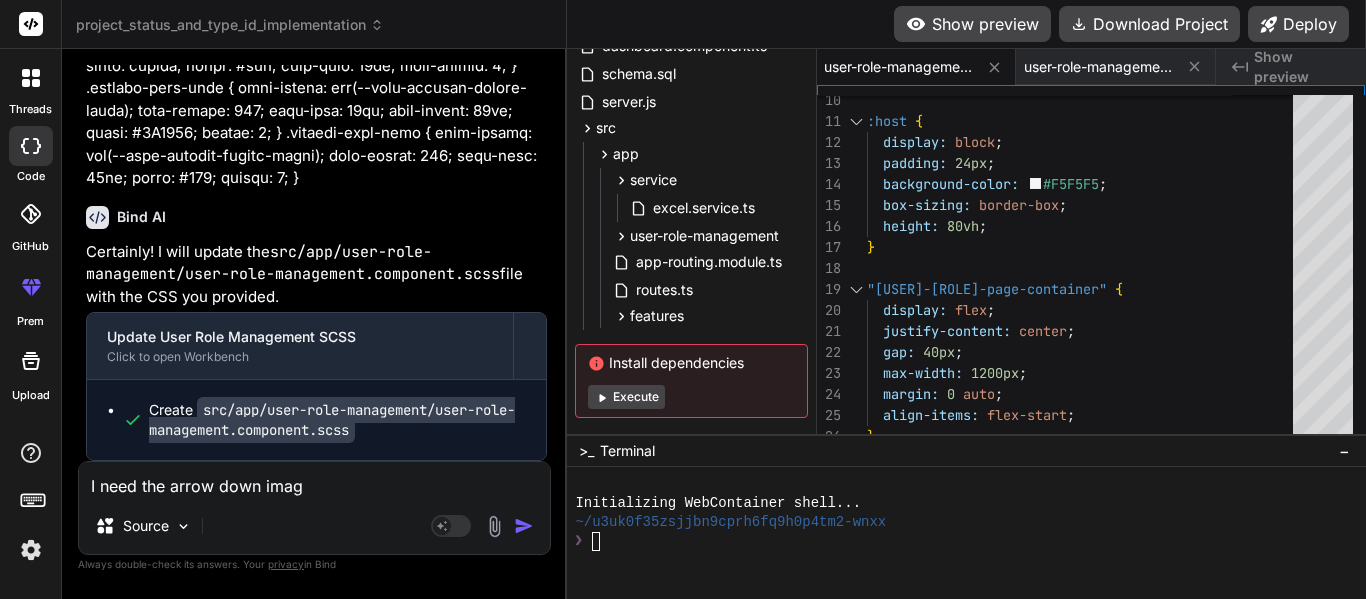 type on "I need the arrow down image" 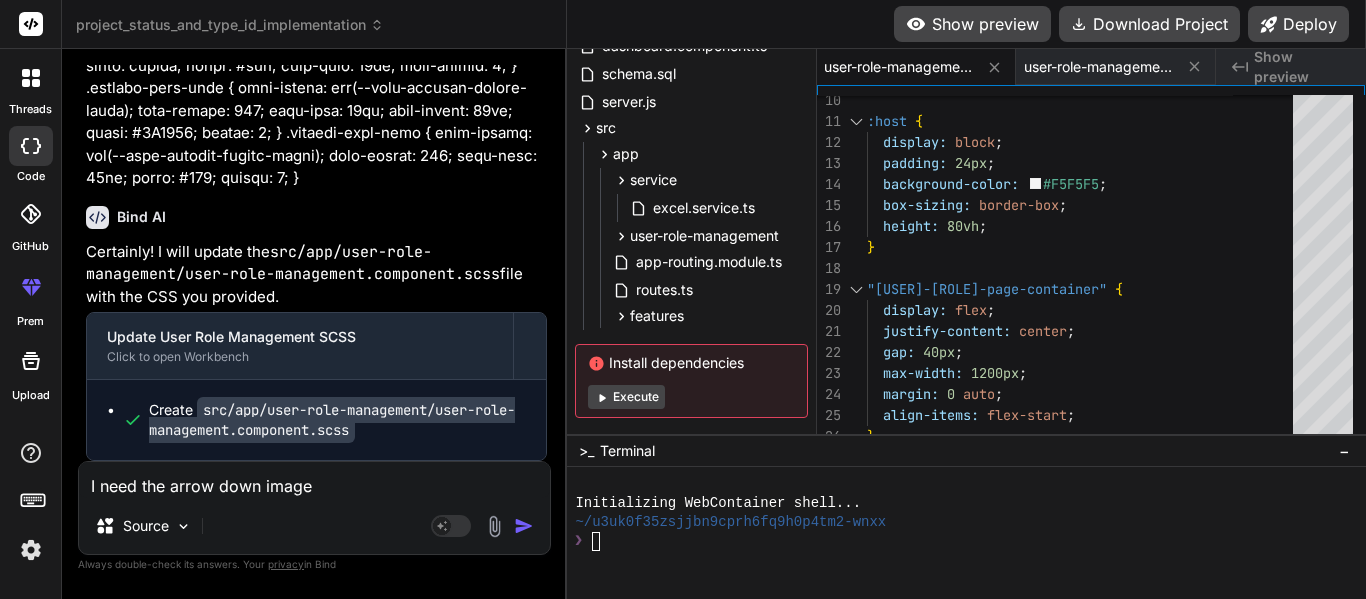 type on "x" 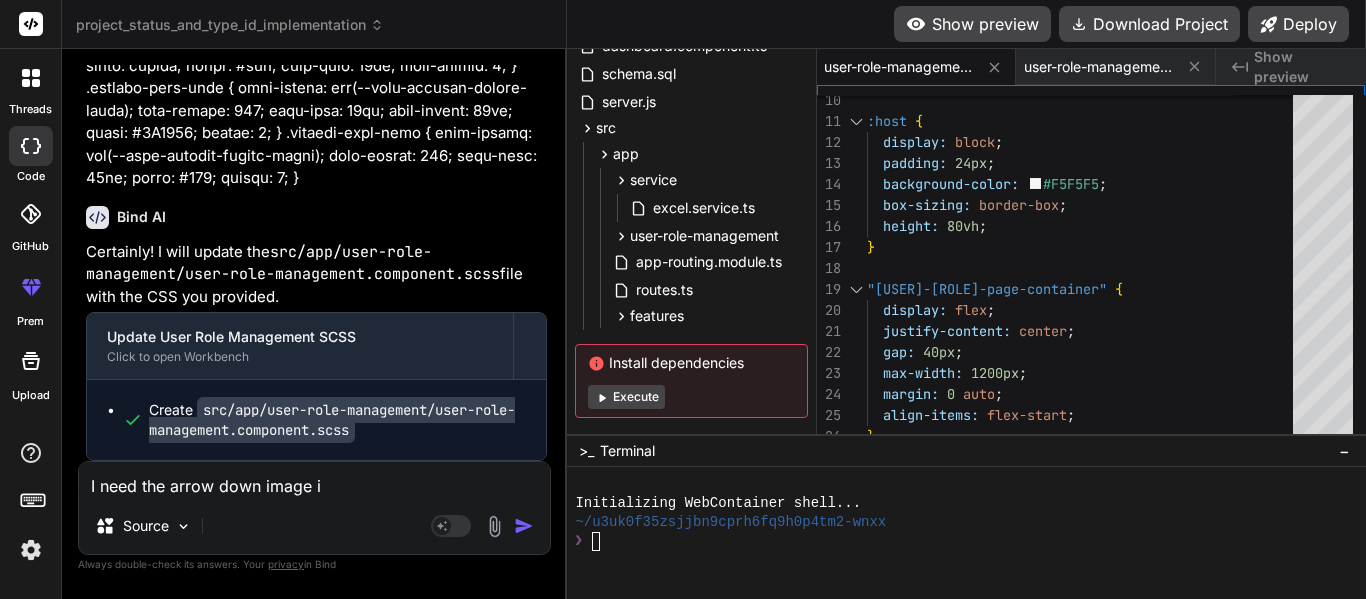 type on "I need the arrow down image in" 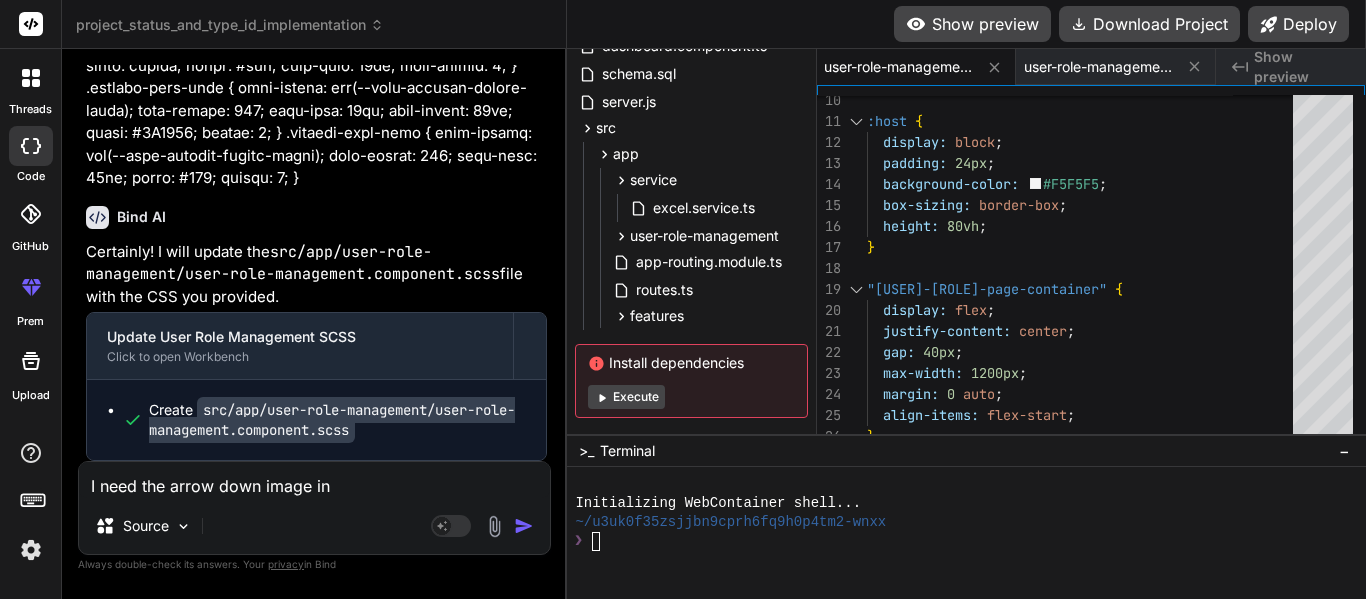 type on "I need the arrow down image in" 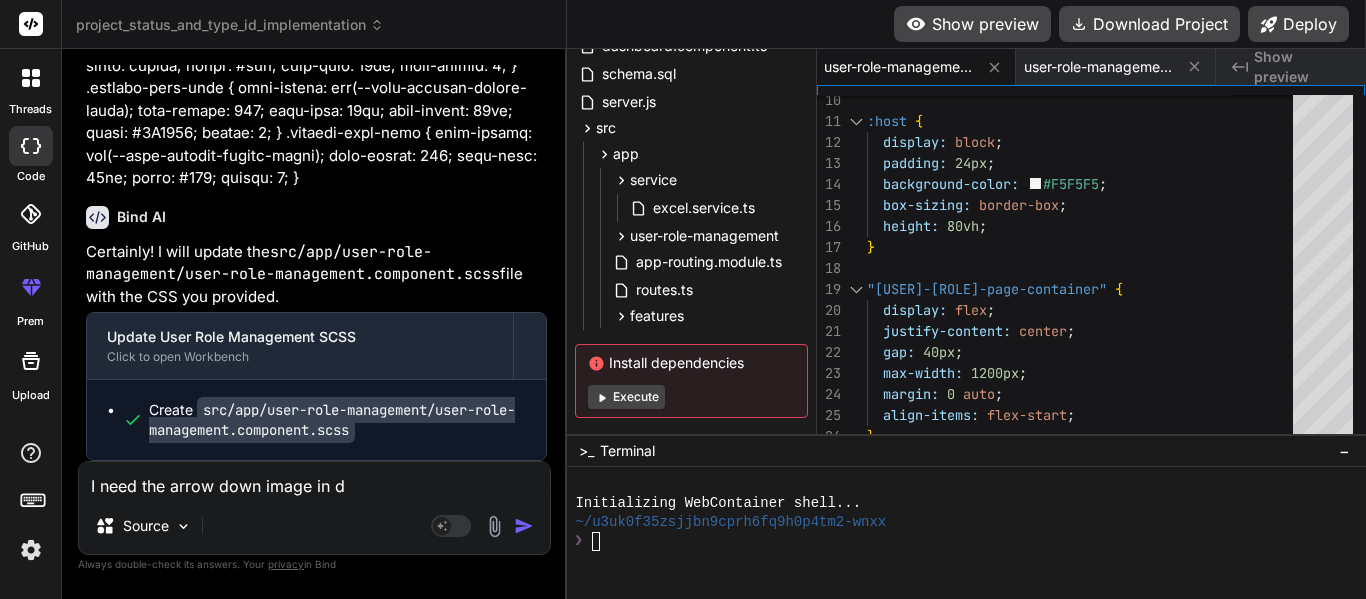 type on "I need the arrow down image in dr" 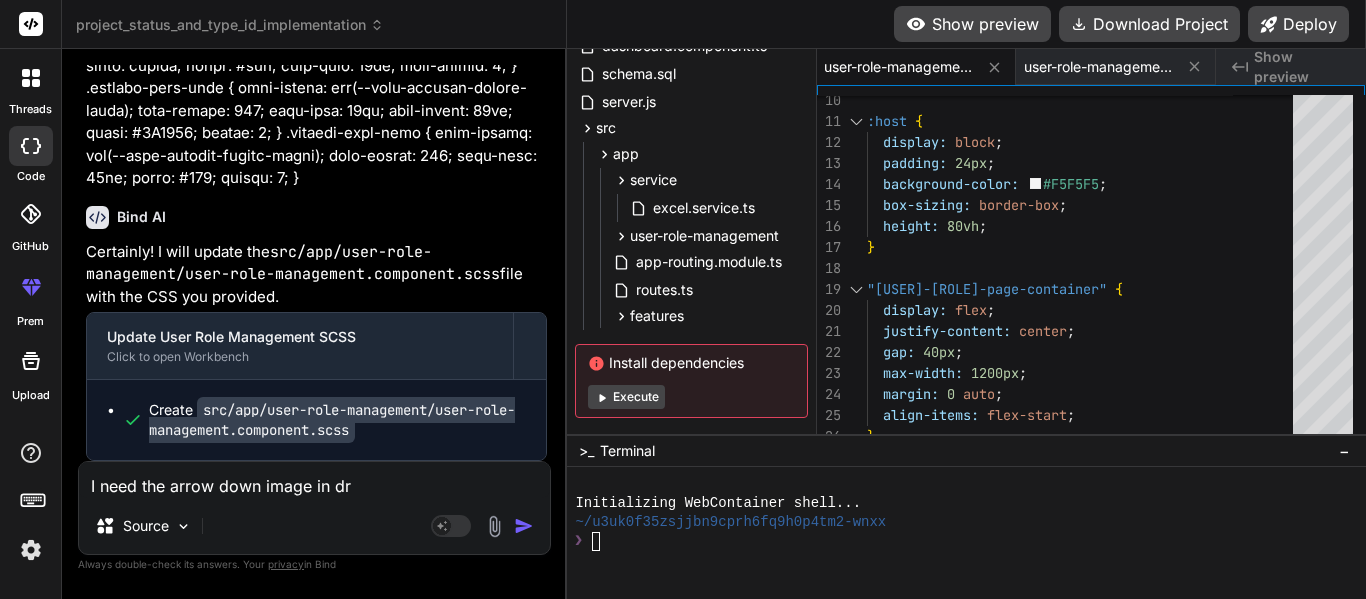 type on "I need the arrow down image in dro" 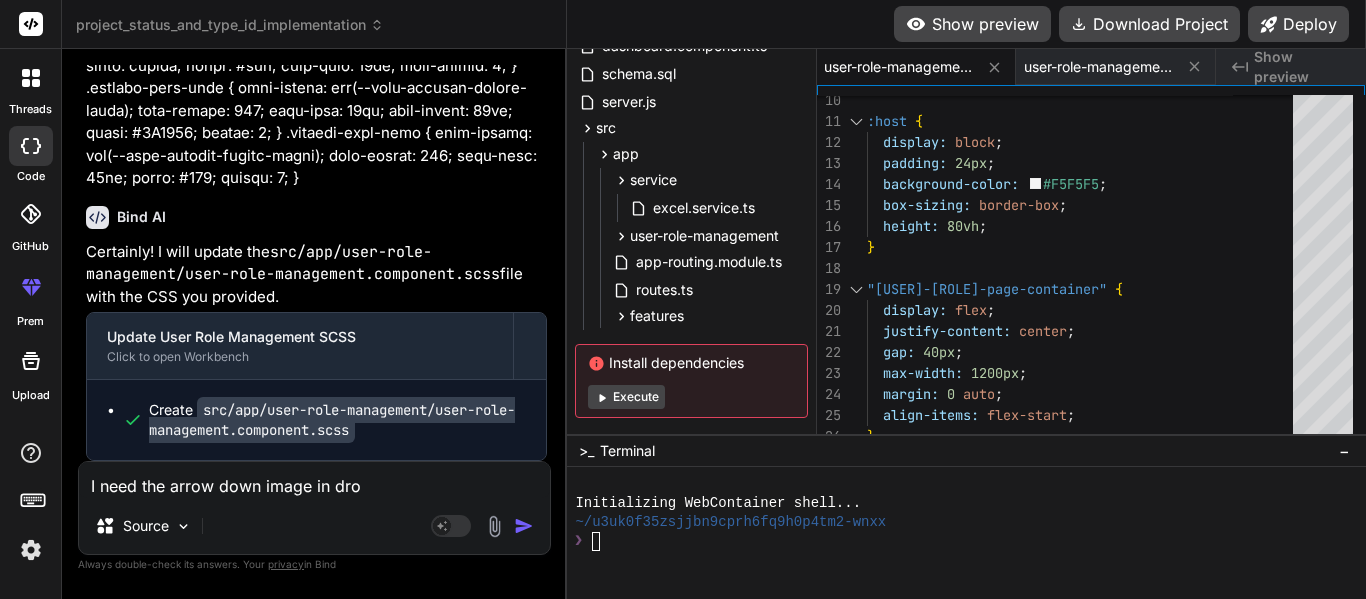 type on "I need the arrow down image in drop" 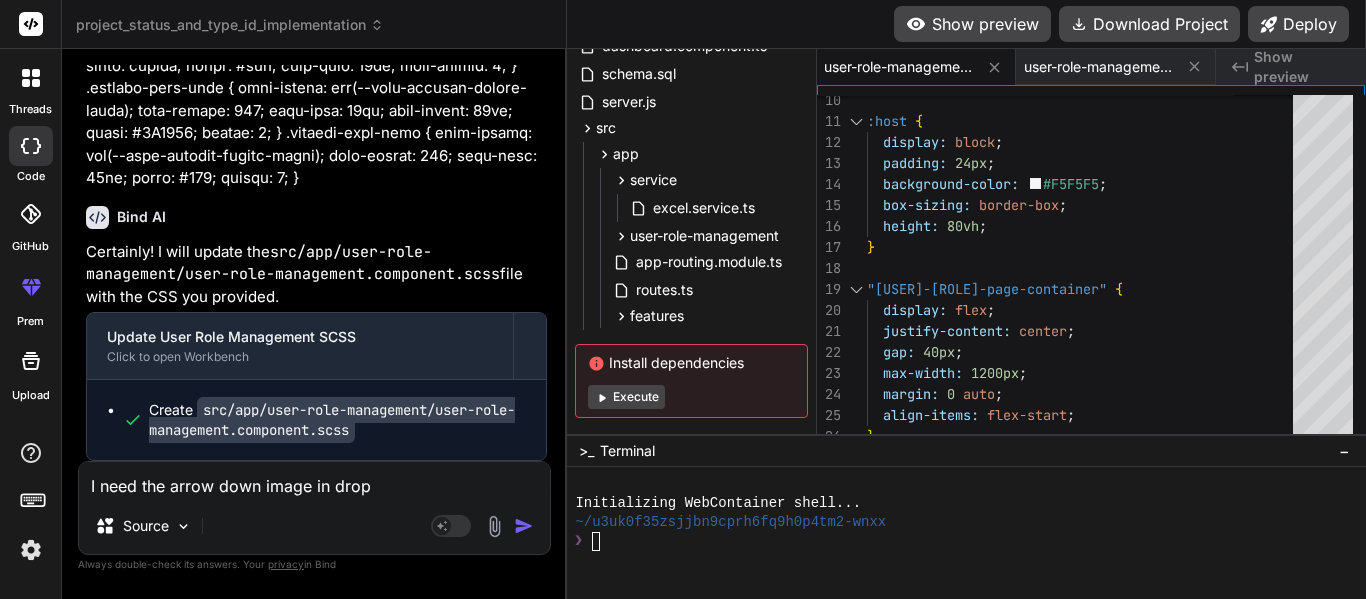 type on "I need the arrow down image in drop" 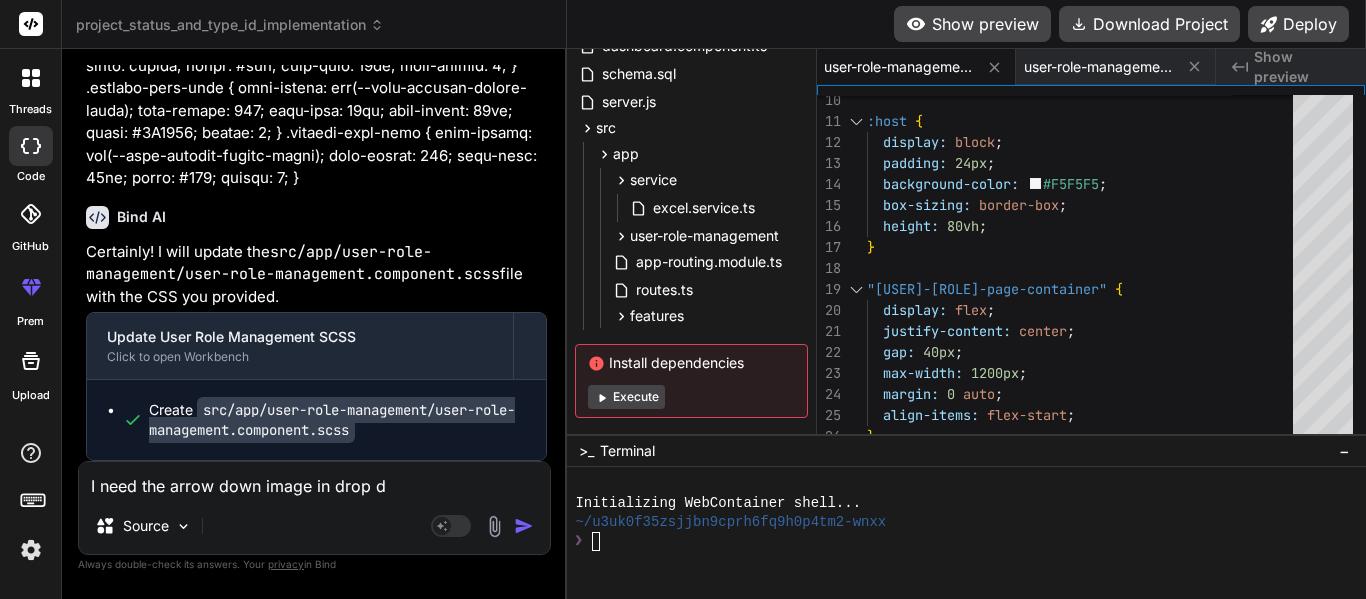 type on "I need the arrow down image in drop do" 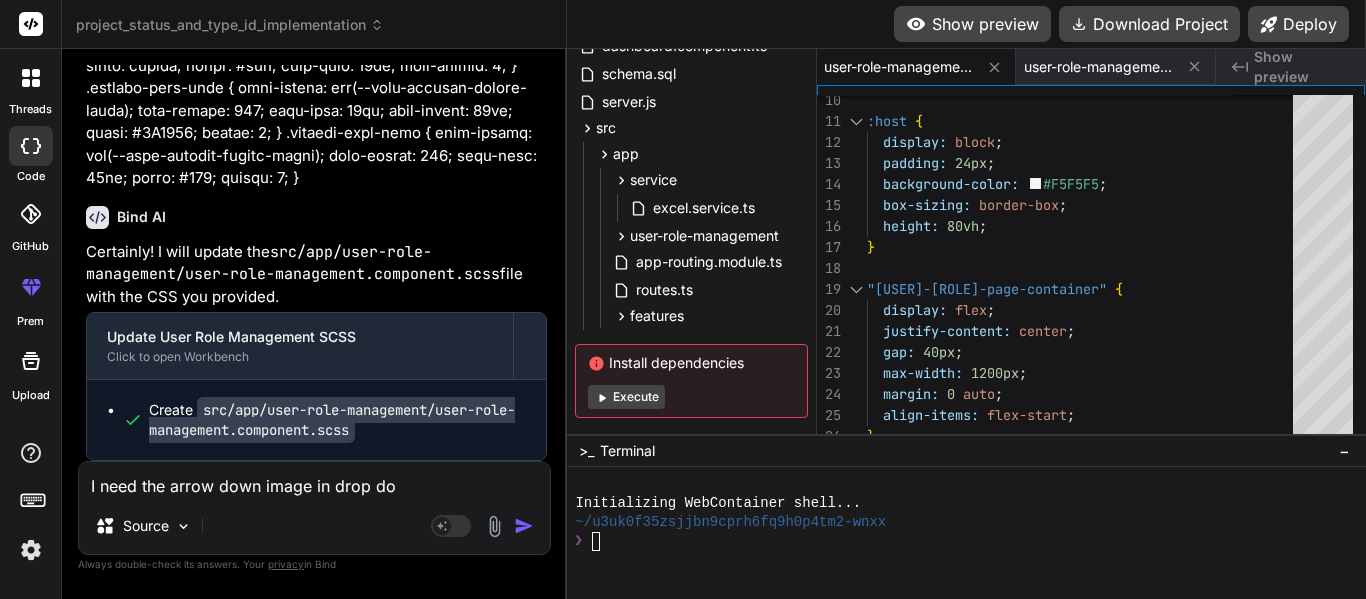 type on "I need the arrow down image in drop dow" 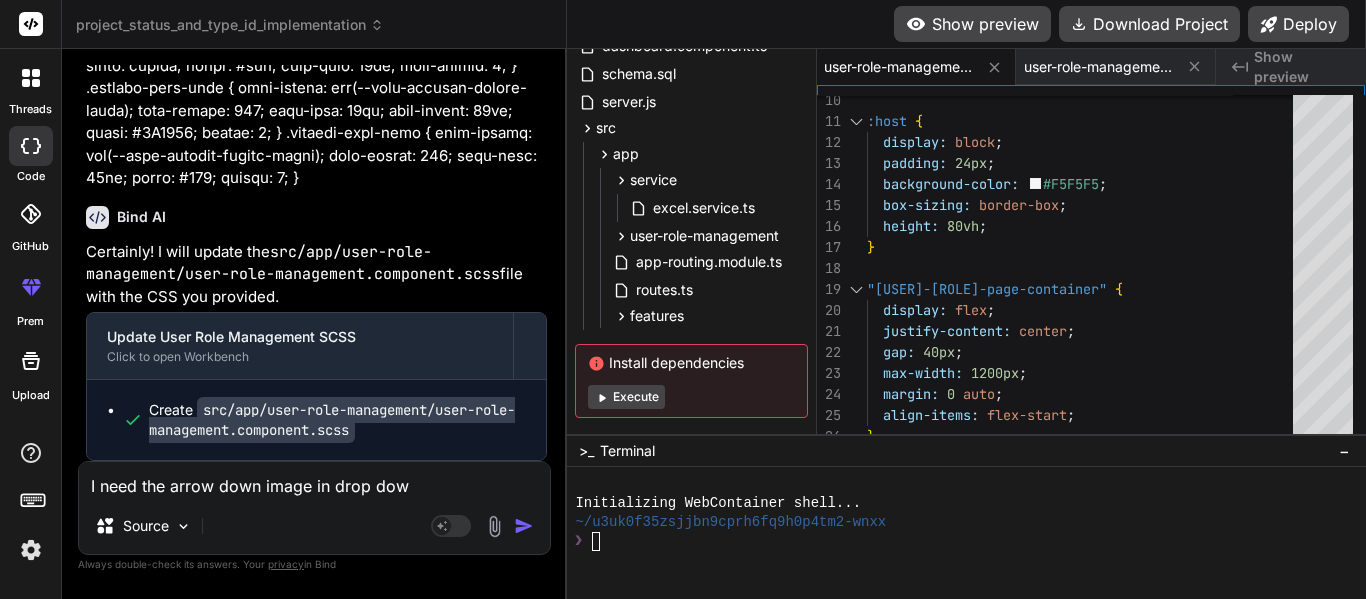 type on "I need the arrow down image in drop down" 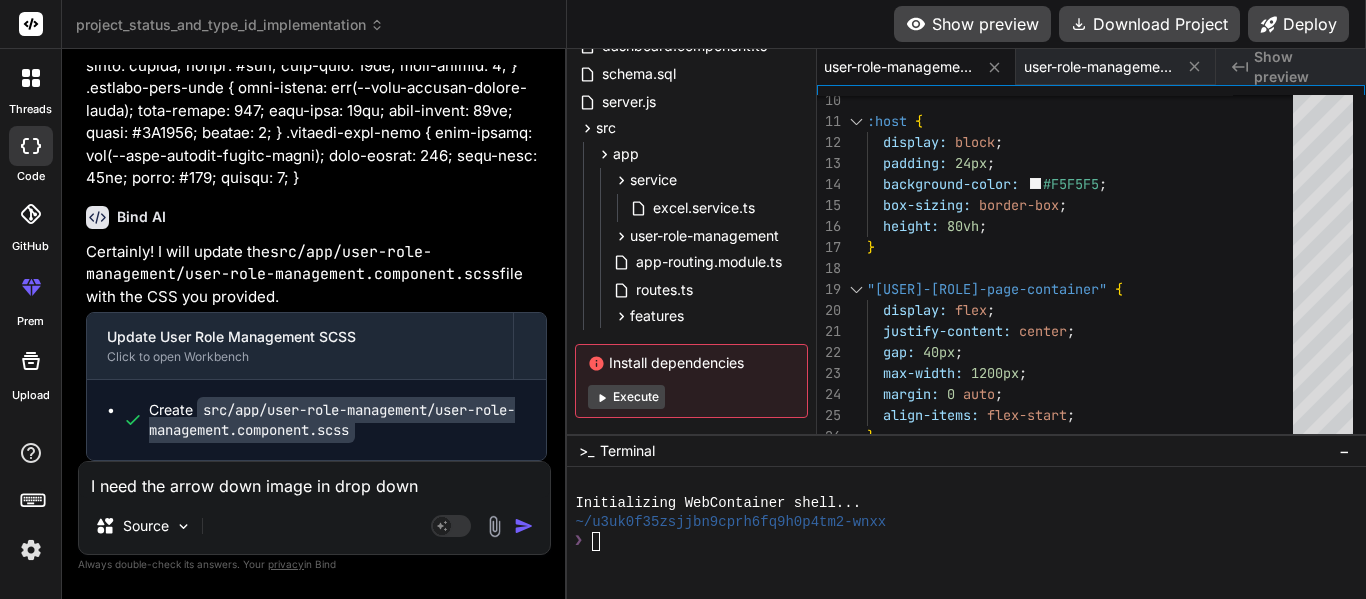 type on "I need the arrow down image in drop down" 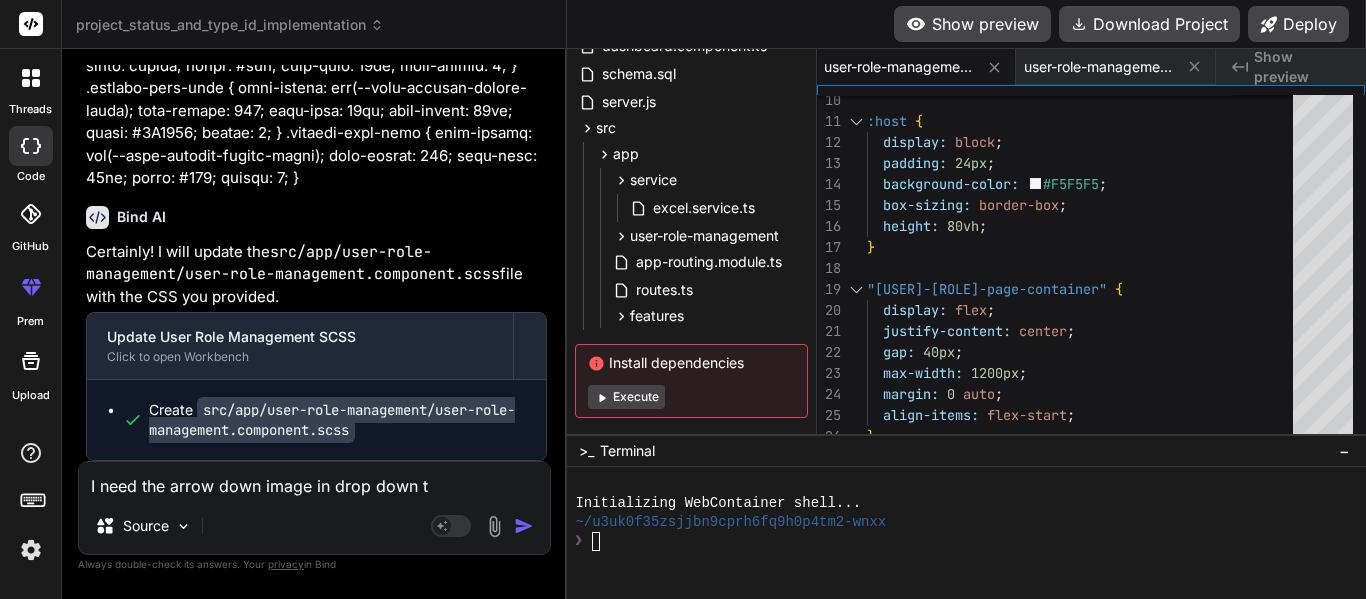 type on "I need the arrow down image in drop down to" 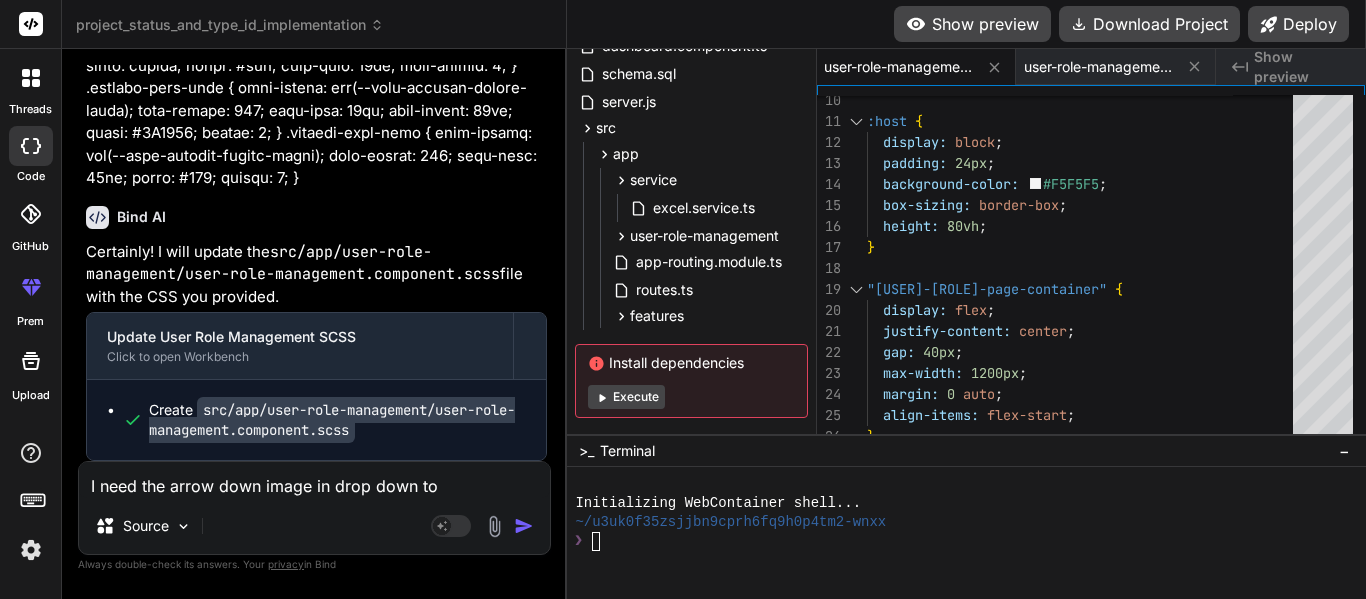 type on "I need the arrow down image in drop down to" 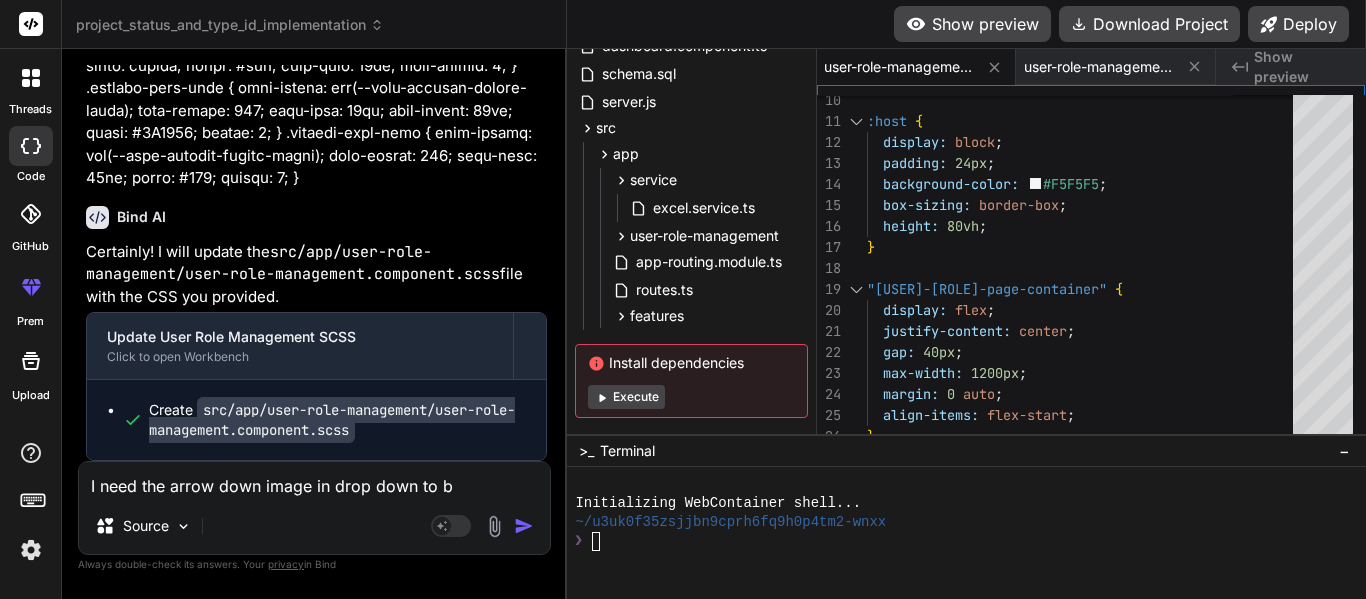 type on "I need the arrow down image in drop down to be" 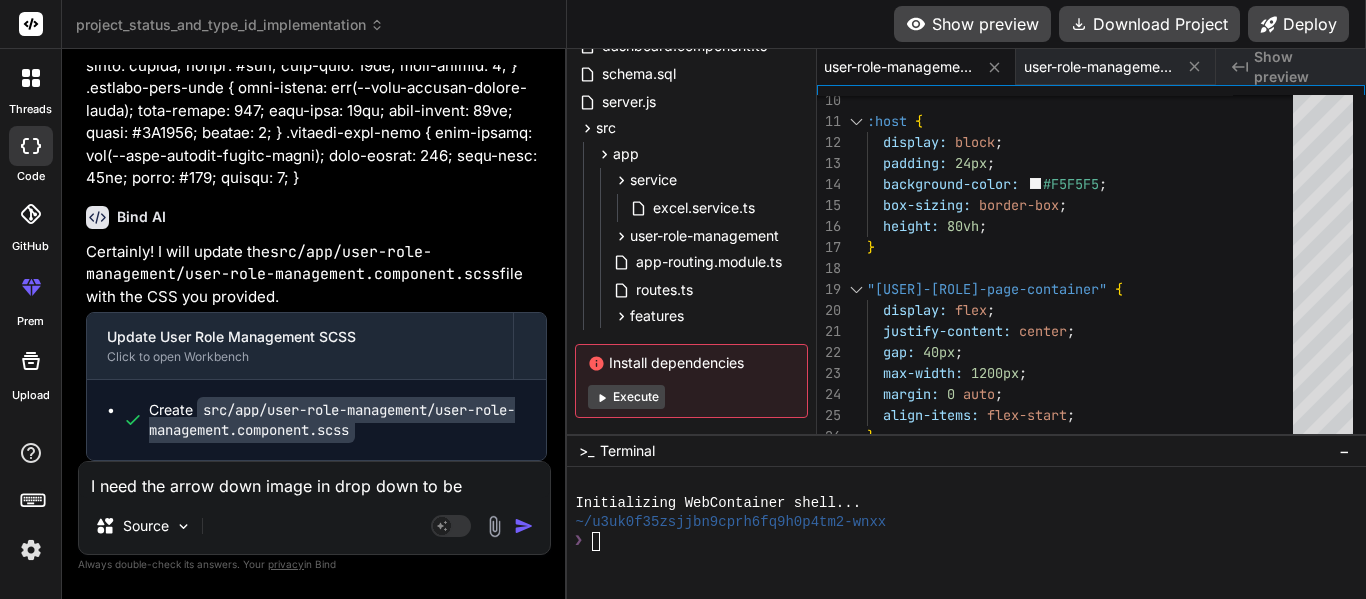 type on "x" 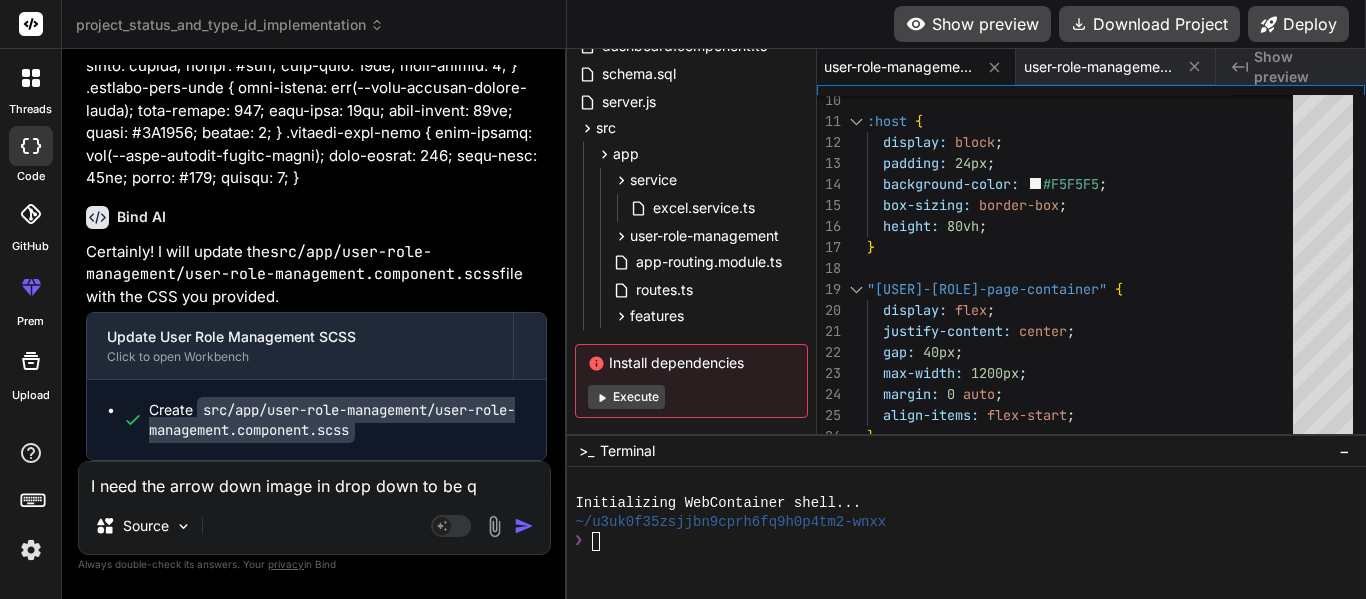 type on "I need the arrow down image in drop down to be qr" 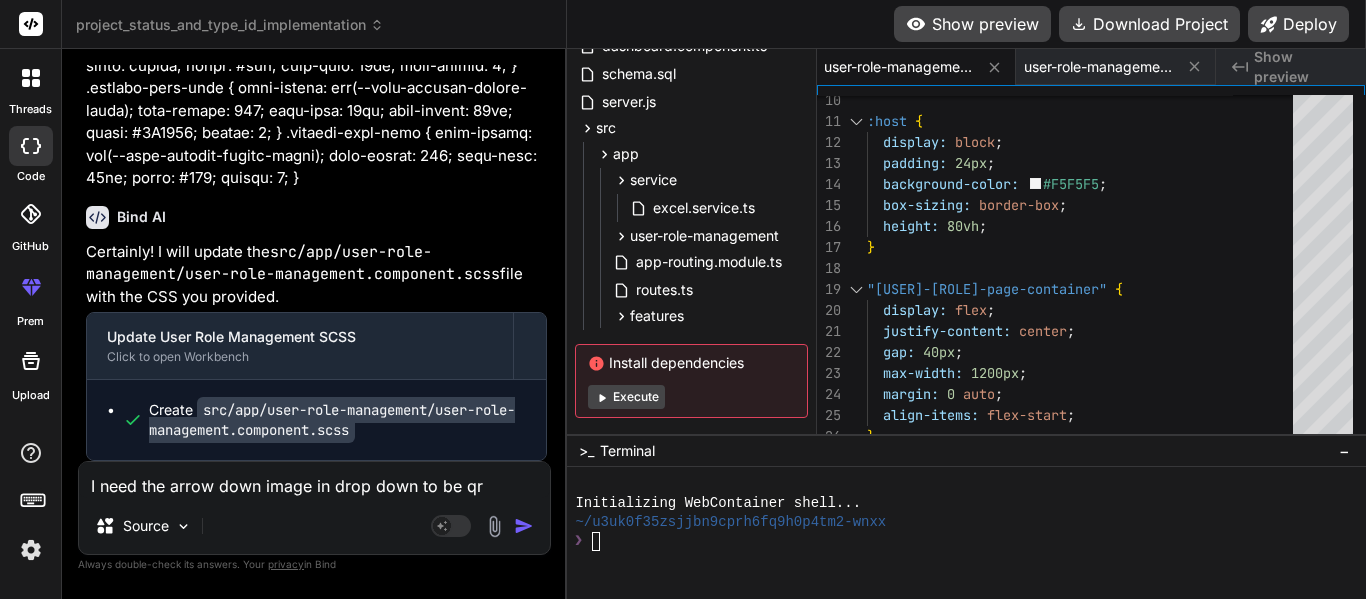 type on "I need the arrow down image in drop down to be qrr" 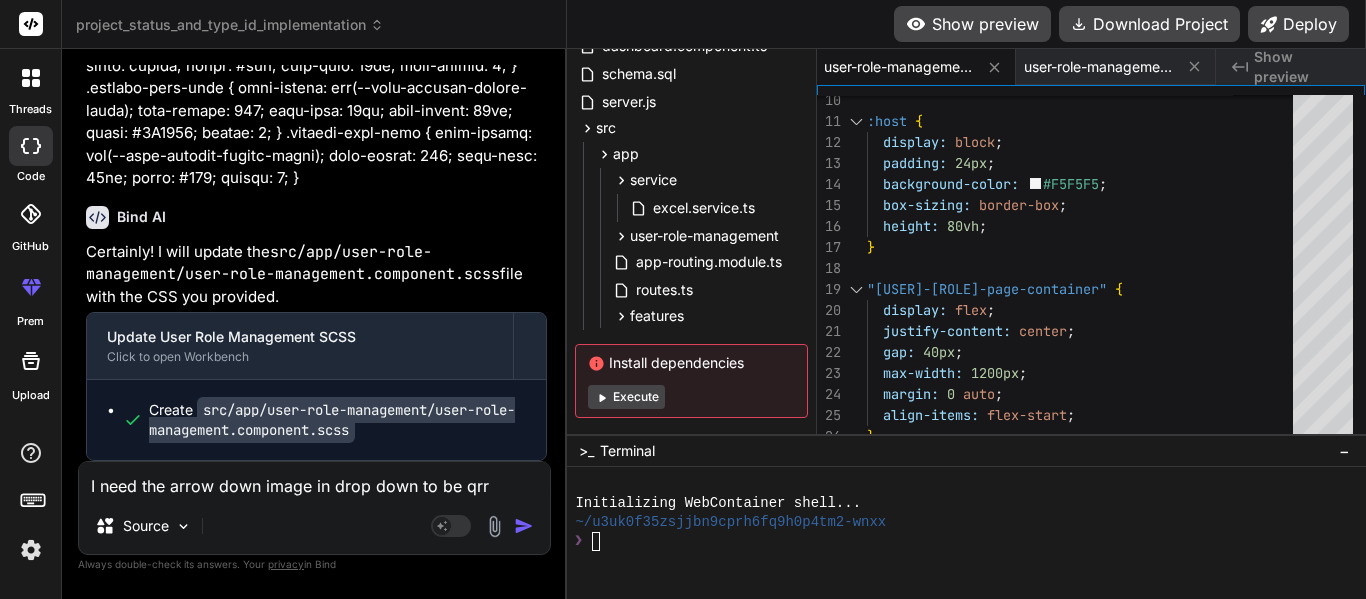 type on "I need the arrow down image in drop down to be qrro" 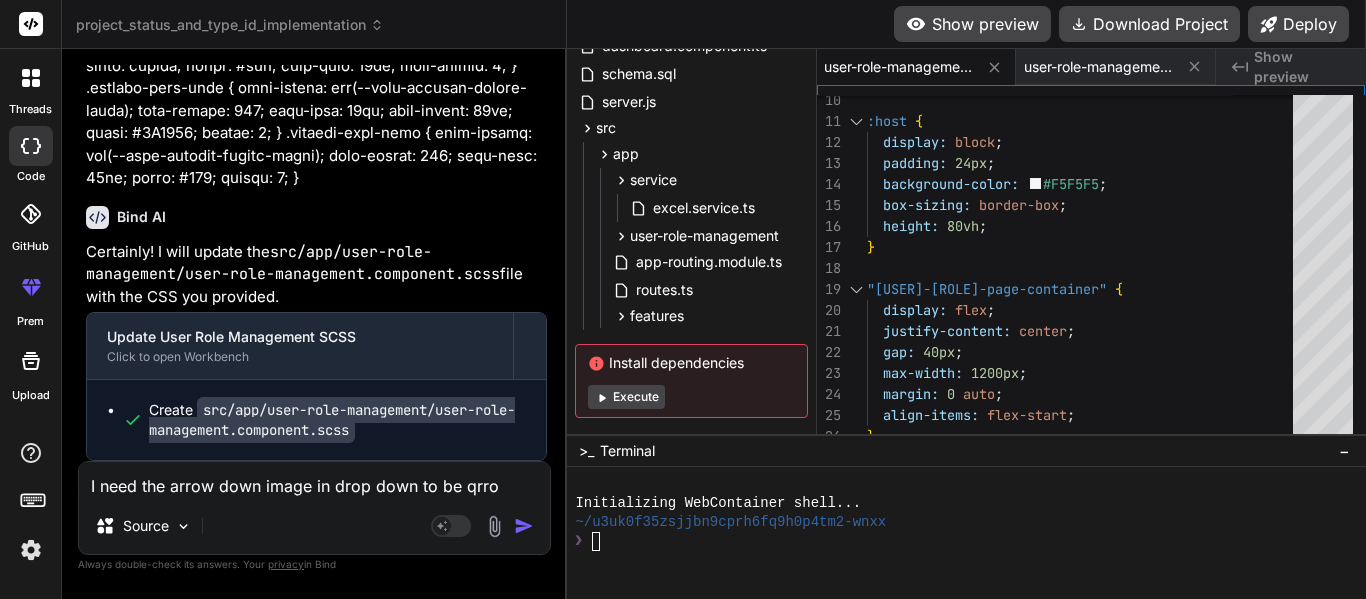 type on "I need the arrow down image in drop down to be qrrow" 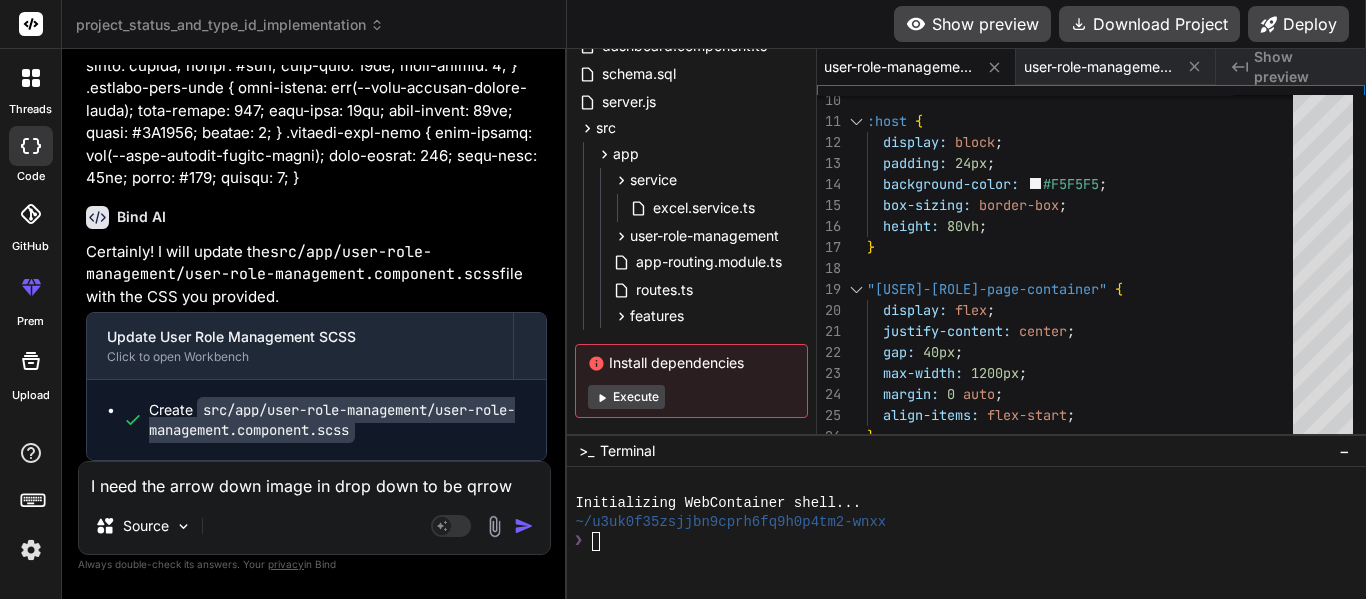 type on "I need the arrow down image in drop down to be qrrow" 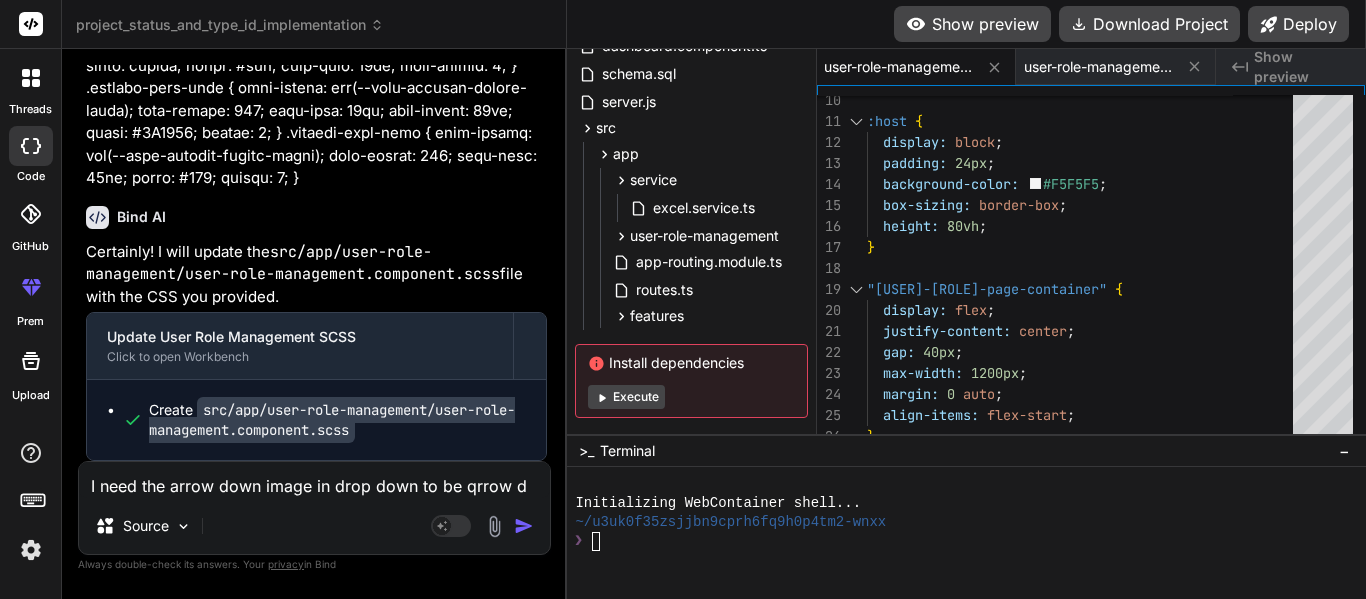 type 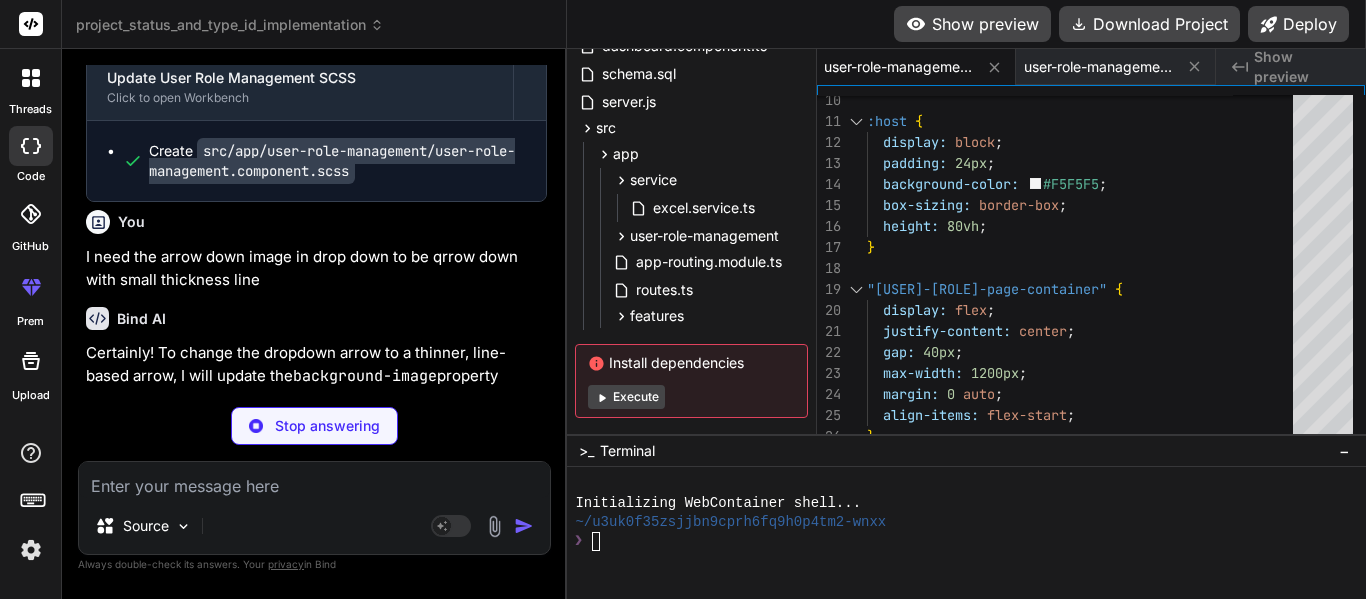 scroll, scrollTop: 61568, scrollLeft: 0, axis: vertical 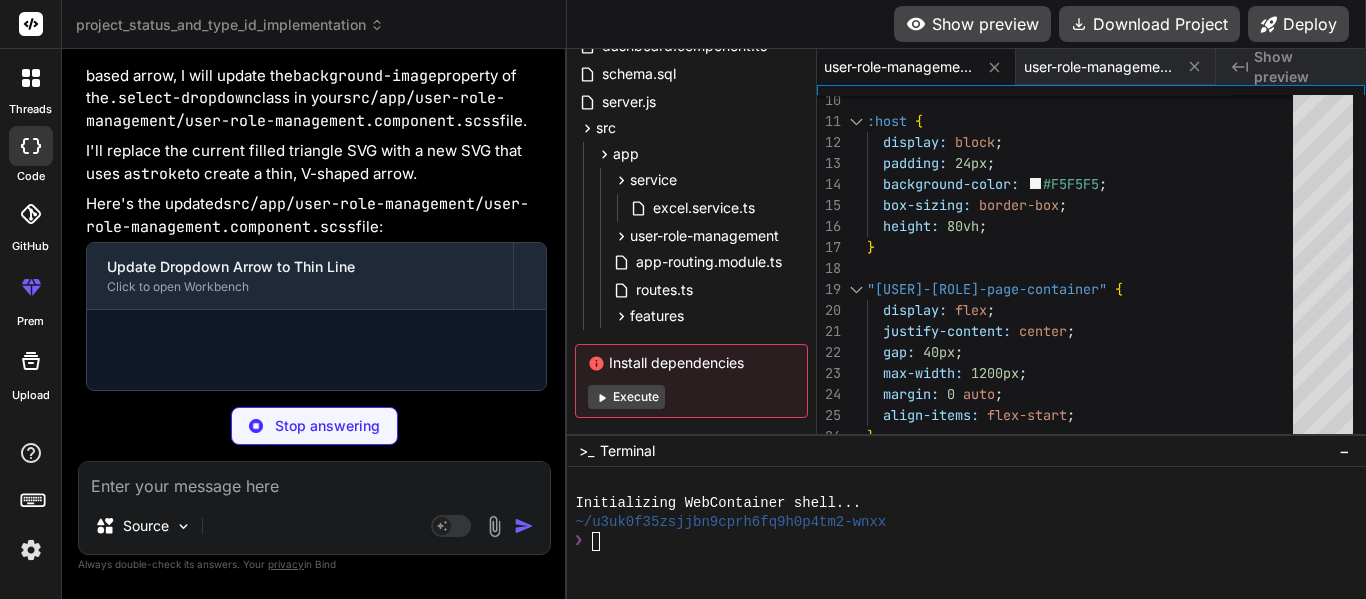 click on "You" at bounding box center (316, -78) 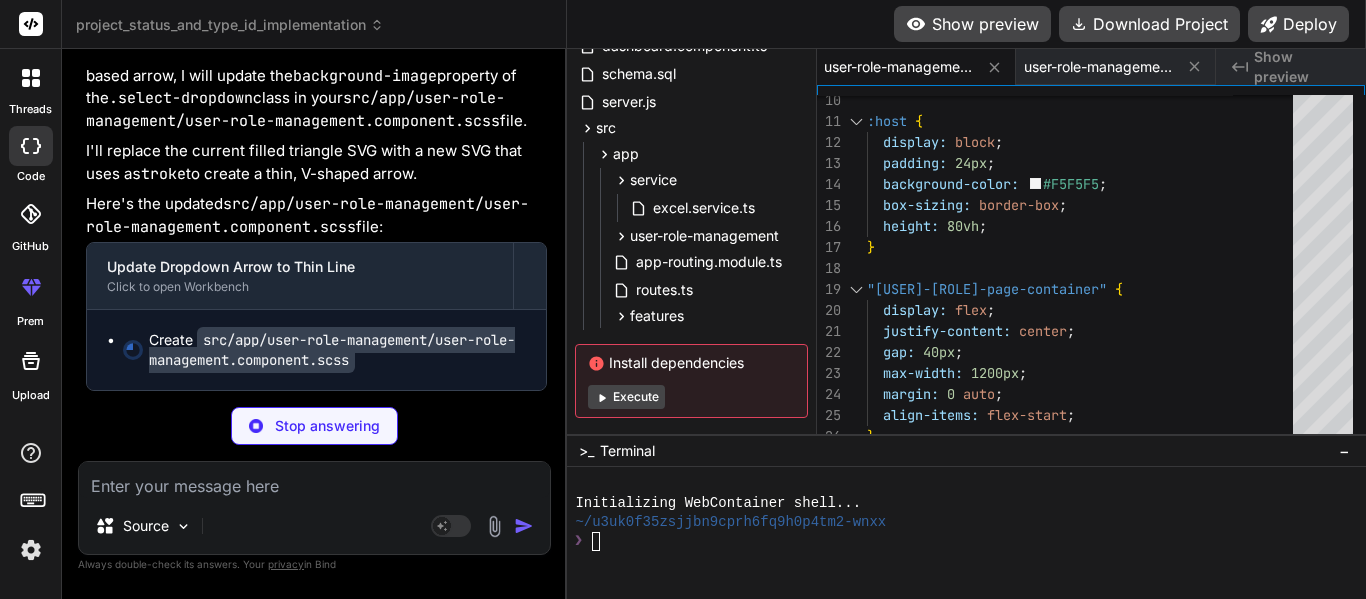 scroll, scrollTop: 61827, scrollLeft: 0, axis: vertical 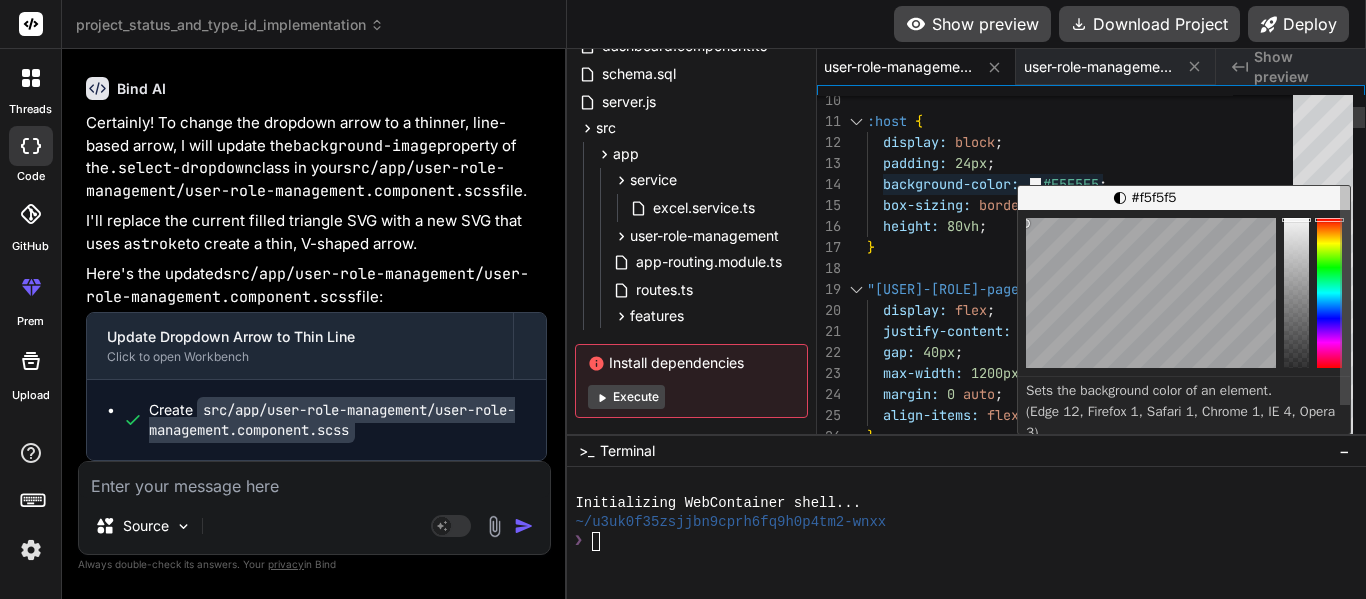 click on ":host { display: block; padding: 24px; background-color: #F5F5F5; box-sizing: border-box; height: 80vh; } .user-role-page-container { display: flex; justify-content: center; gap: 40px; max-width: 1200px; margin: 0 auto; align-items: flex-start;}" at bounding box center (1086, 2788) 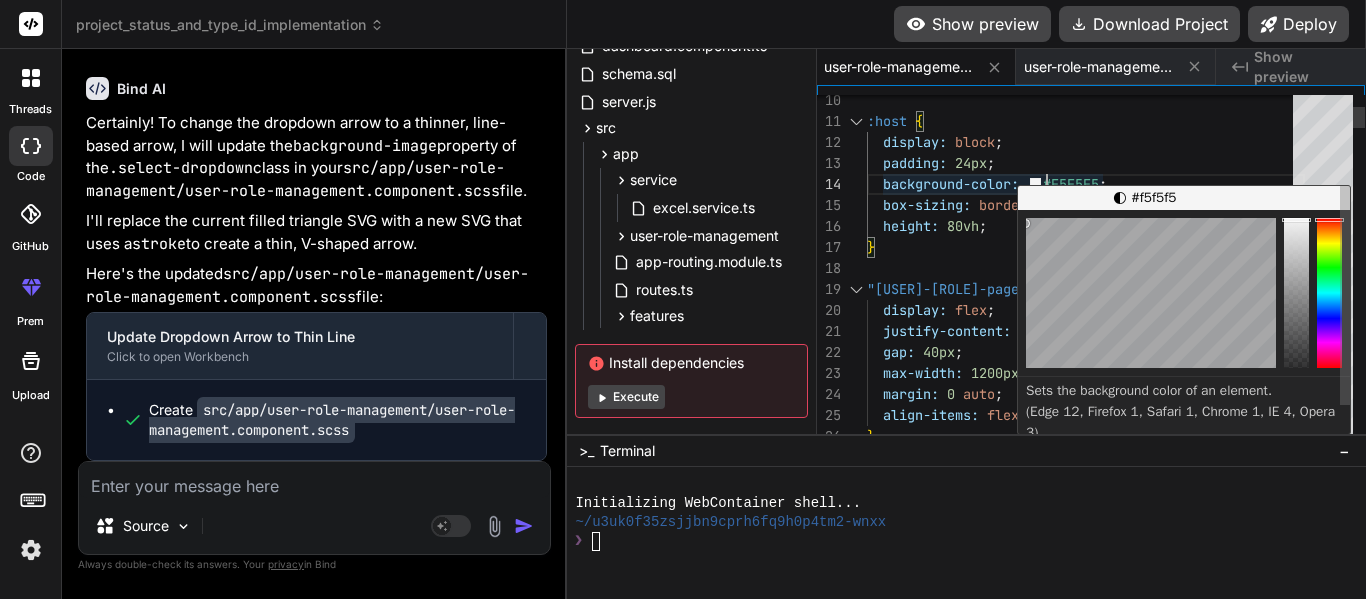 scroll, scrollTop: 0, scrollLeft: 0, axis: both 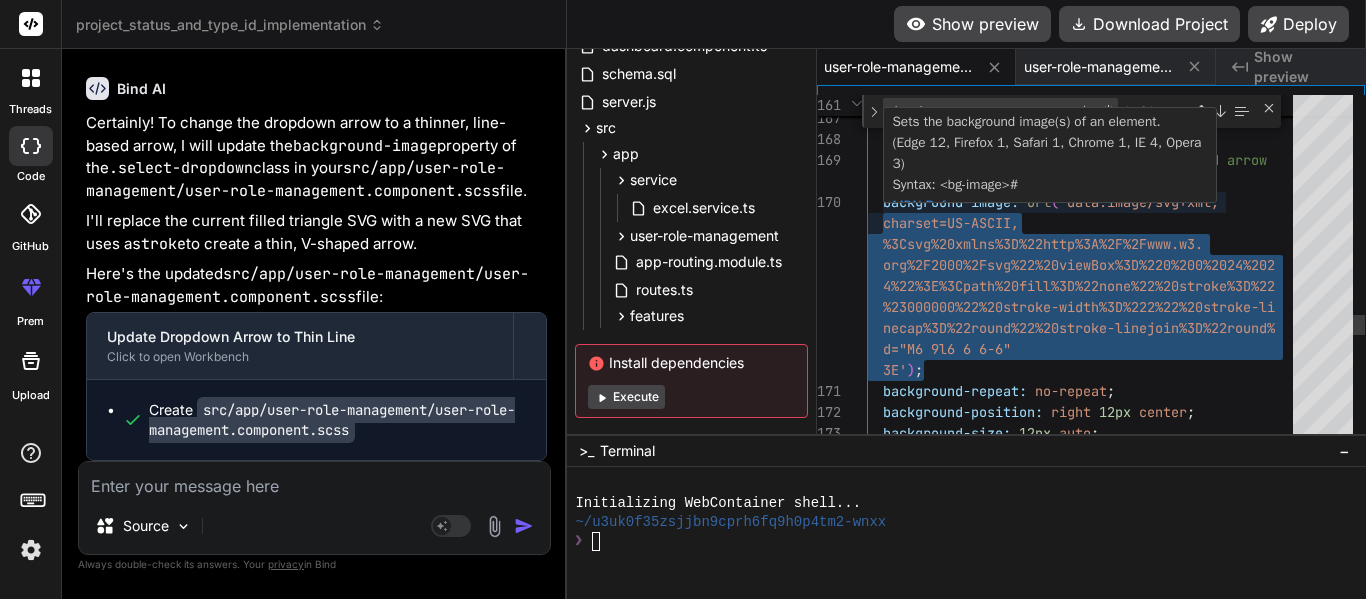 drag, startPoint x: 881, startPoint y: 204, endPoint x: 928, endPoint y: 364, distance: 166.7603 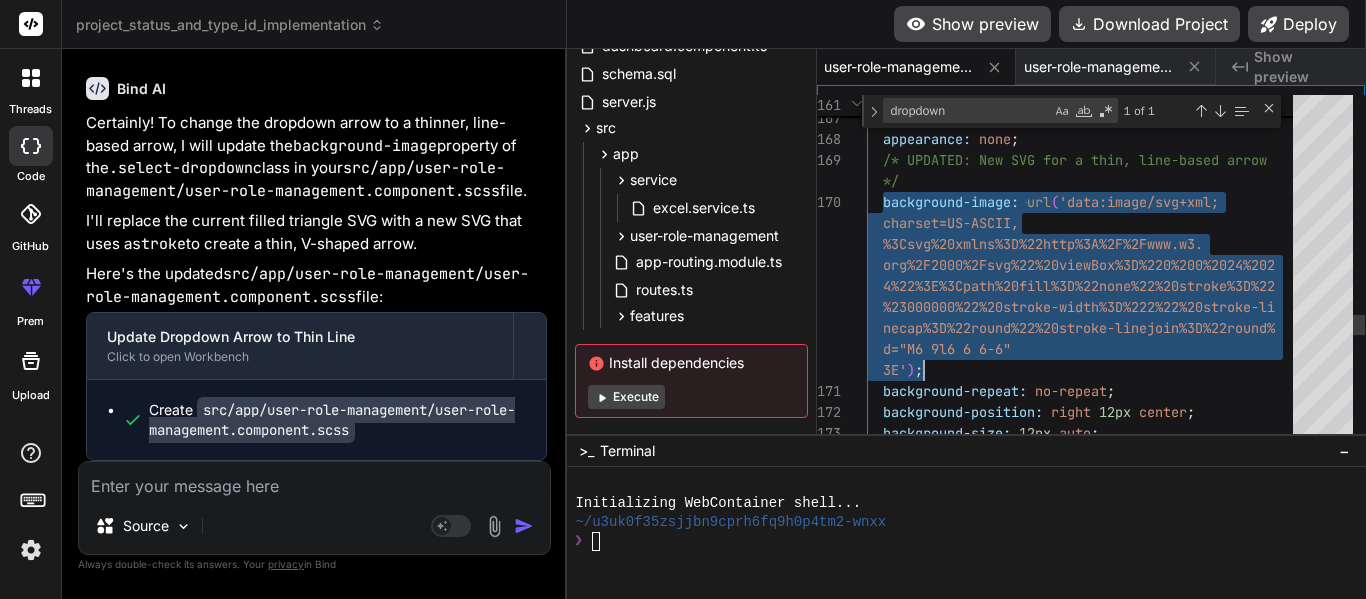 drag, startPoint x: 881, startPoint y: 200, endPoint x: 951, endPoint y: 354, distance: 169.16264 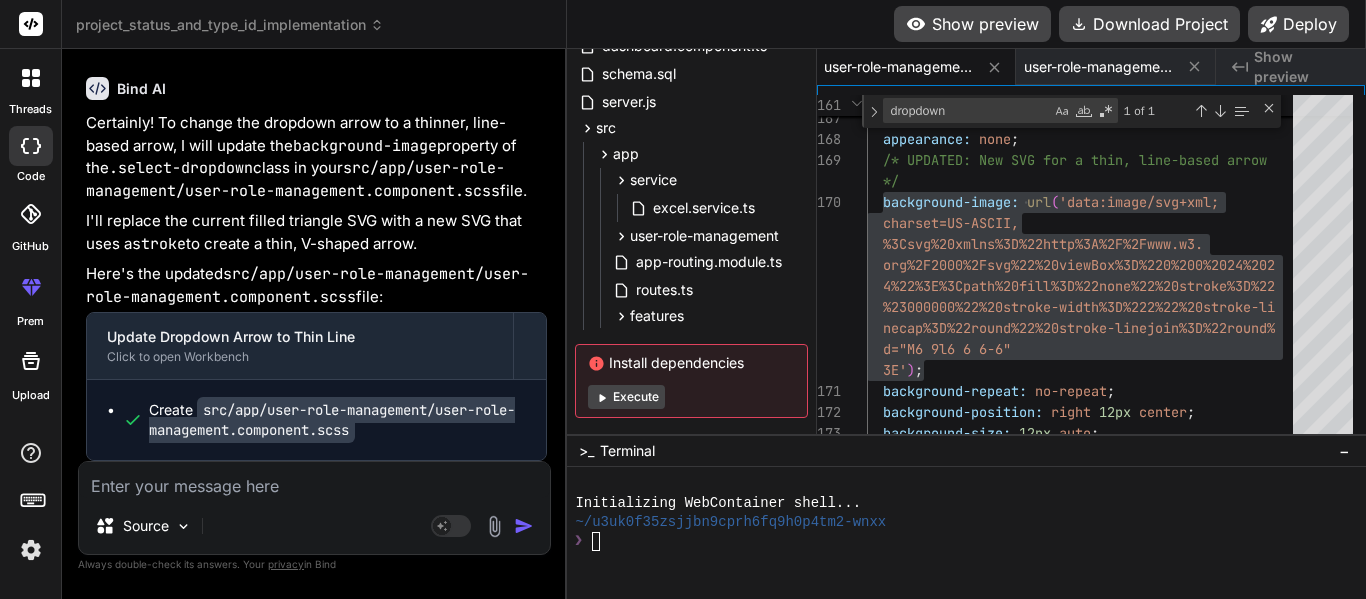 click at bounding box center (314, 480) 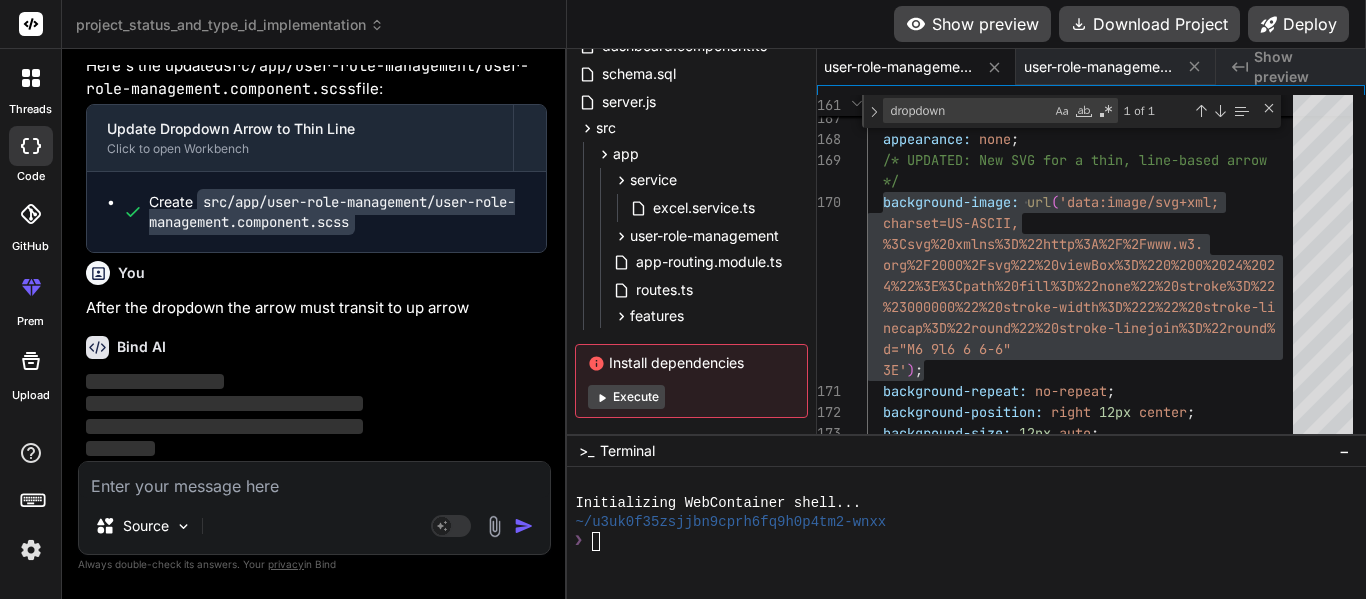 scroll, scrollTop: 62035, scrollLeft: 0, axis: vertical 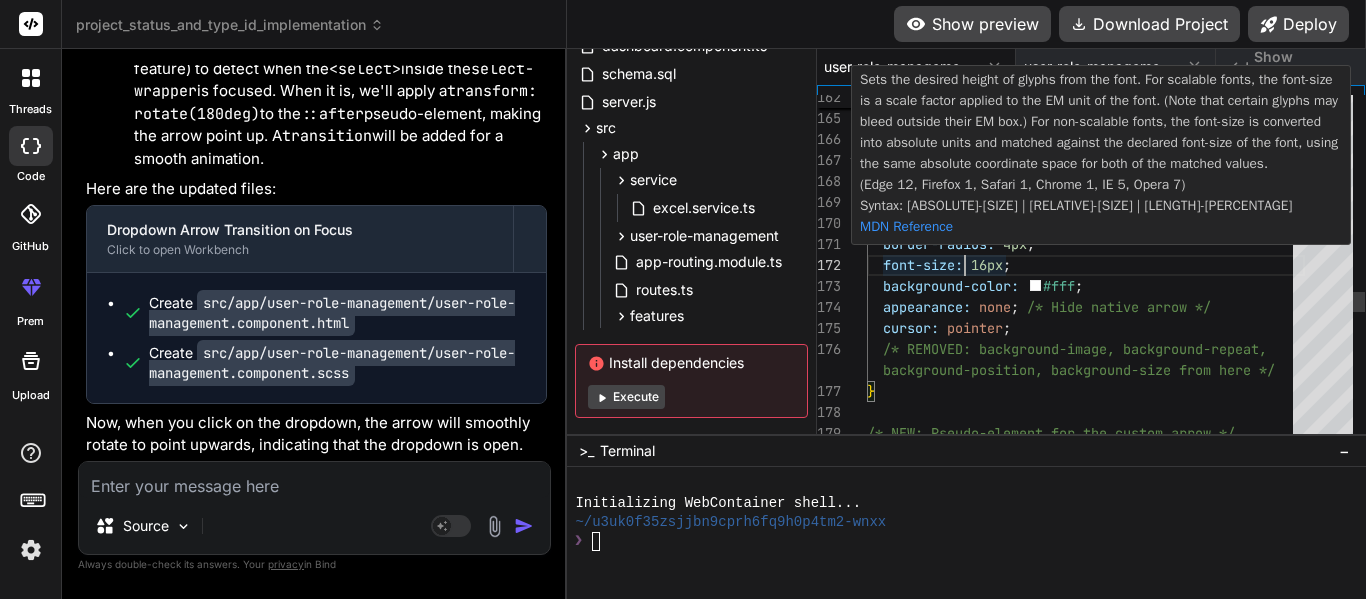 click on "select */ } .select- dropdown  {  width:  100% ;  /* Fill the wrapper */  padding:  10px  12px ;  border:  1px  solid   #ccc ;  border-radius:  4px ;  font-size:  16px ;  background-color:   #fff ;  appearance:  none ;  /* Hide native arrow */  cursor:  pointer ;  /* REMOVED: background-image, background-repeat,   background-position, background-size from here */ } /* NEW: Pseudo-element for the custom arrow */" at bounding box center [1086, -329] 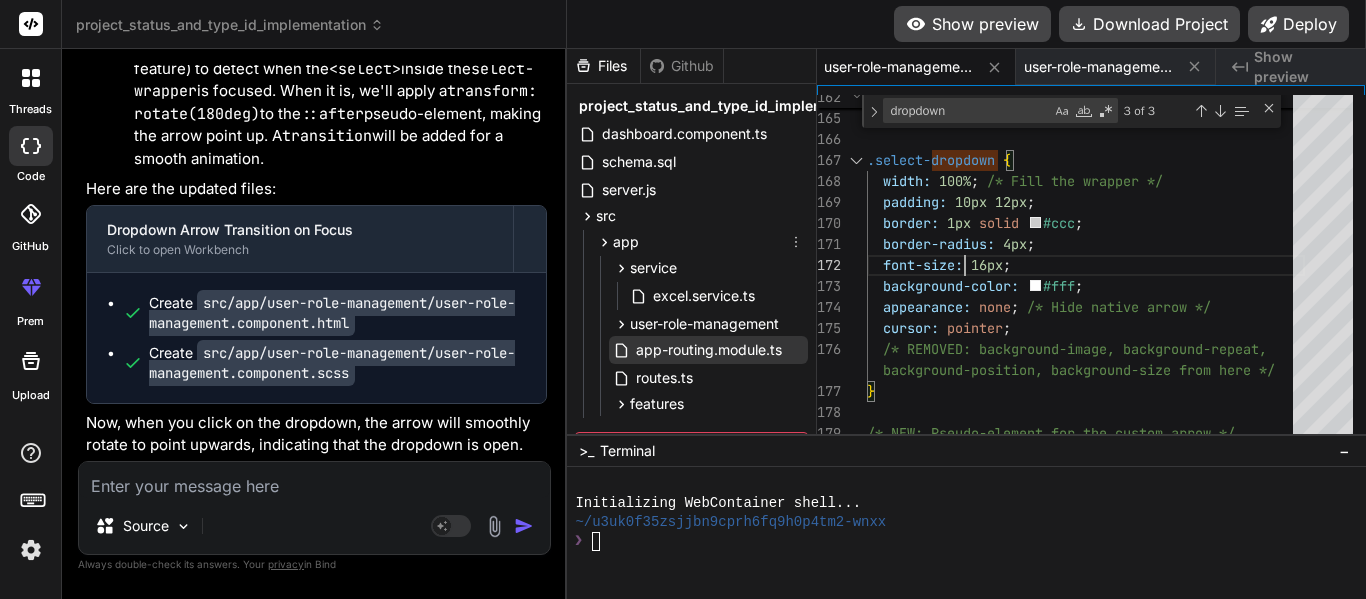 scroll, scrollTop: 0, scrollLeft: 0, axis: both 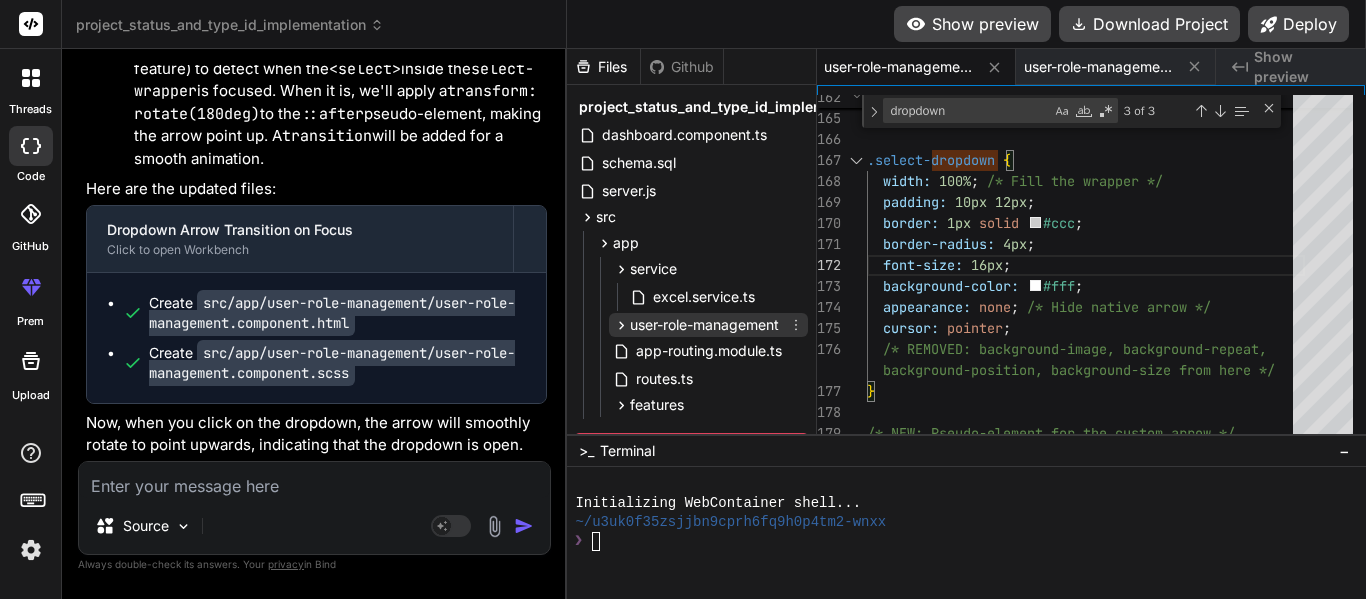click 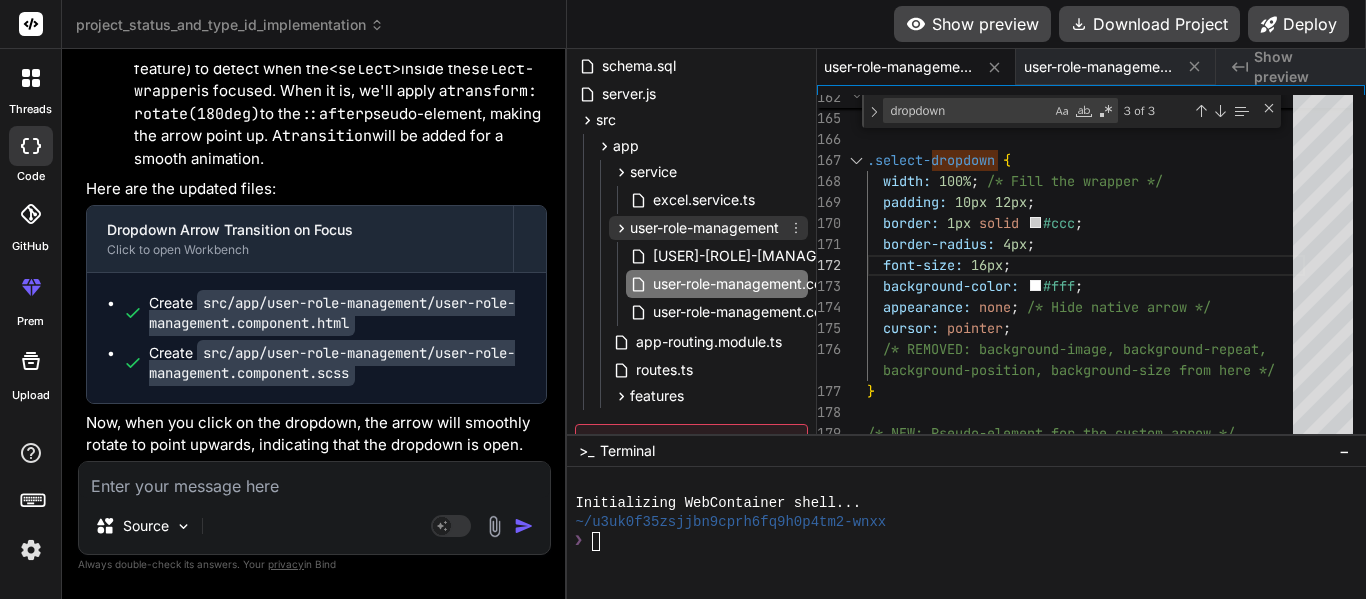 scroll, scrollTop: 146, scrollLeft: 0, axis: vertical 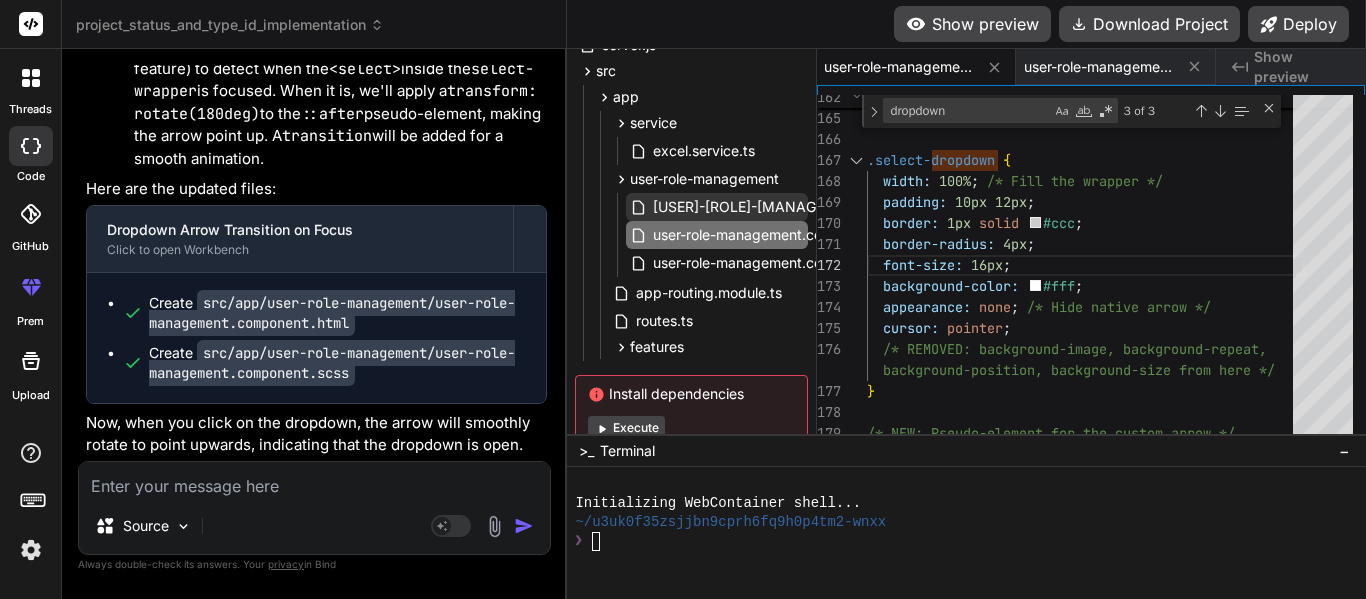 click on "[USER]-[ROLE]-[MANAGEMENT].component.ts" at bounding box center [808, 207] 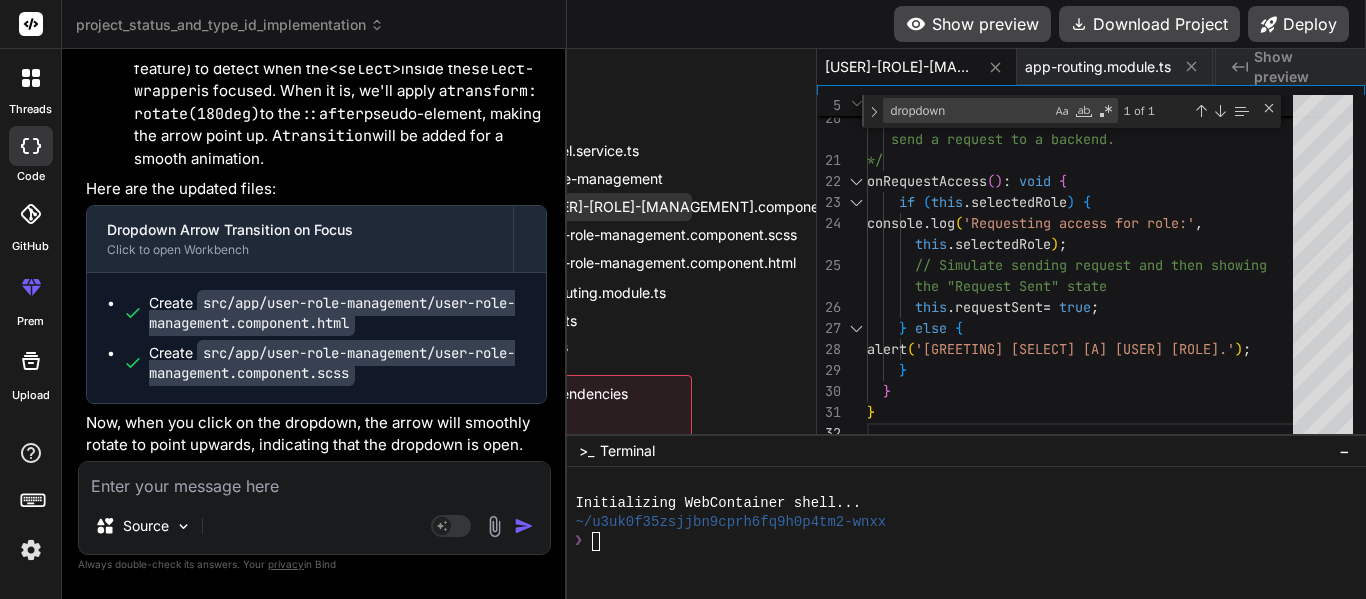 scroll, scrollTop: 146, scrollLeft: 89, axis: both 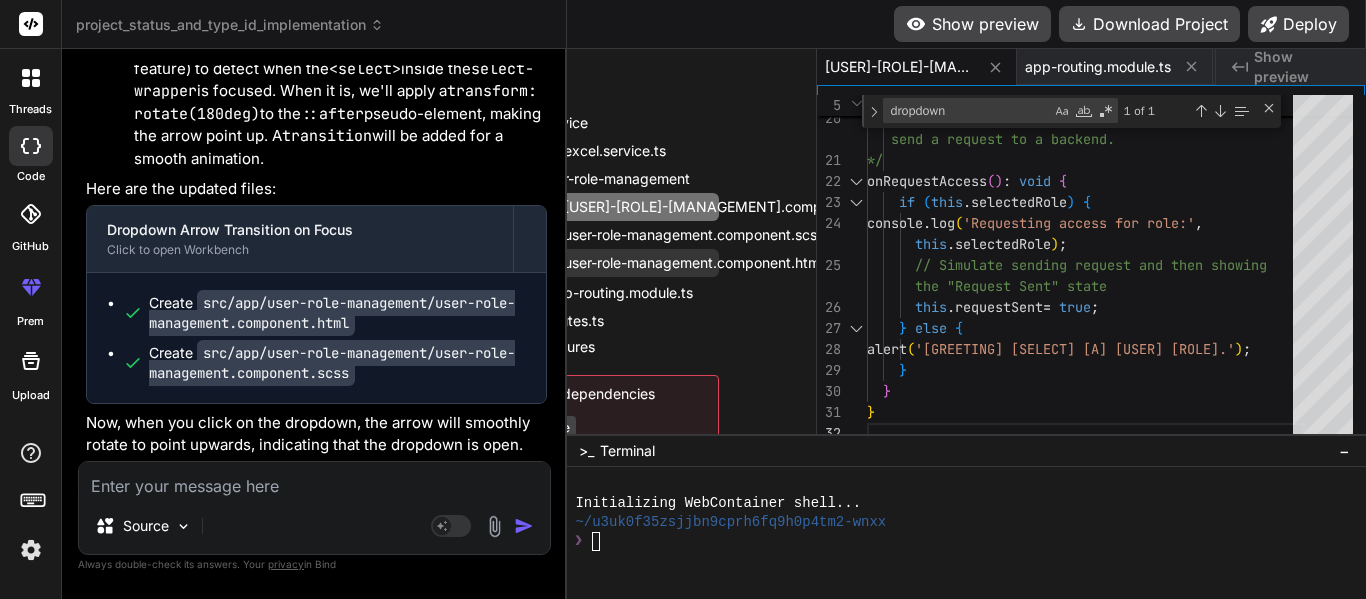 click on "user-role-management.component.html" at bounding box center (693, 263) 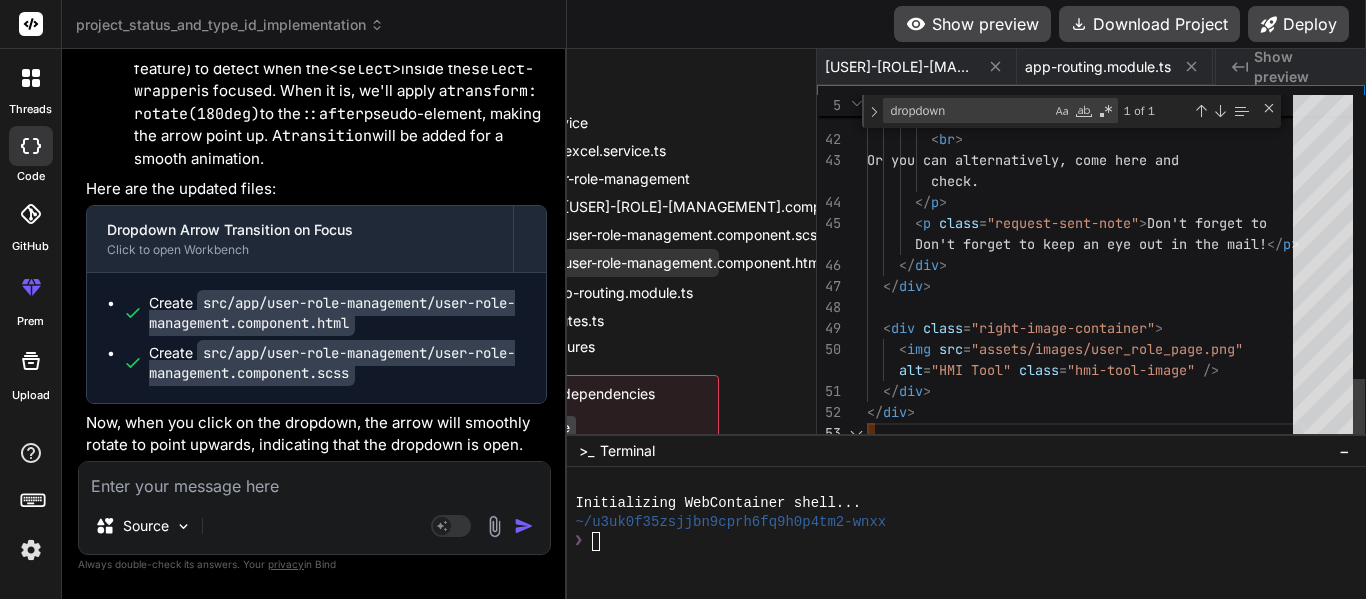 scroll, scrollTop: 0, scrollLeft: 719, axis: horizontal 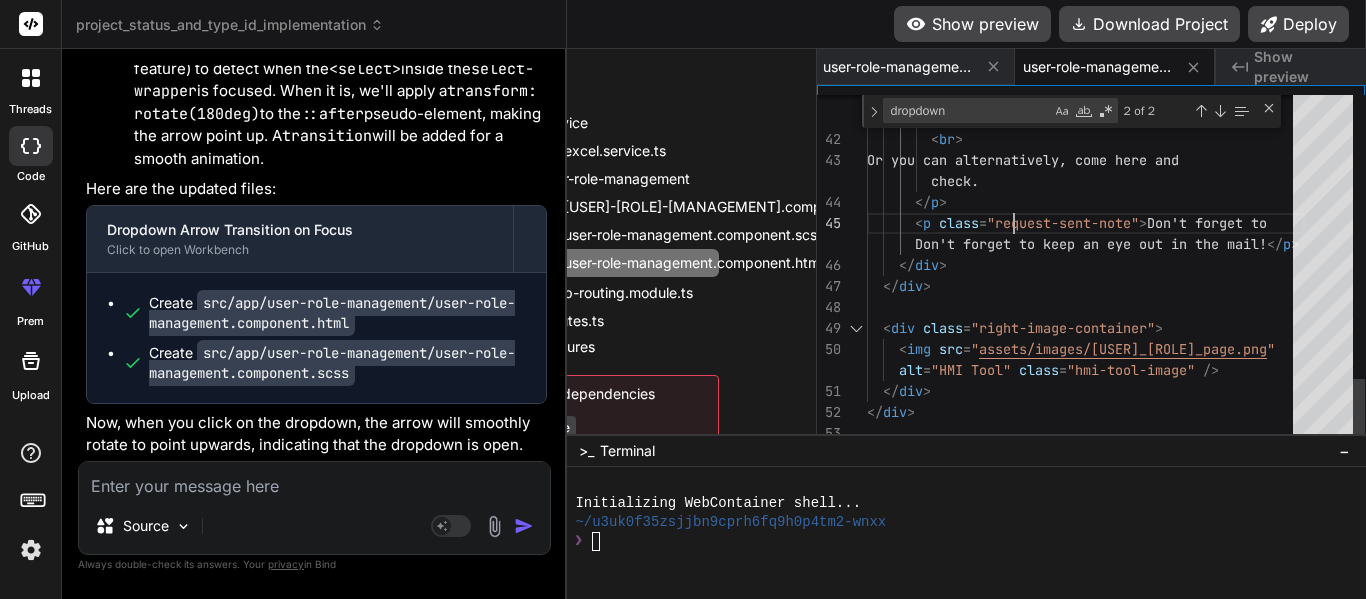 click on "by the consent admin.
Or you can alternatively, come here and check.
Don't forget to keep an eye out in the mail!" at bounding box center [1086, -486] 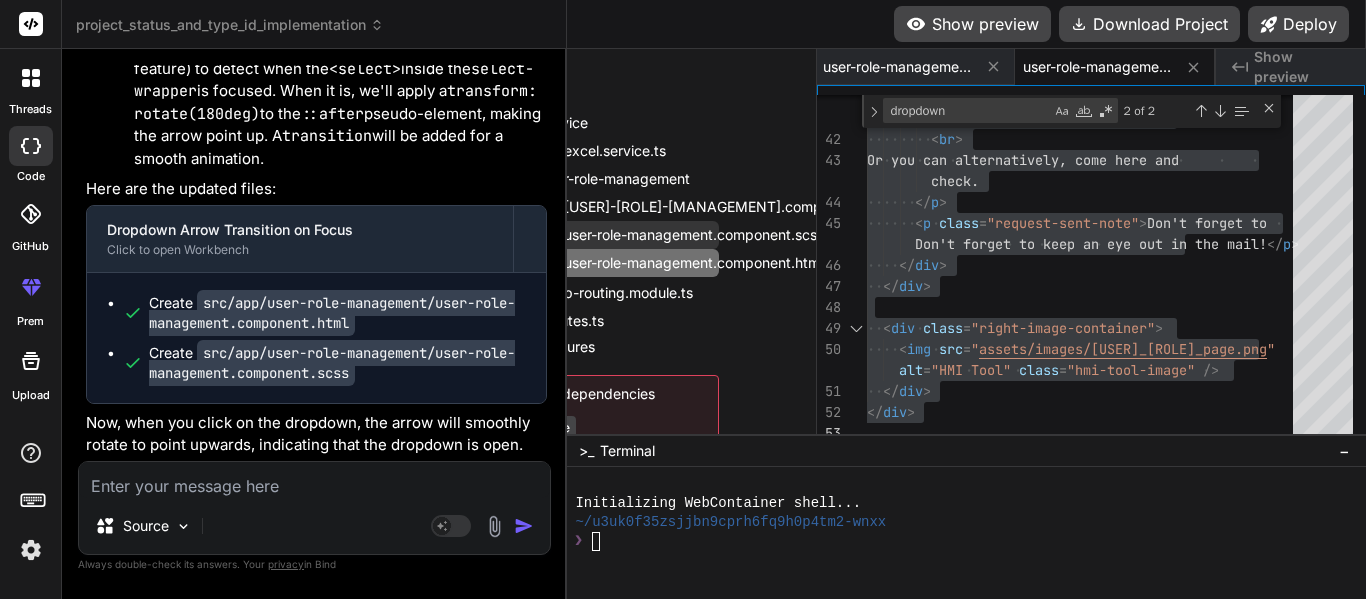 click on "user-role-management.component.scss" at bounding box center (694, 235) 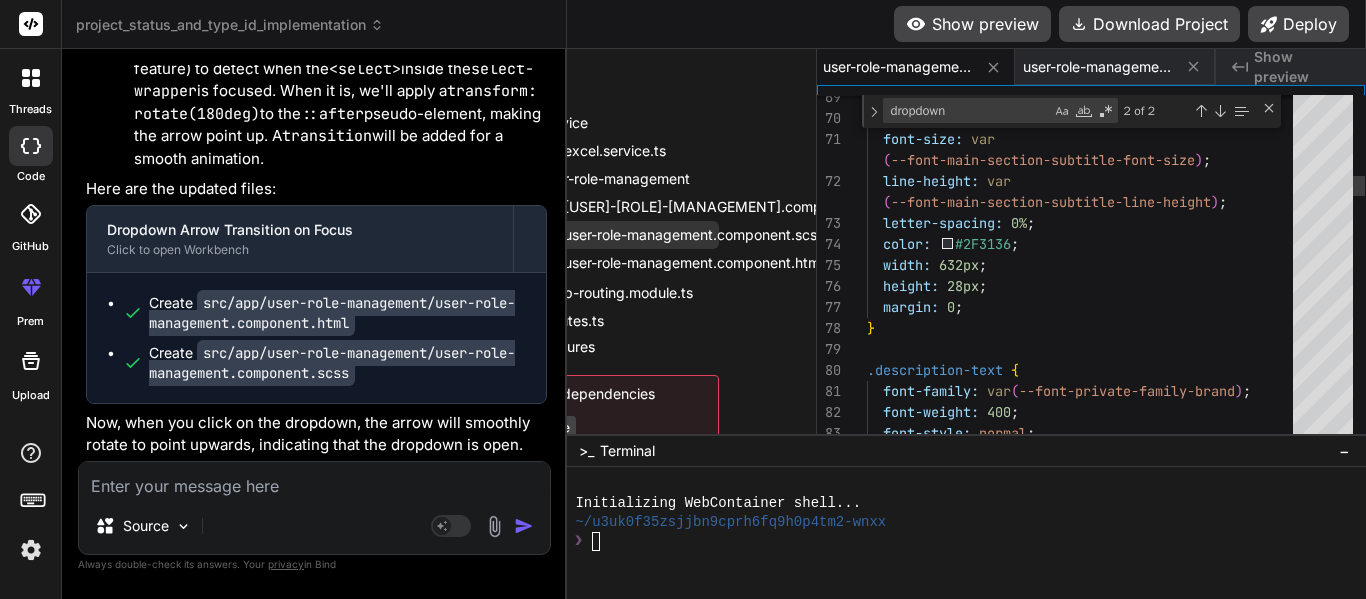 scroll, scrollTop: 0, scrollLeft: 717, axis: horizontal 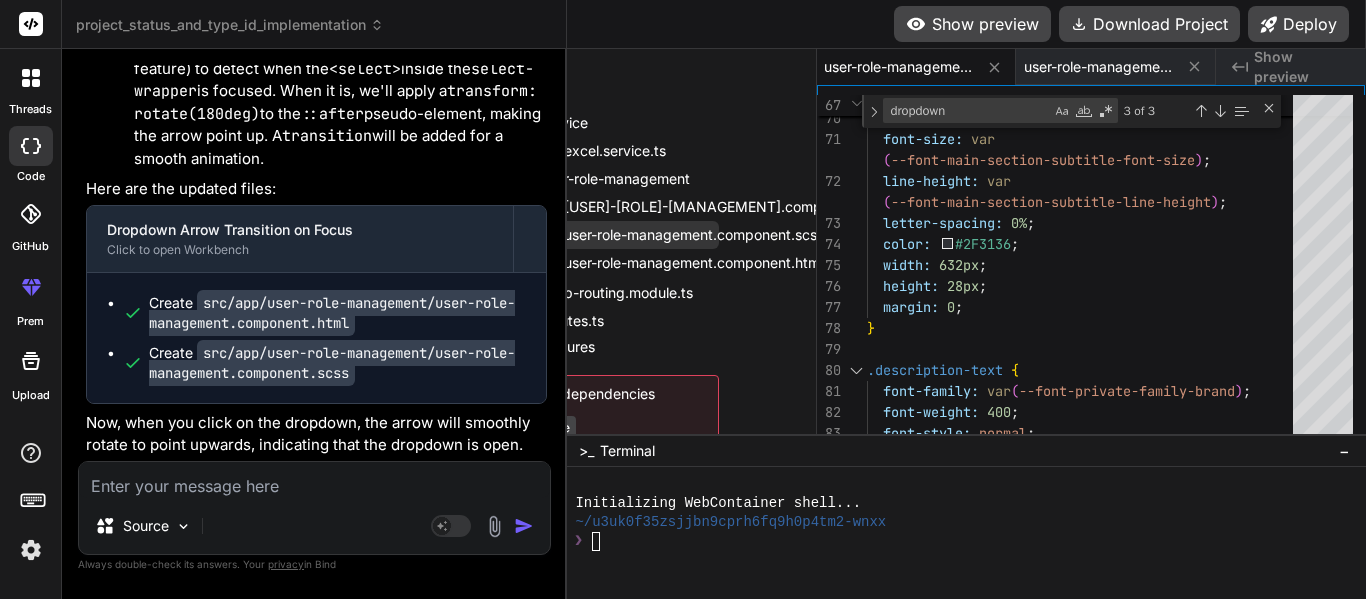 click on "user-role-management.component.scss" at bounding box center (694, 235) 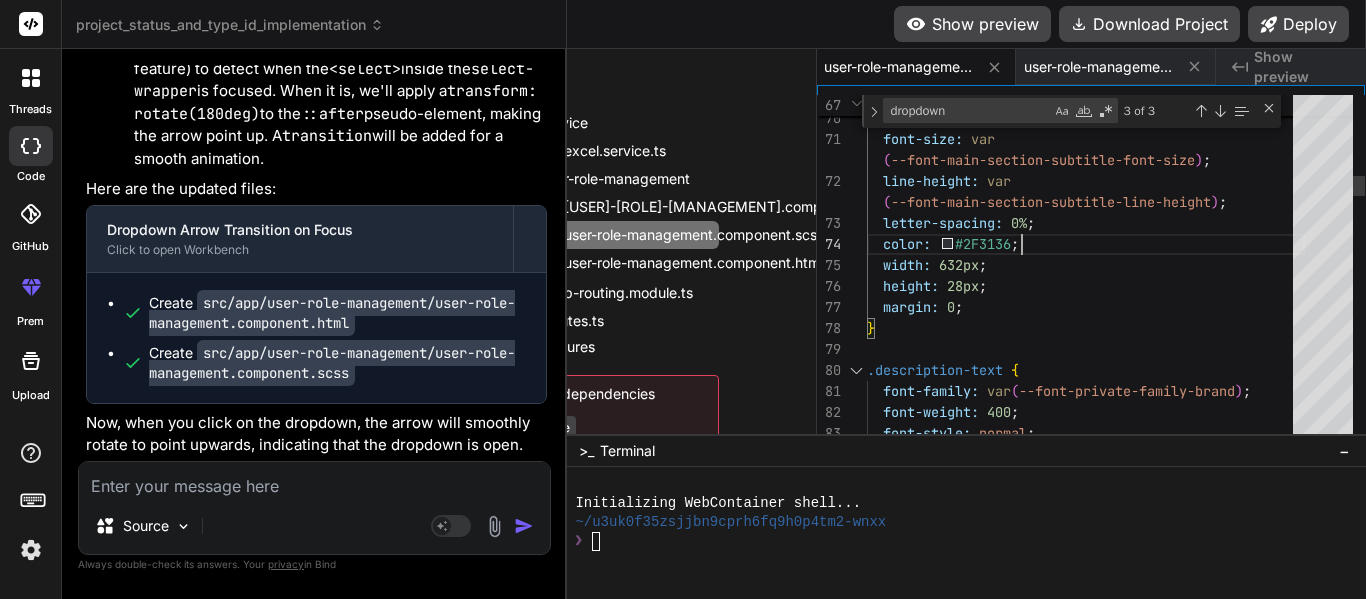 scroll, scrollTop: 0, scrollLeft: 0, axis: both 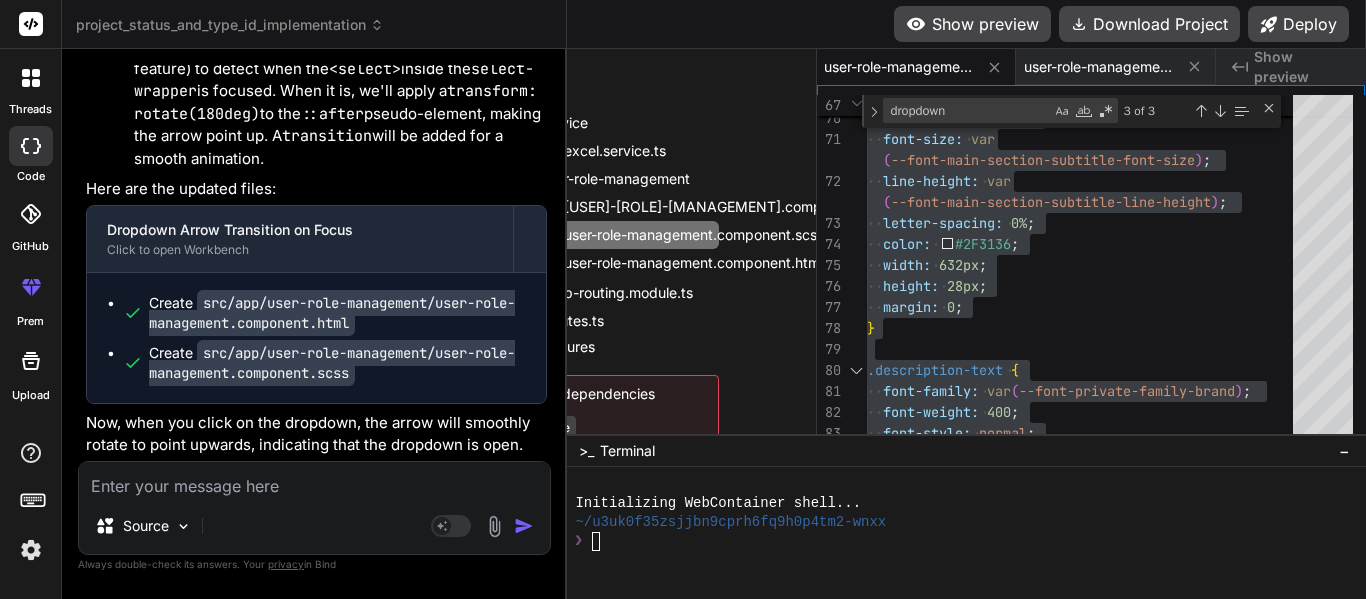 click at bounding box center (314, 480) 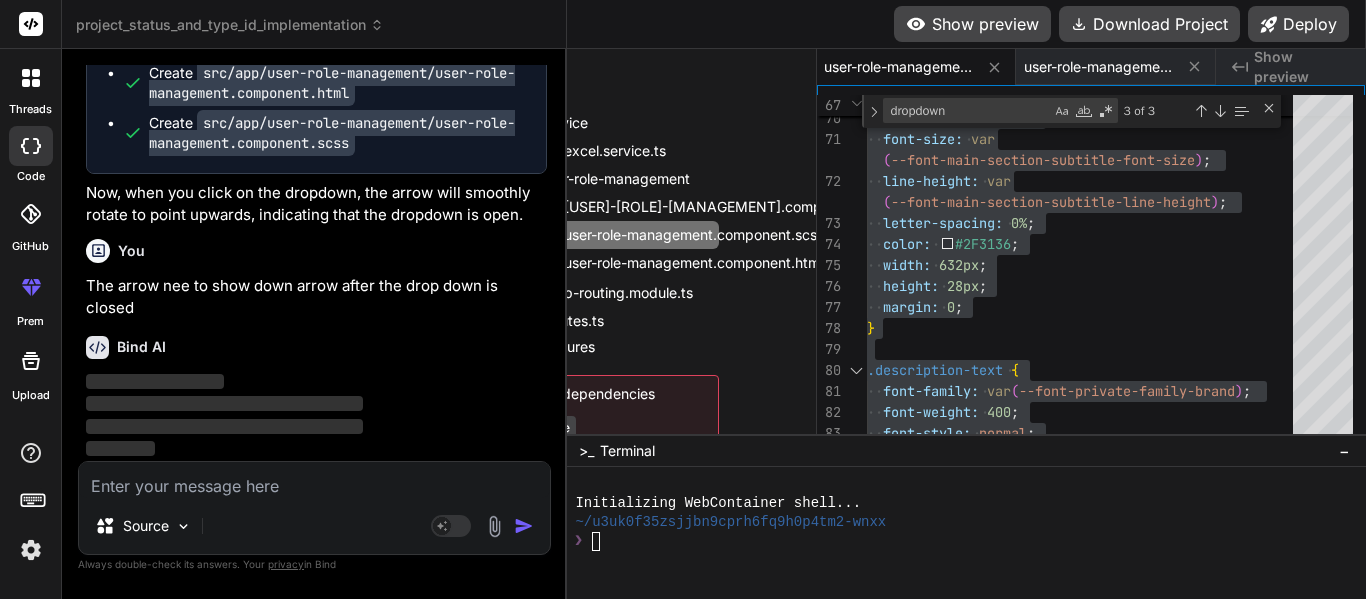 scroll, scrollTop: 63085, scrollLeft: 0, axis: vertical 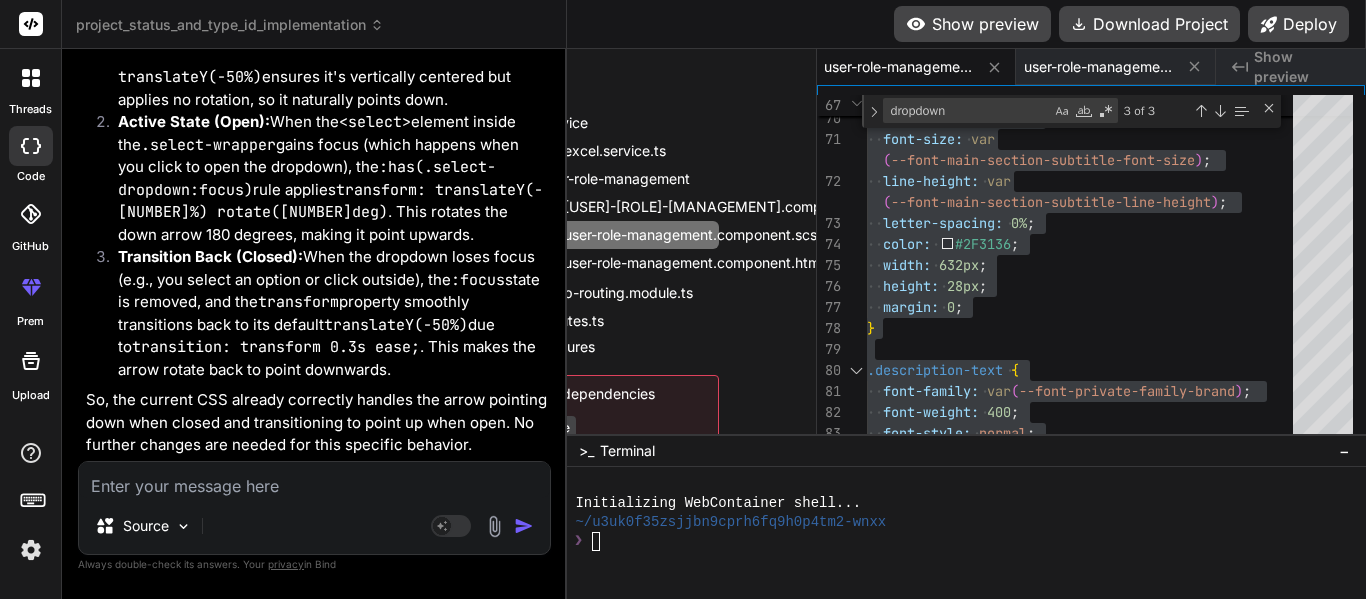 click at bounding box center (314, 480) 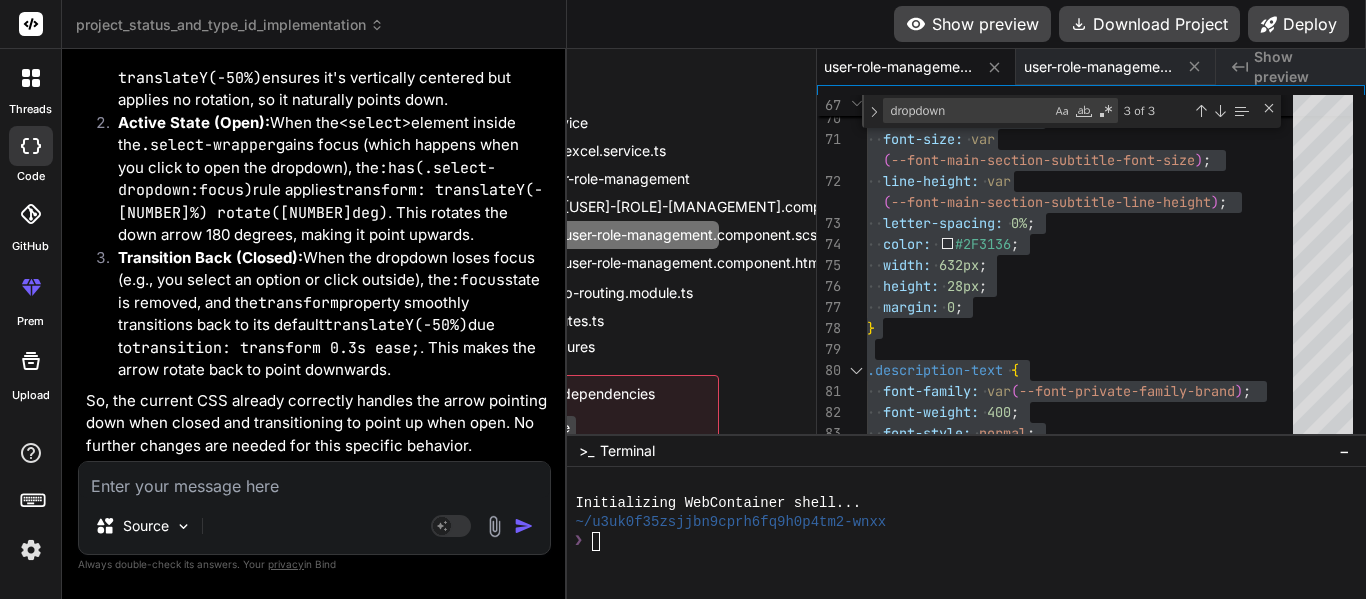scroll, scrollTop: 64285, scrollLeft: 0, axis: vertical 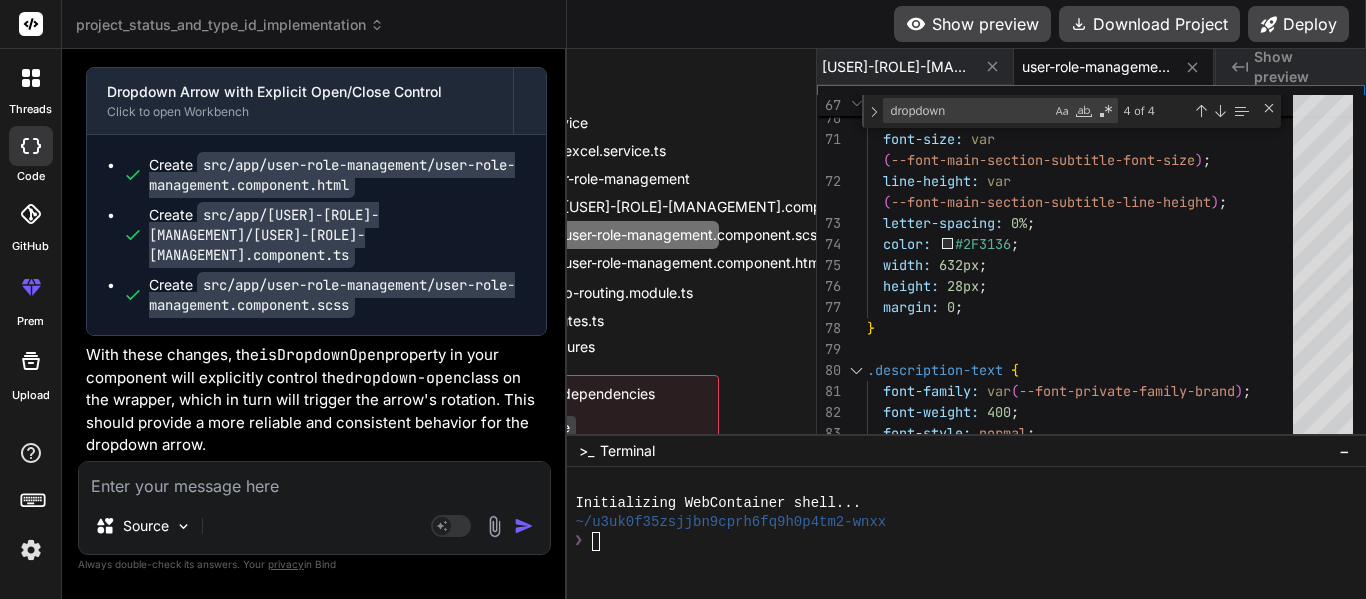 click at bounding box center (314, 480) 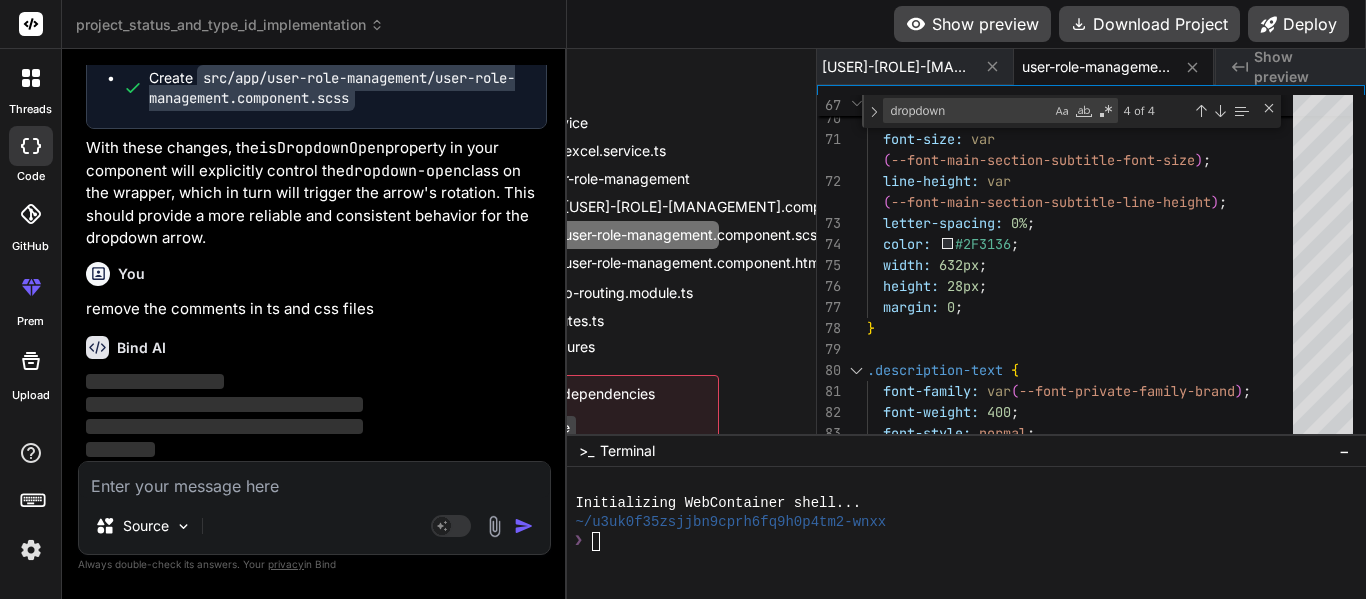 scroll, scrollTop: 65758, scrollLeft: 0, axis: vertical 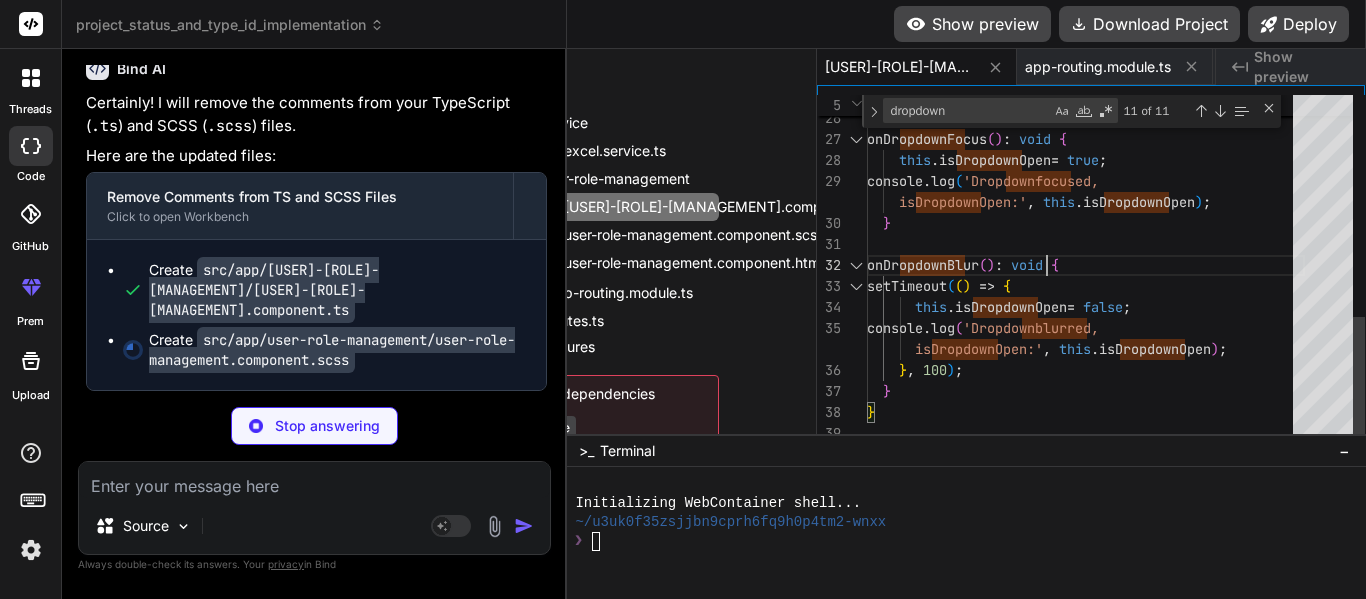 click on "}   on [DROPDOWN] Focus ( ) :   void   {     this.is[DROPDOWN][OPEN] = true;     console.log(' [DROPDOWN]  focused,       is [DROPDOWN] [OPEN]:',  this.is[DROPDOWN][OPEN]);   }   on [DROPDOWN] Blur ( ) :   void   {     setTimeout(( )  =>   {       this.is[DROPDOWN][OPEN] = false;       console.log(' [DROPDOWN]  blurred,         is [DROPDOWN] [OPEN]:',  this.is[DROPDOWN][OPEN]);     },  [NUMBER]);   } }" at bounding box center (1086, -35) 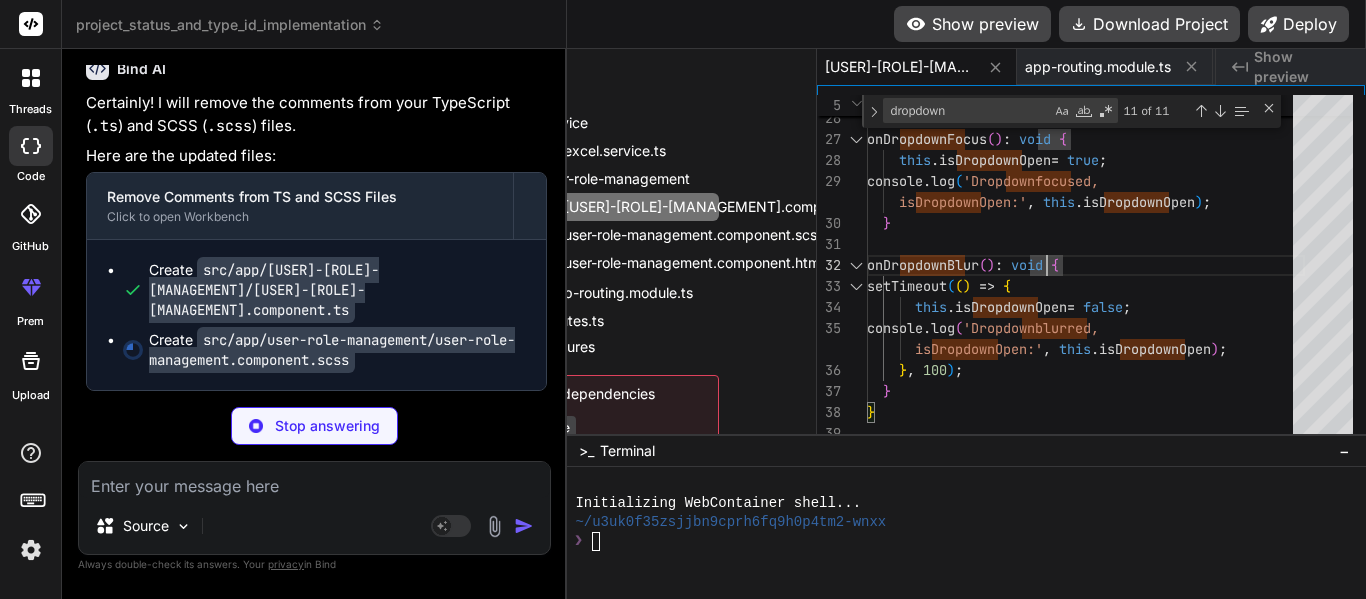 scroll, scrollTop: 66017, scrollLeft: 0, axis: vertical 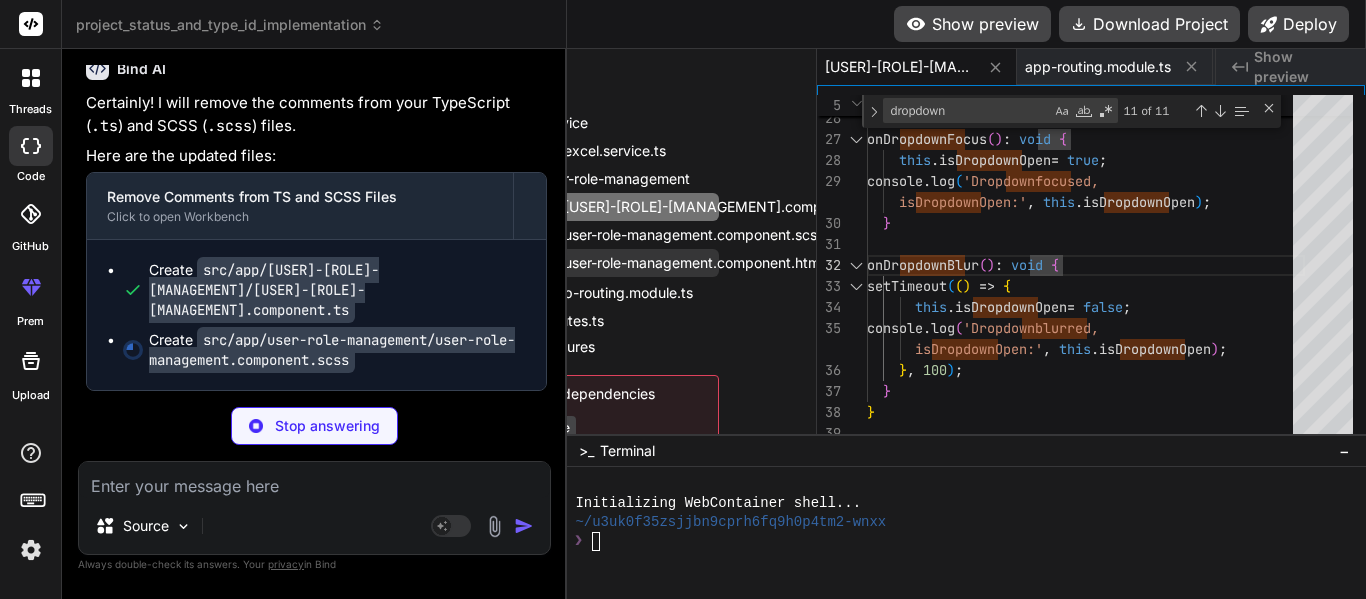 click on "user-role-management.component.html" at bounding box center [693, 263] 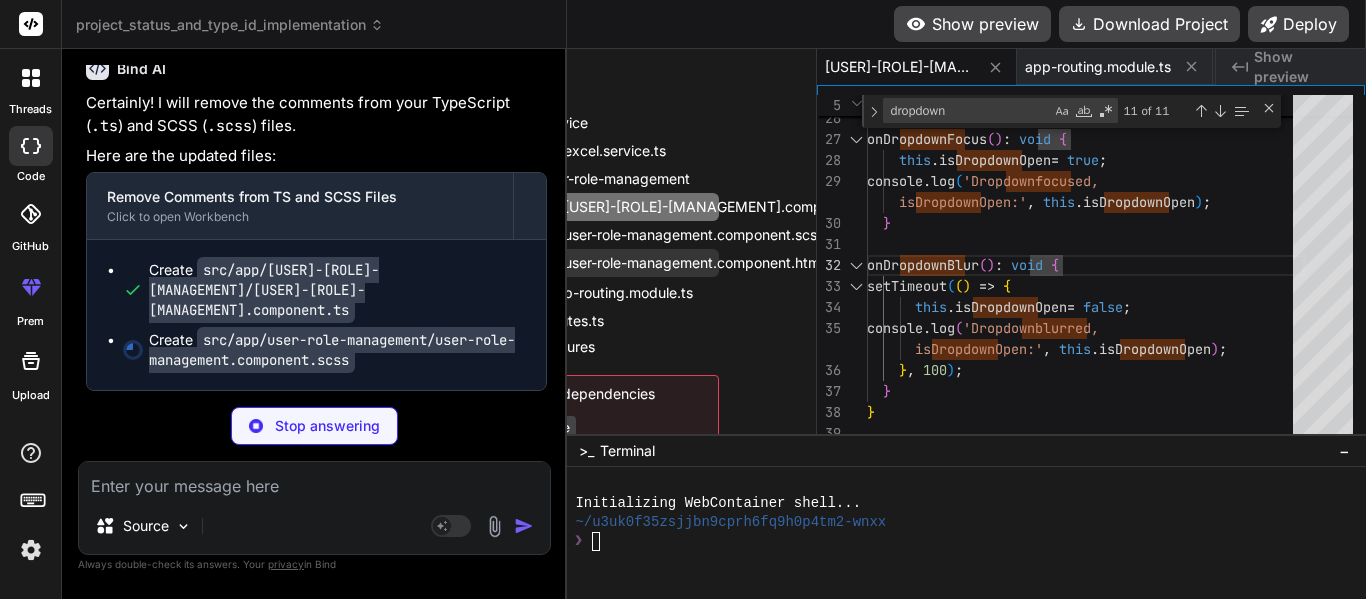 scroll, scrollTop: 0, scrollLeft: 719, axis: horizontal 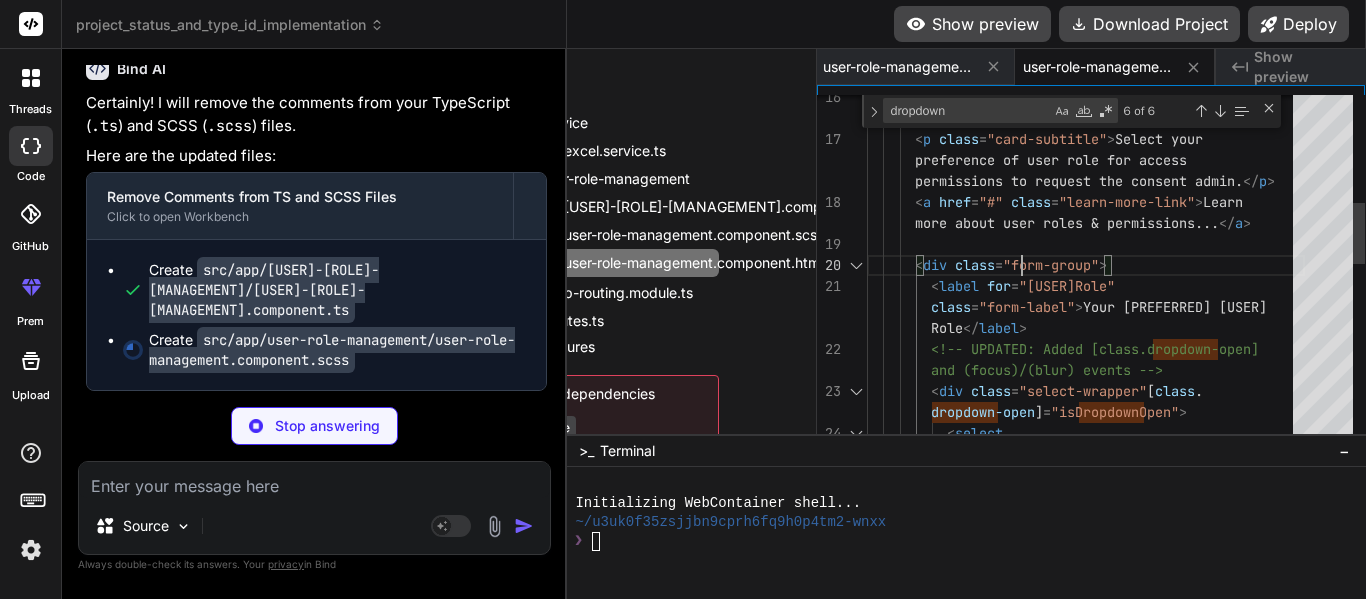 click on "tool?! </div> <p class = "card-subtitle" > Select your preference of user role for access permissions to request the consent admin. </p> <a href = "#" class = "learn-more-link" > Learn more about user roles & permissions... </a> <div class = "form-group" > <label for = "userRole" class = "form-label" > Your Preferred User Role </label> <!-- UPDATED: Added [class. dropdown -open] and (focus)/(blur) events --> <div class = "select-wrapper" [ class . dropdown -open ] = "is Dropdown Open" > <select" at bounding box center (1086, 469) 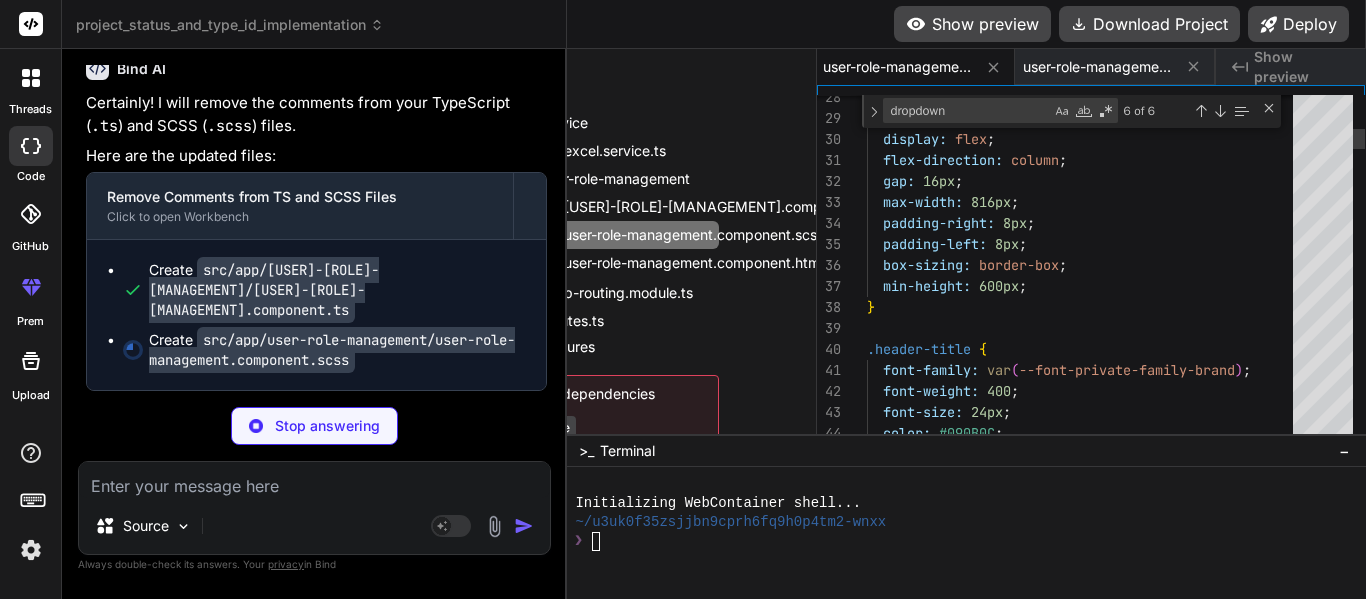 scroll, scrollTop: 0, scrollLeft: 717, axis: horizontal 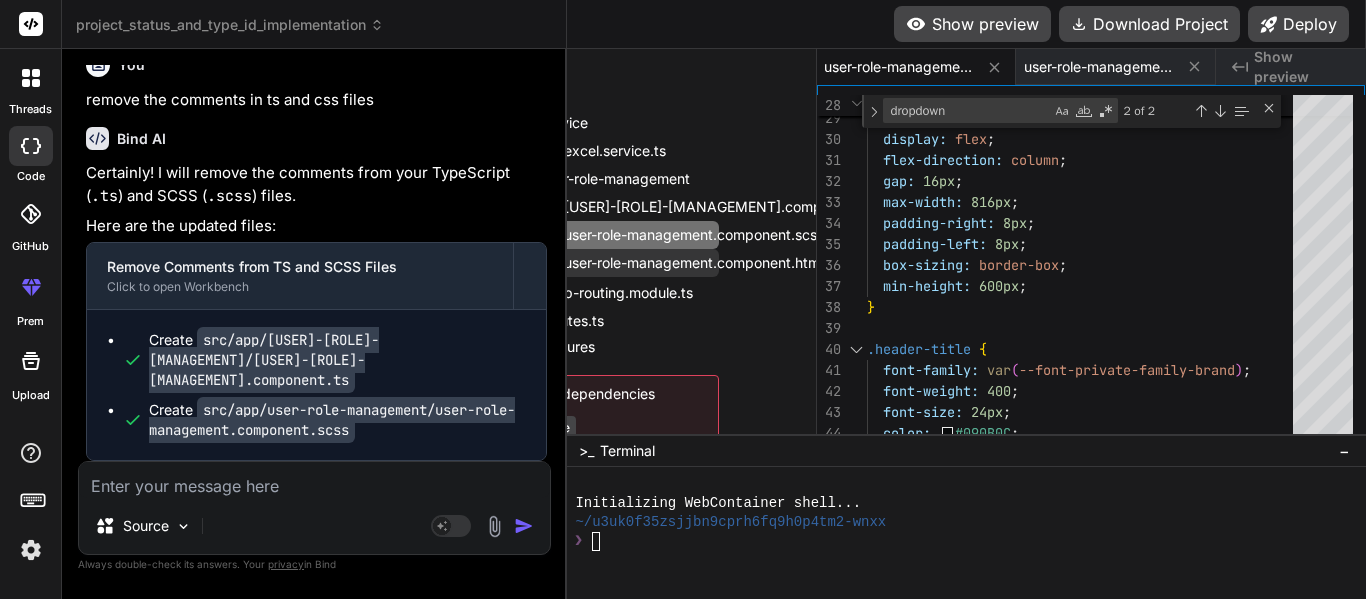 click on "user-role-management.component.html" at bounding box center [693, 263] 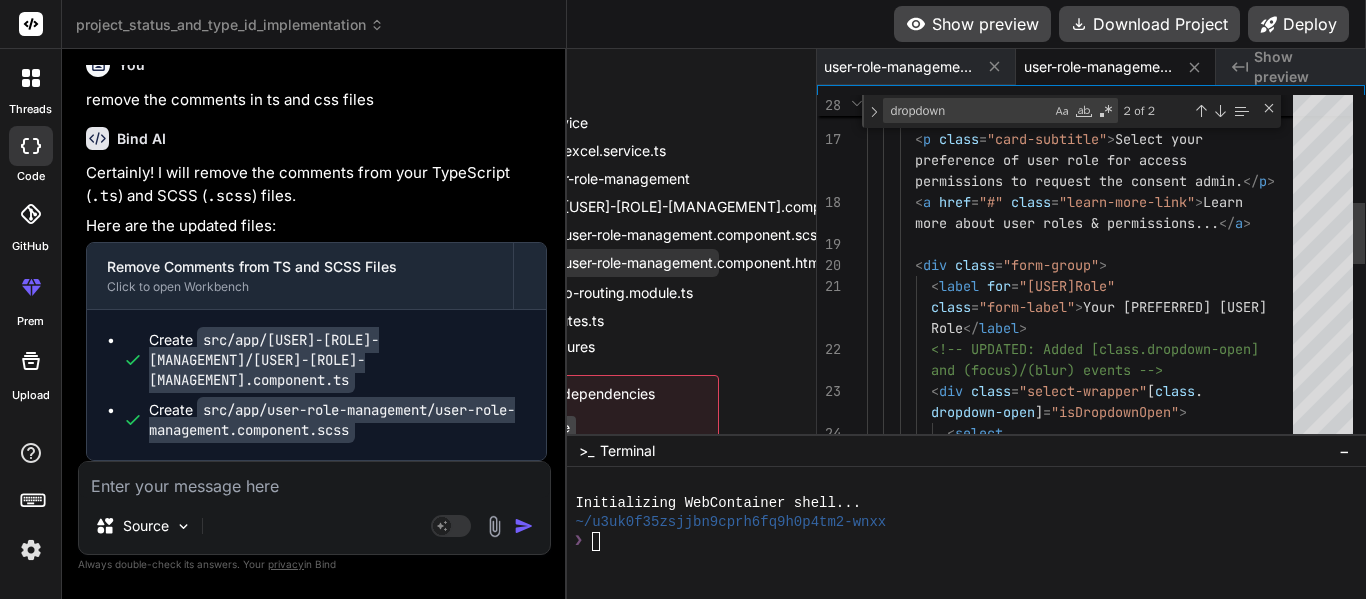scroll, scrollTop: 0, scrollLeft: 719, axis: horizontal 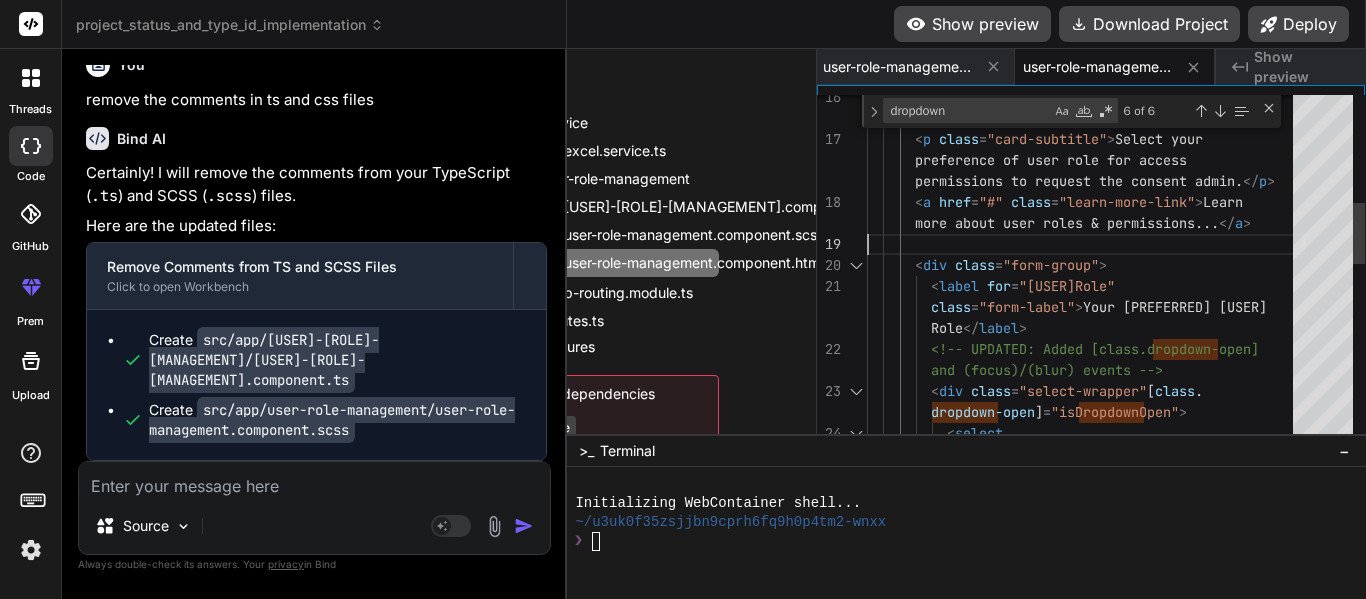 click on "tool?! </div> <p class = "card-subtitle" > Select your preference of user role for access permissions to request the consent admin. </p> <a href = "#" class = "learn-more-link" > Learn more about user roles & permissions... </a> <div class = "form-group" > <label for = "userRole" class = "form-label" > Your Preferred User Role </label> <!-- UPDATED: Added [class. dropdown -open] and (focus)/(blur) events --> <div class = "select-wrapper" [ class . dropdown -open ] = "is Dropdown Open" > <select" at bounding box center [1086, 469] 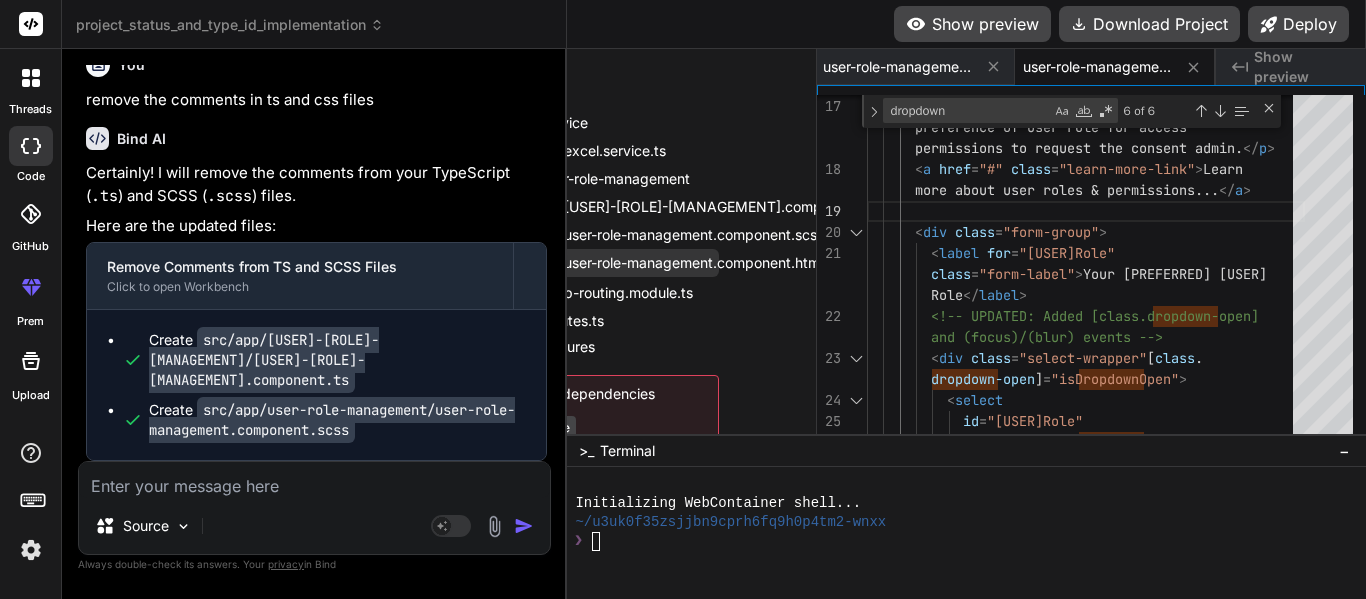 click on "user-role-management.component.html" at bounding box center (693, 263) 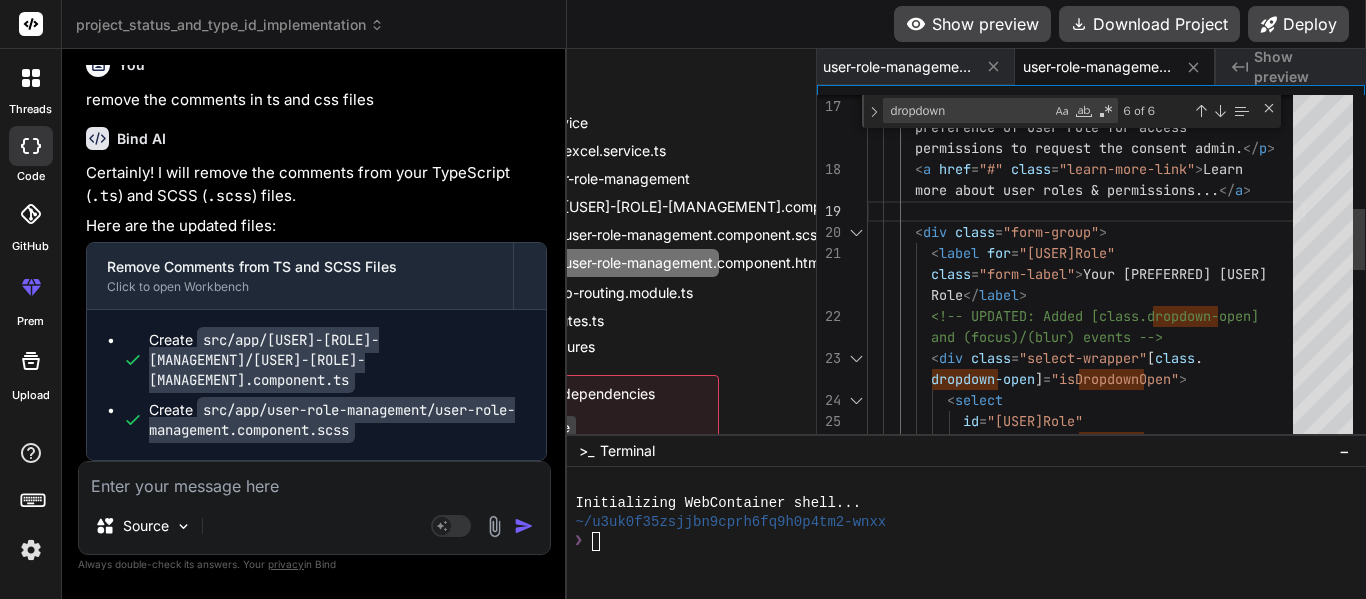 scroll, scrollTop: 0, scrollLeft: 0, axis: both 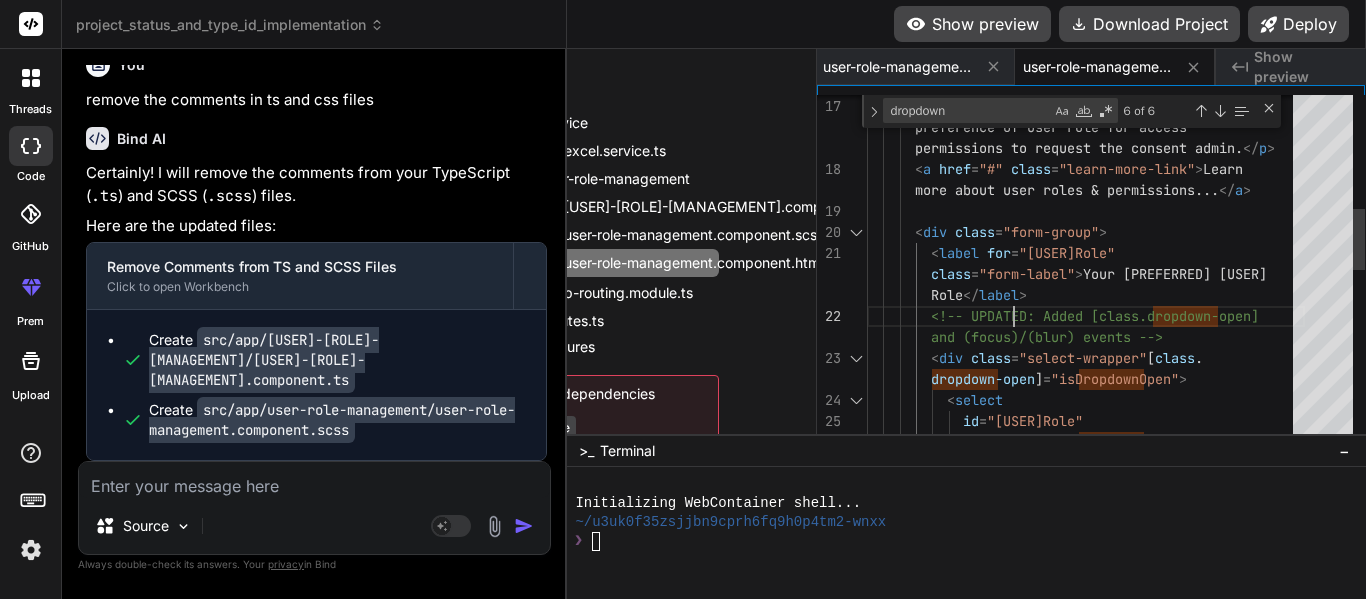 click on "tool?! </div> <p class = "card-subtitle" > Select your preference of user role for access permissions to request the consent admin. </p> <a href = "#" class = "learn-more-link" > Learn more about user roles & permissions... </a> <div class = "form-group" > <label for = "userRole" class = "form-label" > Your Preferred User Role </label> <!-- UPDATED: Added [class. dropdown -open] and (focus)/(blur) events --> <div class = "select-wrapper" [ class . dropdown -open ] = "is Dropdown Open" > <select id = "userRole" class = "select- dropdown "" at bounding box center [1086, 436] 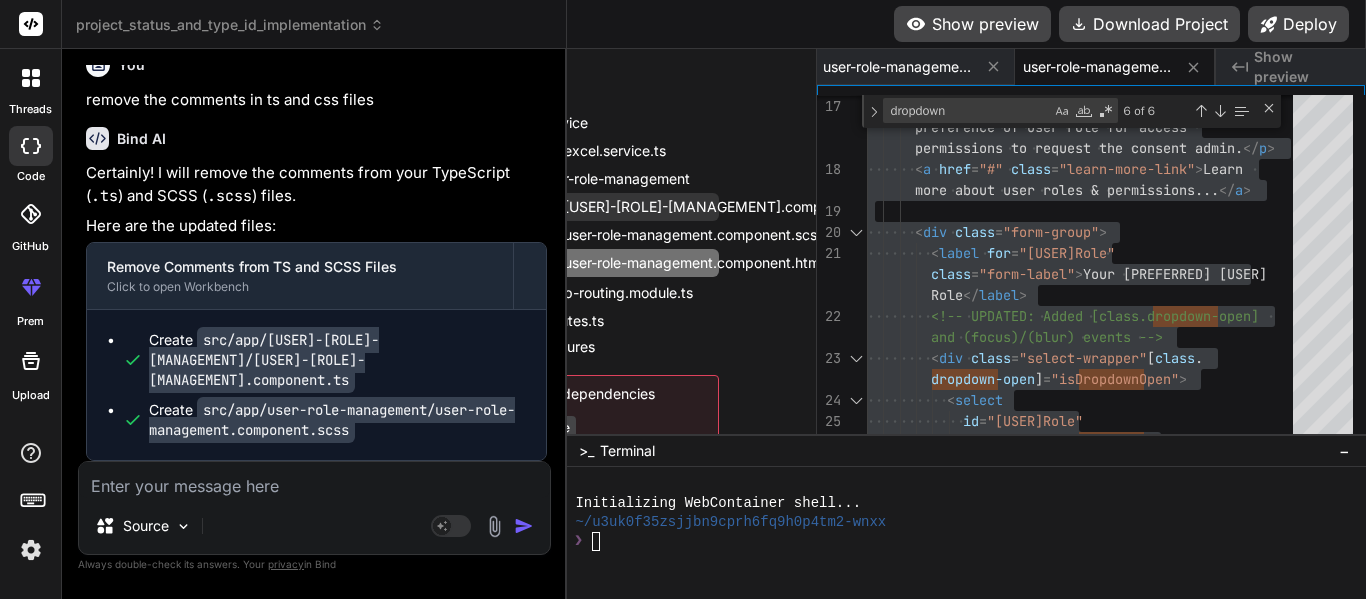 click on "[USER]-[ROLE]-[MANAGEMENT].component.ts" at bounding box center [719, 207] 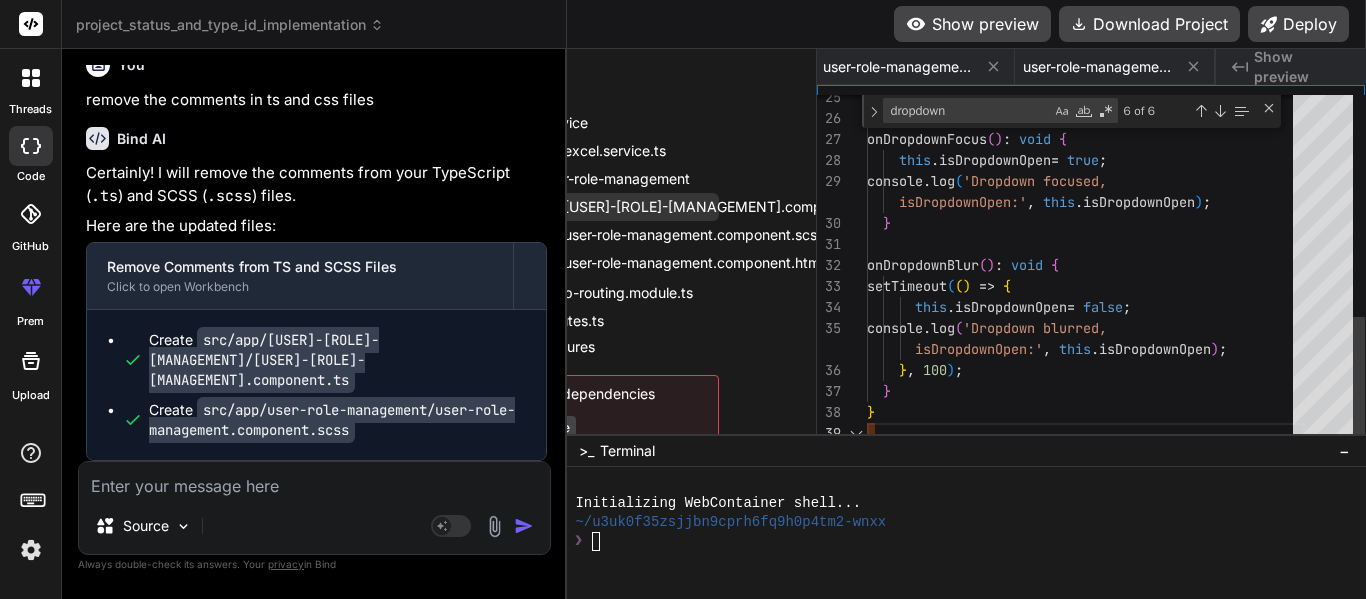 scroll, scrollTop: 0, scrollLeft: 0, axis: both 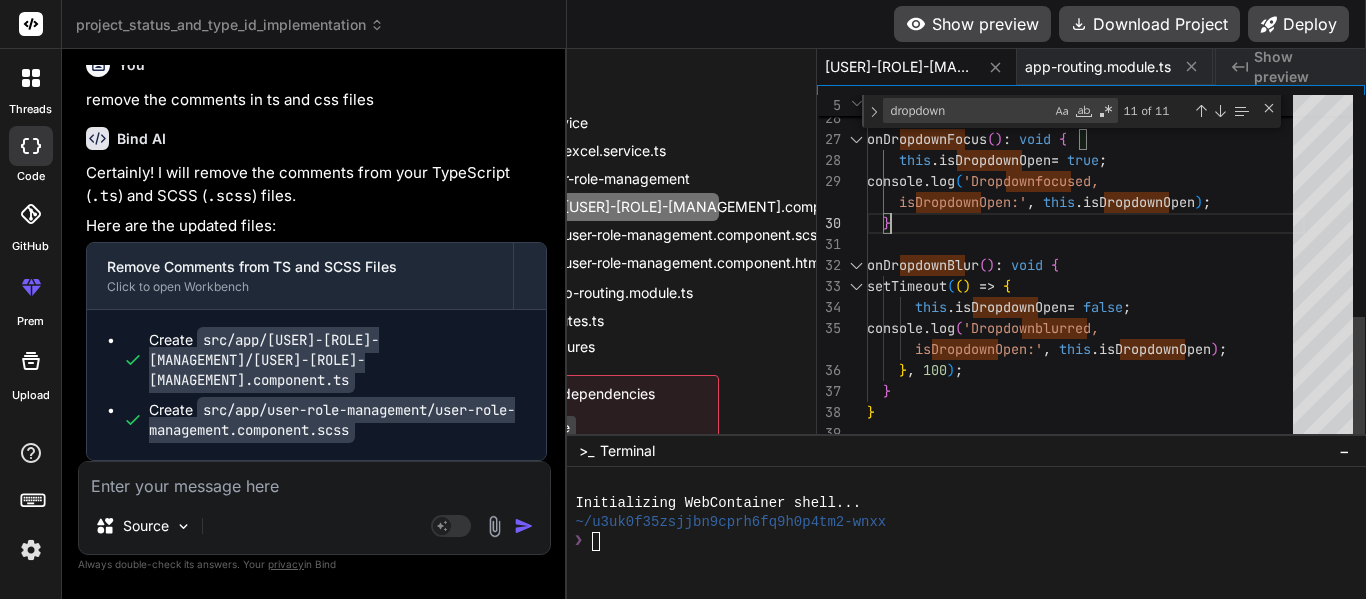 click on "}   on [DROPDOWN] Focus ( ) :   void   {     this.is[DROPDOWN][OPEN] = true;     console.log(' [DROPDOWN]  focused,       is [DROPDOWN] [OPEN]:',  this.is[DROPDOWN][OPEN]);   }   on [DROPDOWN] Blur ( ) :   void   {     setTimeout(( )  =>   {       this.is[DROPDOWN][OPEN] = false;       console.log(' [DROPDOWN]  blurred,         is [DROPDOWN] [OPEN]:',  this.is[DROPDOWN][OPEN]);     },  [NUMBER]);   } }" at bounding box center [1086, -35] 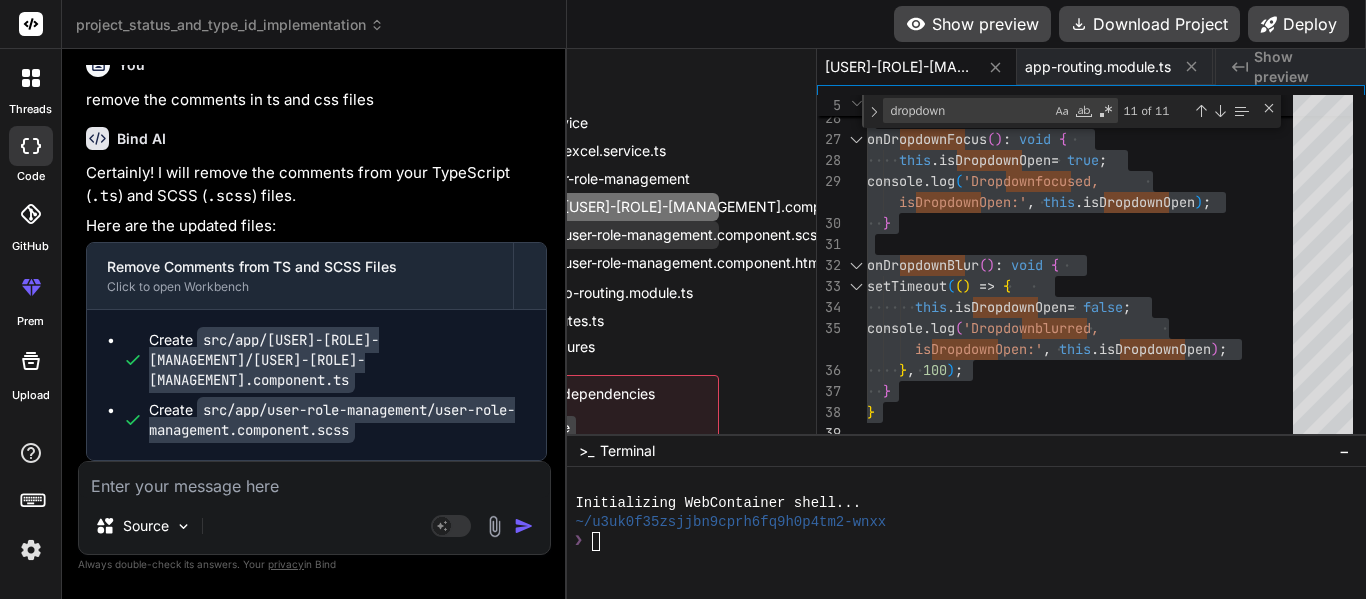 click on "user-role-management.component.scss" at bounding box center (694, 235) 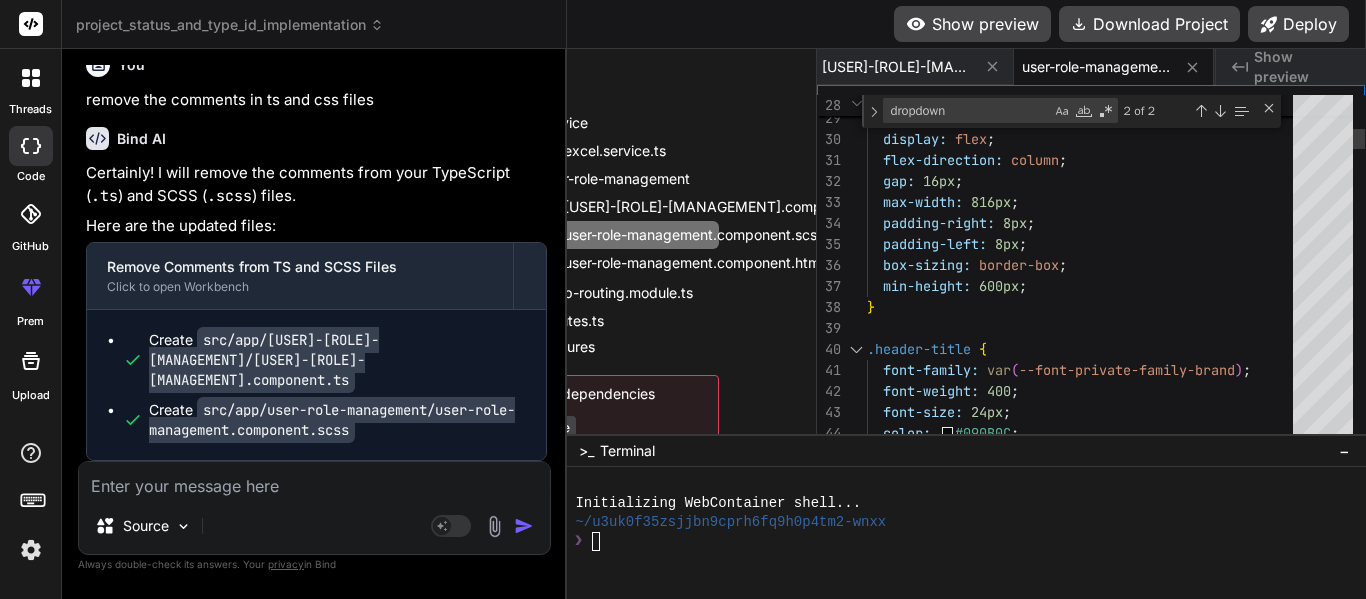 scroll, scrollTop: 0, scrollLeft: 0, axis: both 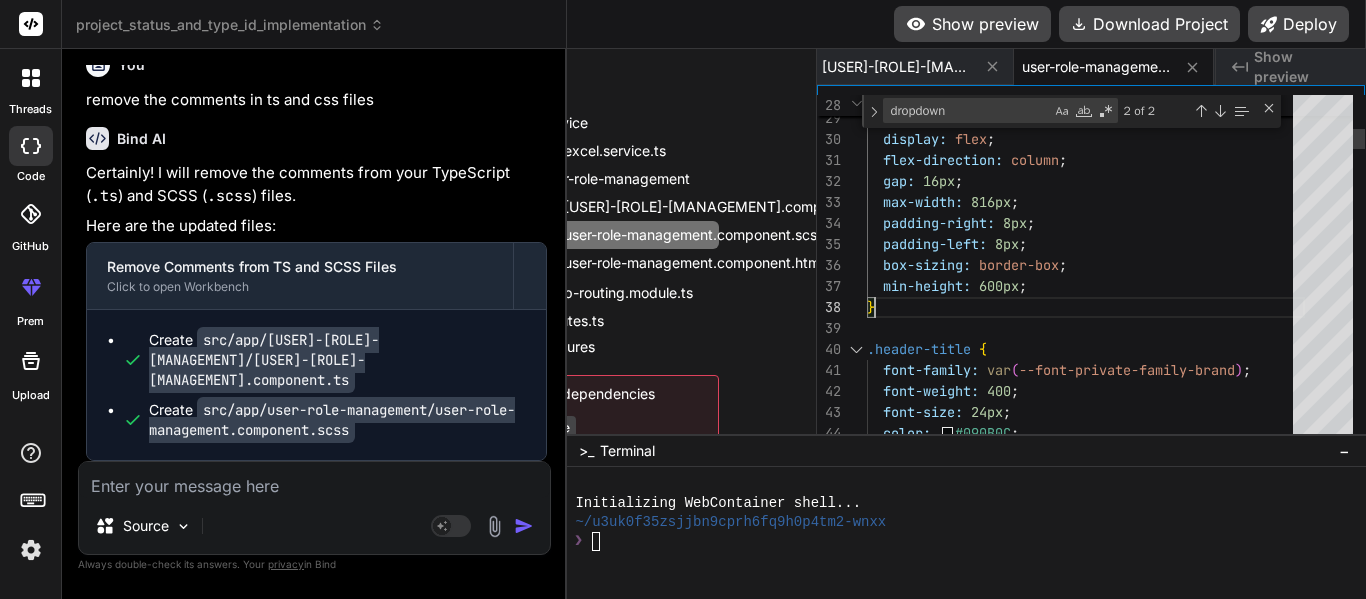 click on "min-height:   600px ;" at bounding box center (1086, 286) 